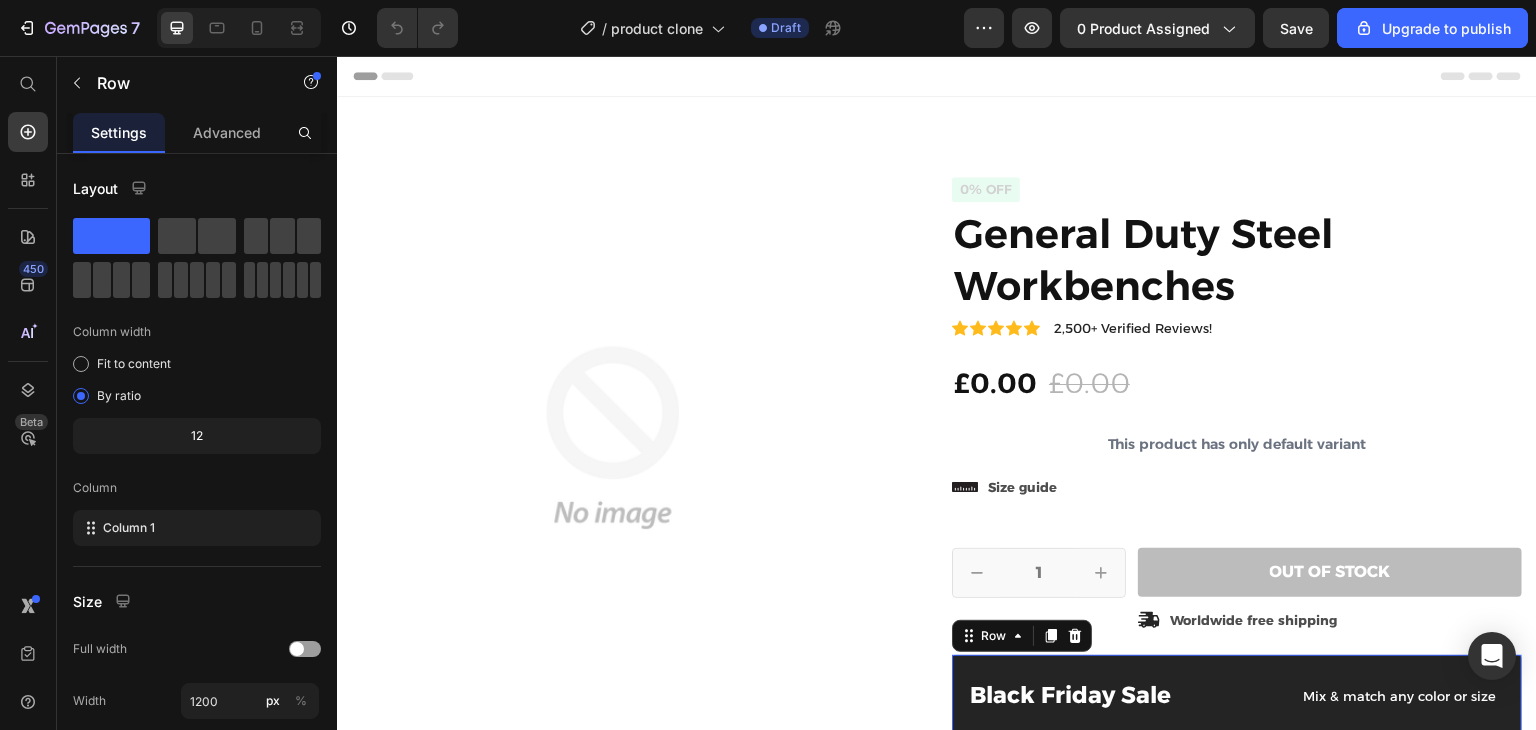 scroll, scrollTop: 0, scrollLeft: 0, axis: both 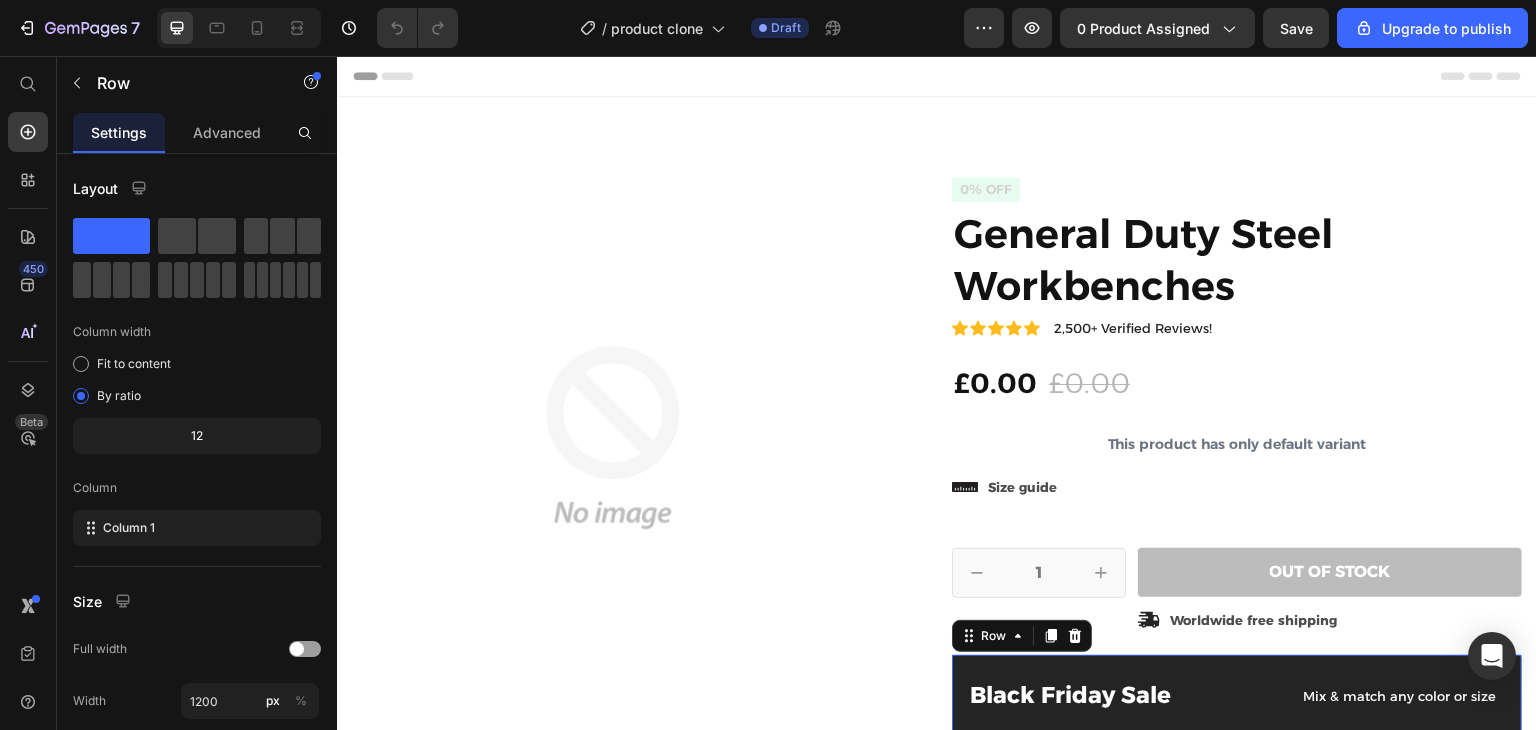 click on "Row" at bounding box center [1022, 636] 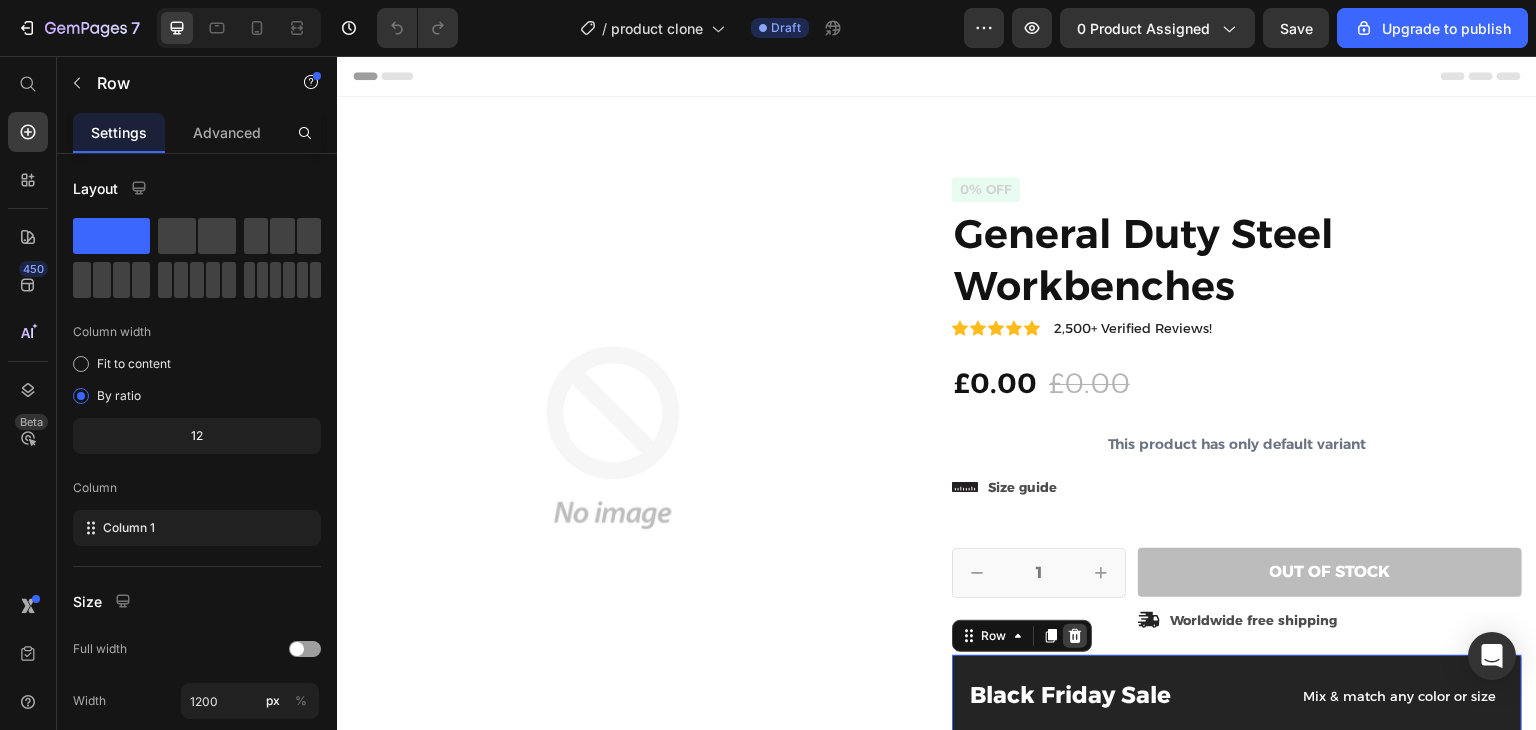 click 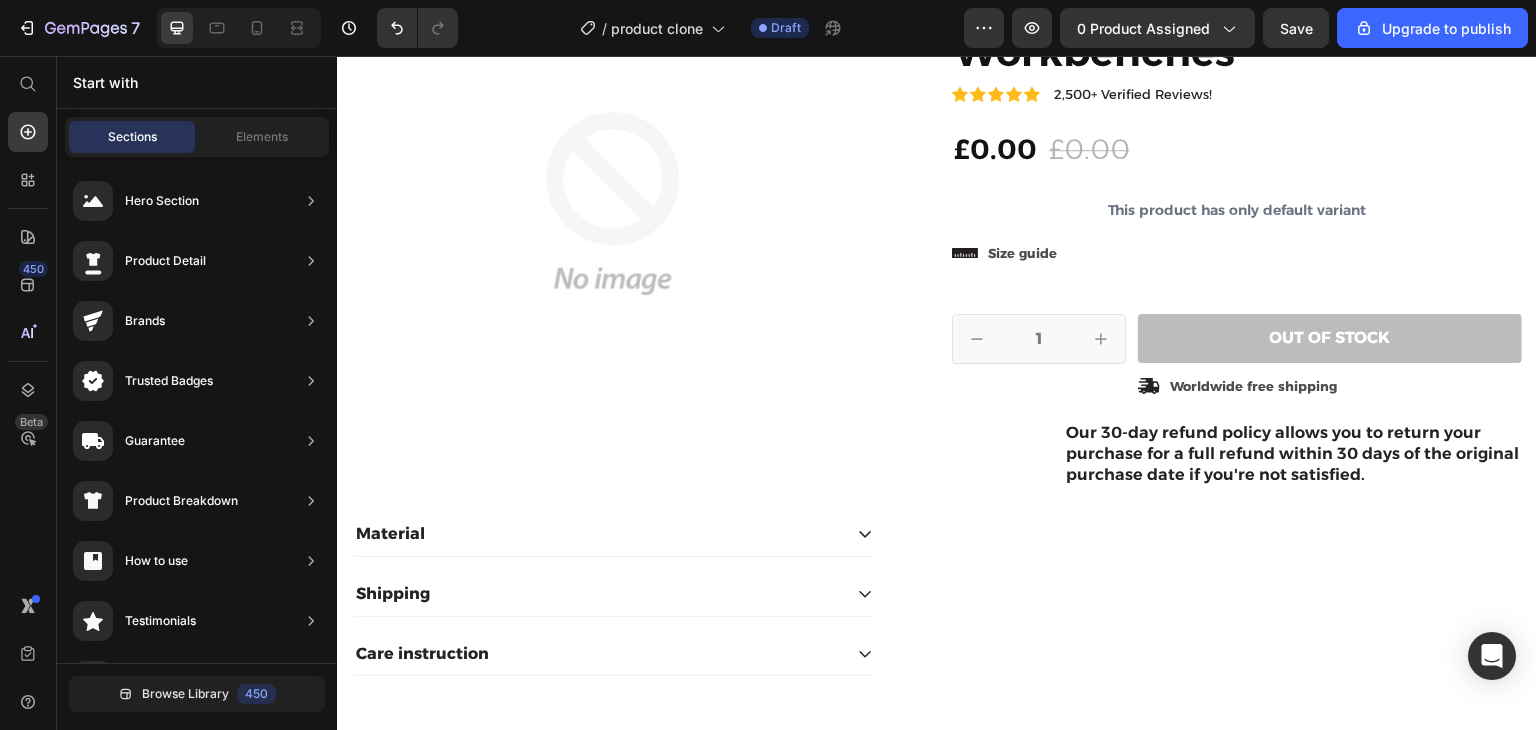 scroll, scrollTop: 236, scrollLeft: 0, axis: vertical 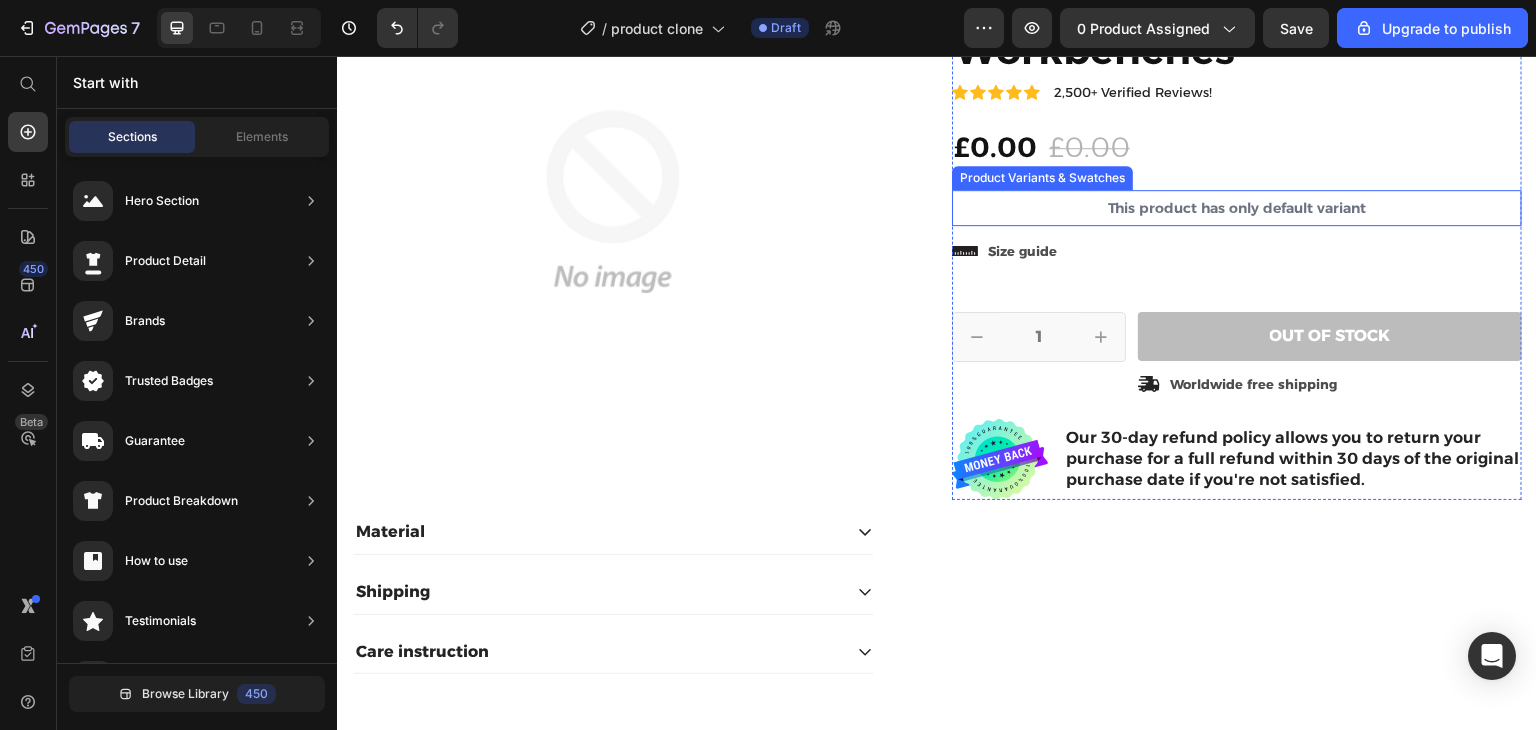 click on "This product has only default variant" at bounding box center (1237, 208) 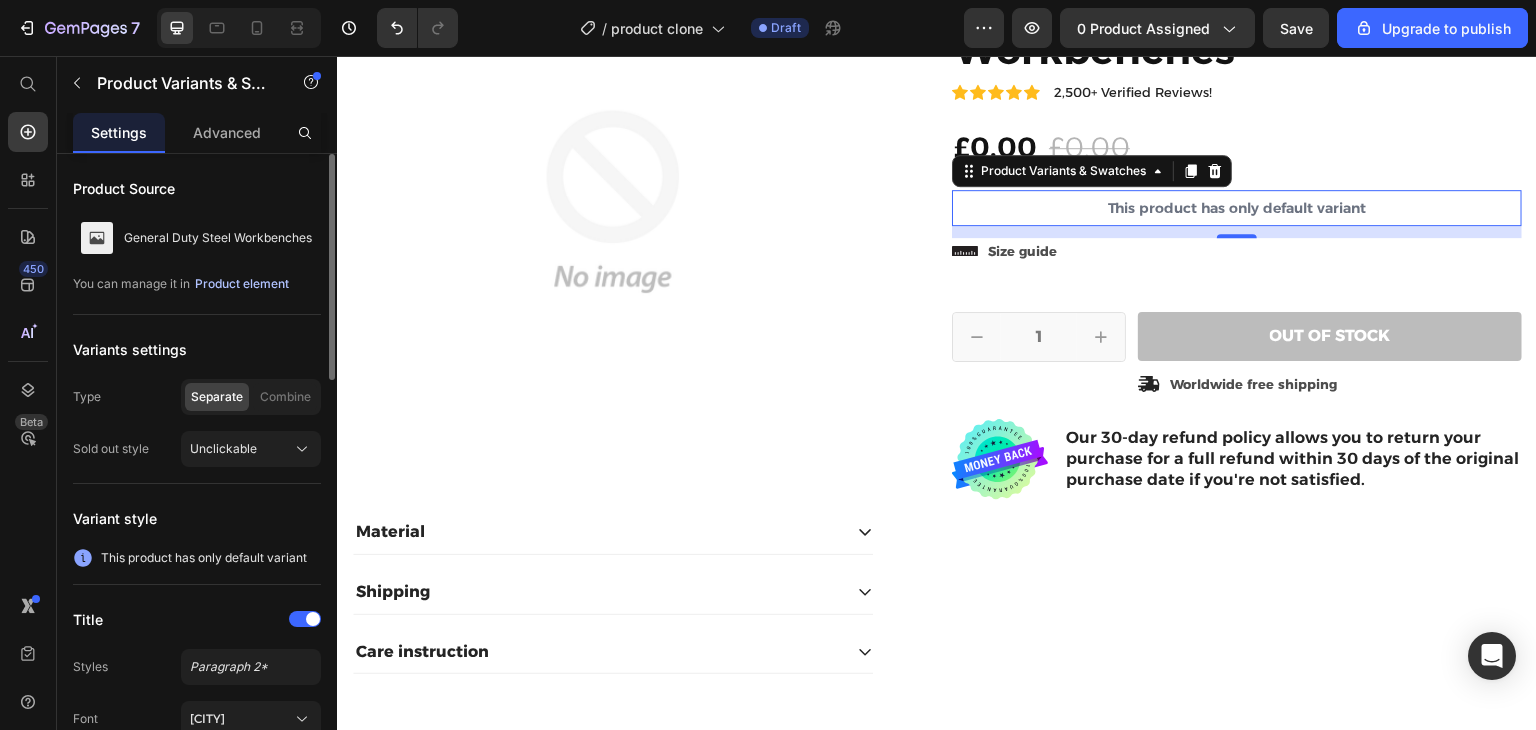 click on "Product element" at bounding box center (242, 284) 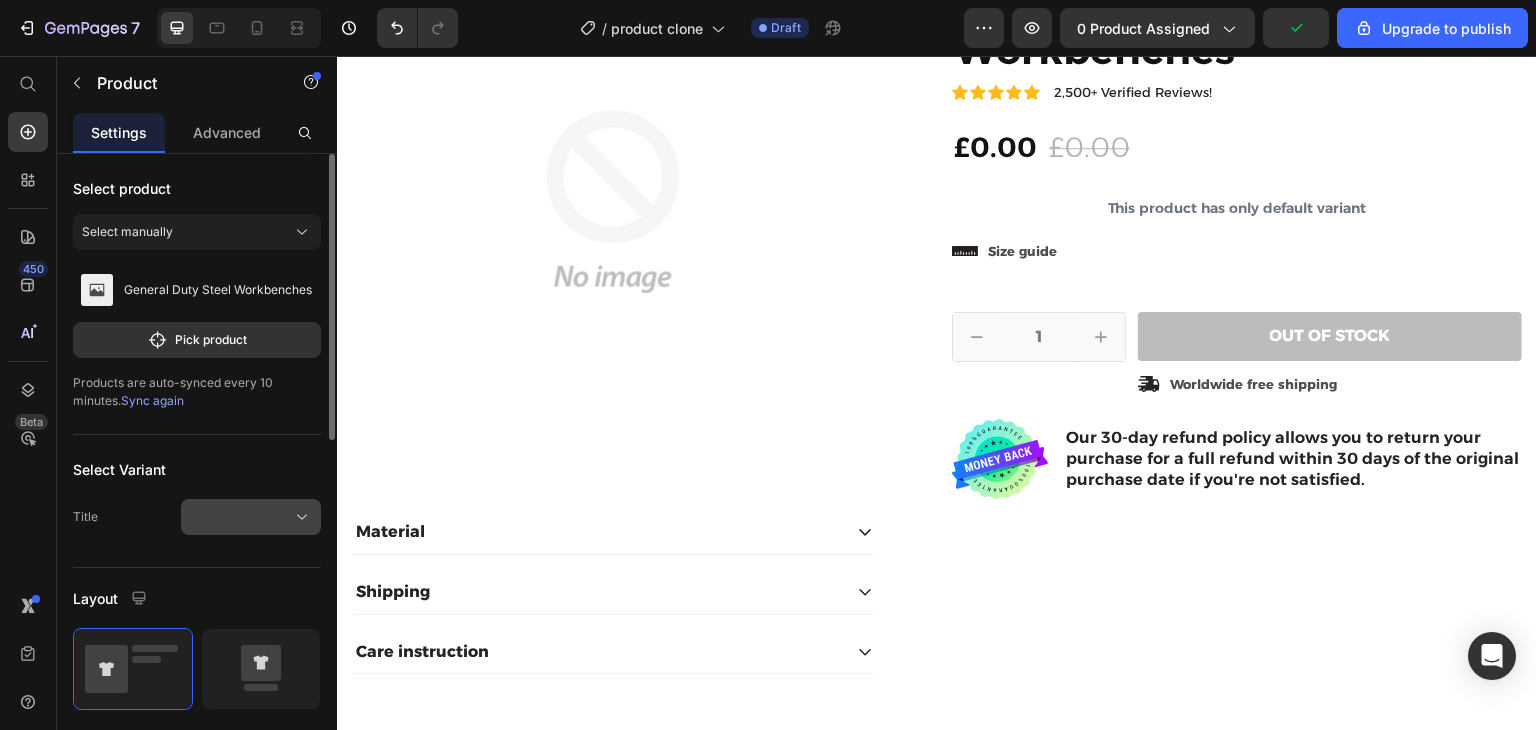 click at bounding box center (251, 517) 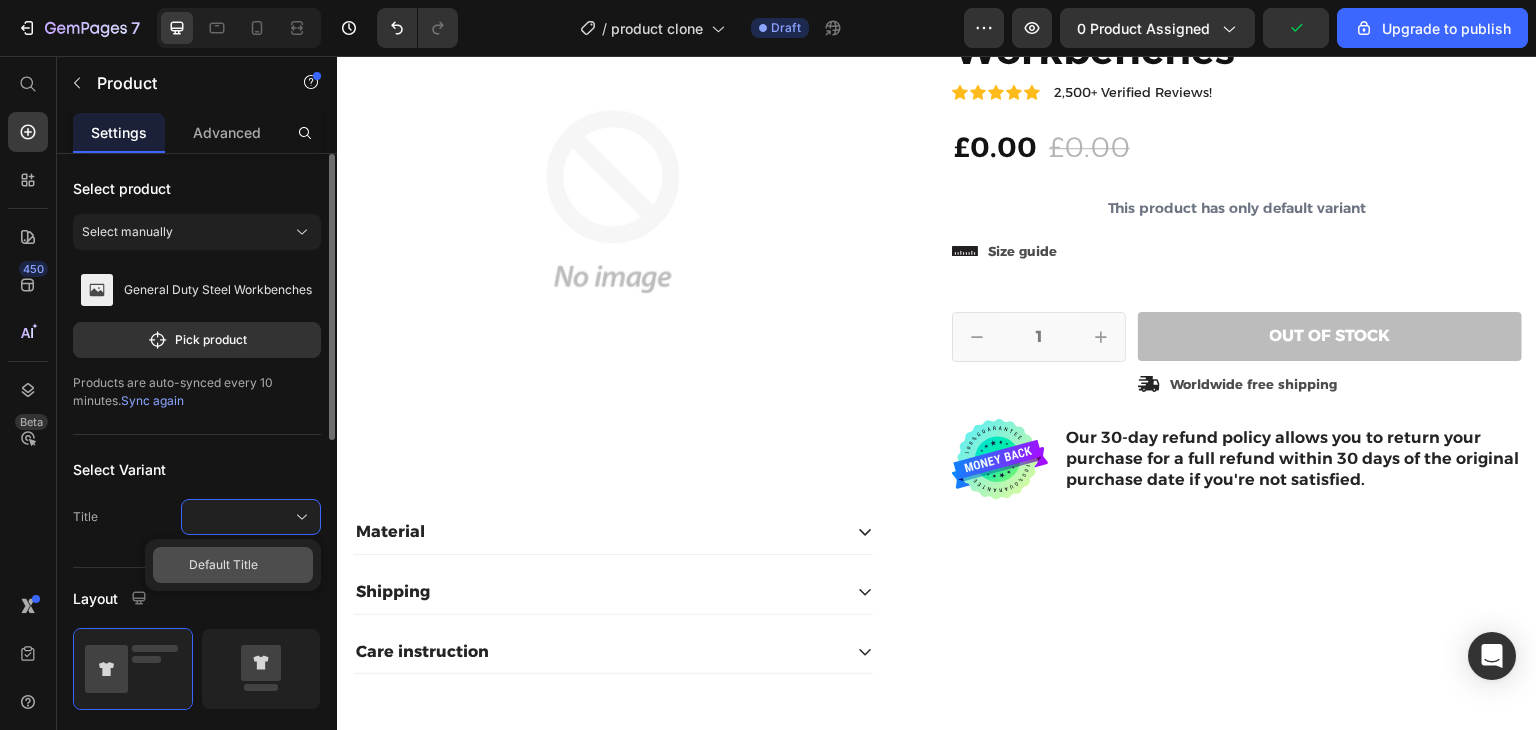 click on "Default Title" at bounding box center [223, 565] 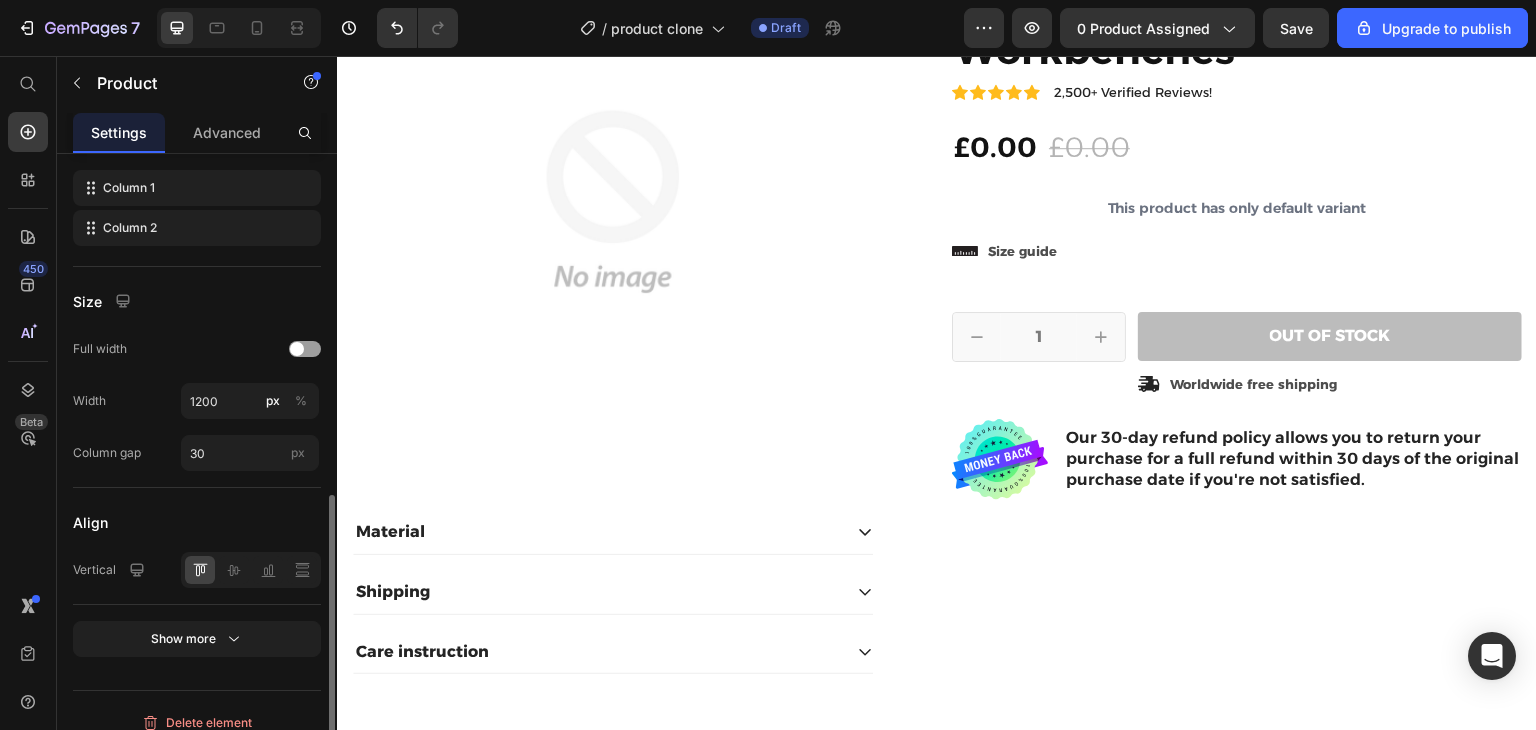 scroll, scrollTop: 753, scrollLeft: 0, axis: vertical 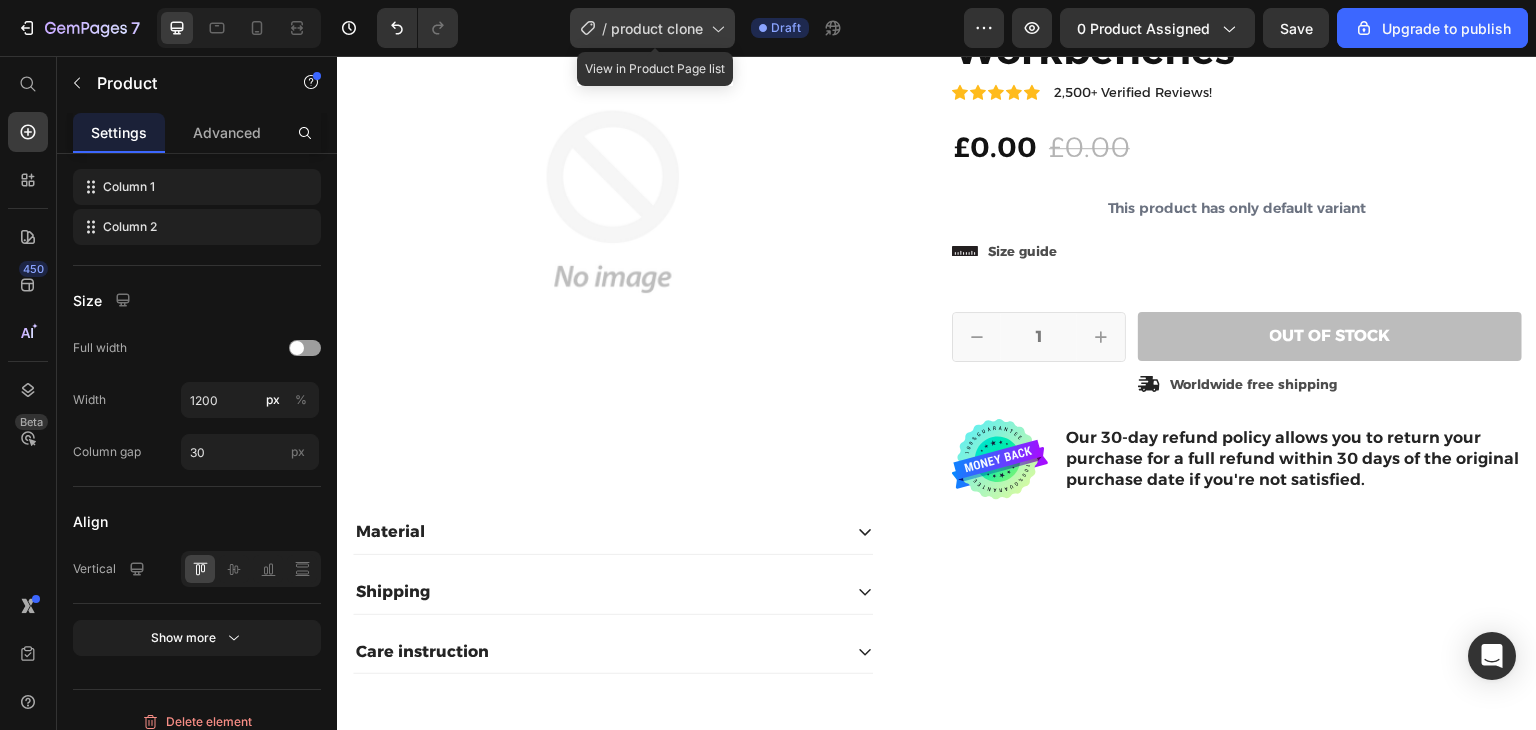 click on "product clone" at bounding box center [657, 28] 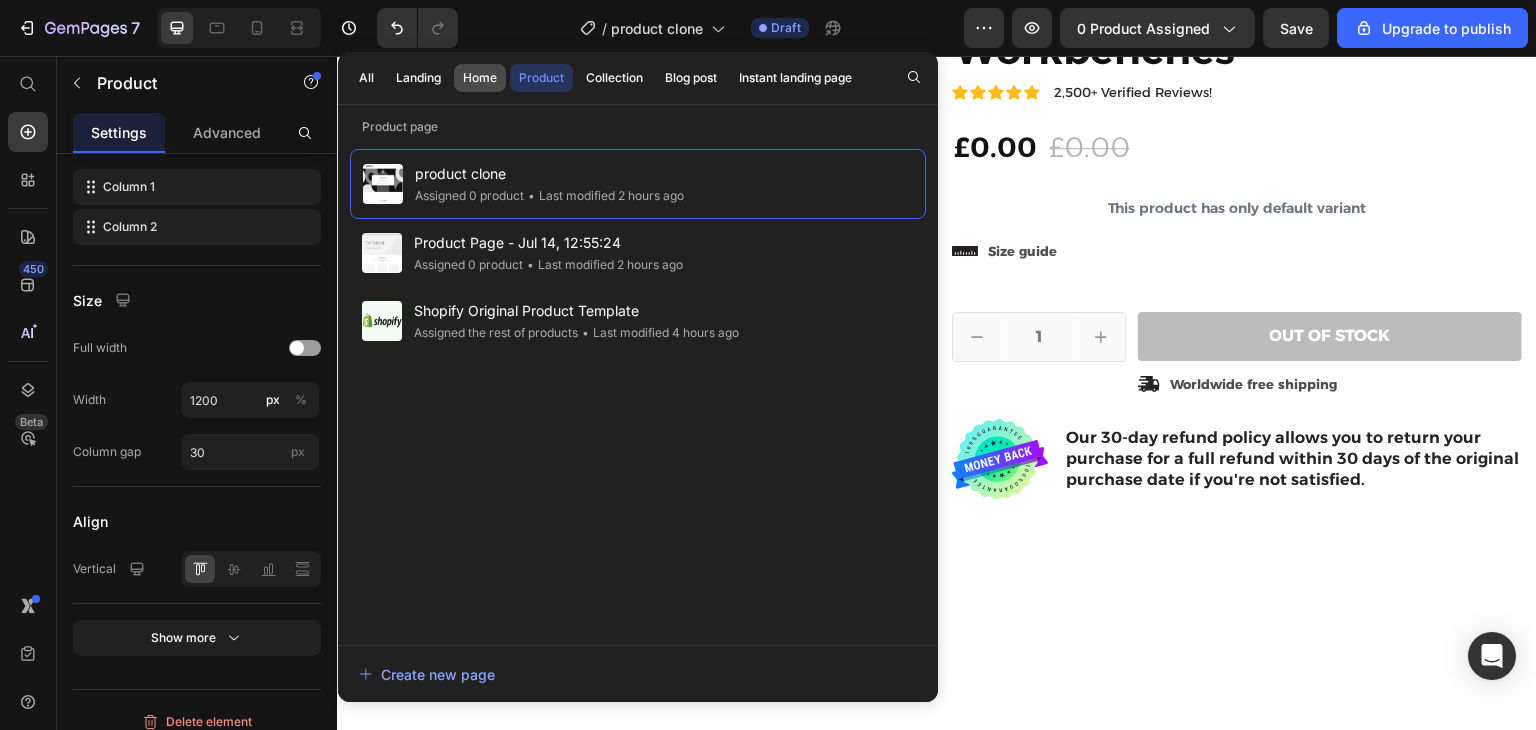 click on "Home" at bounding box center (480, 78) 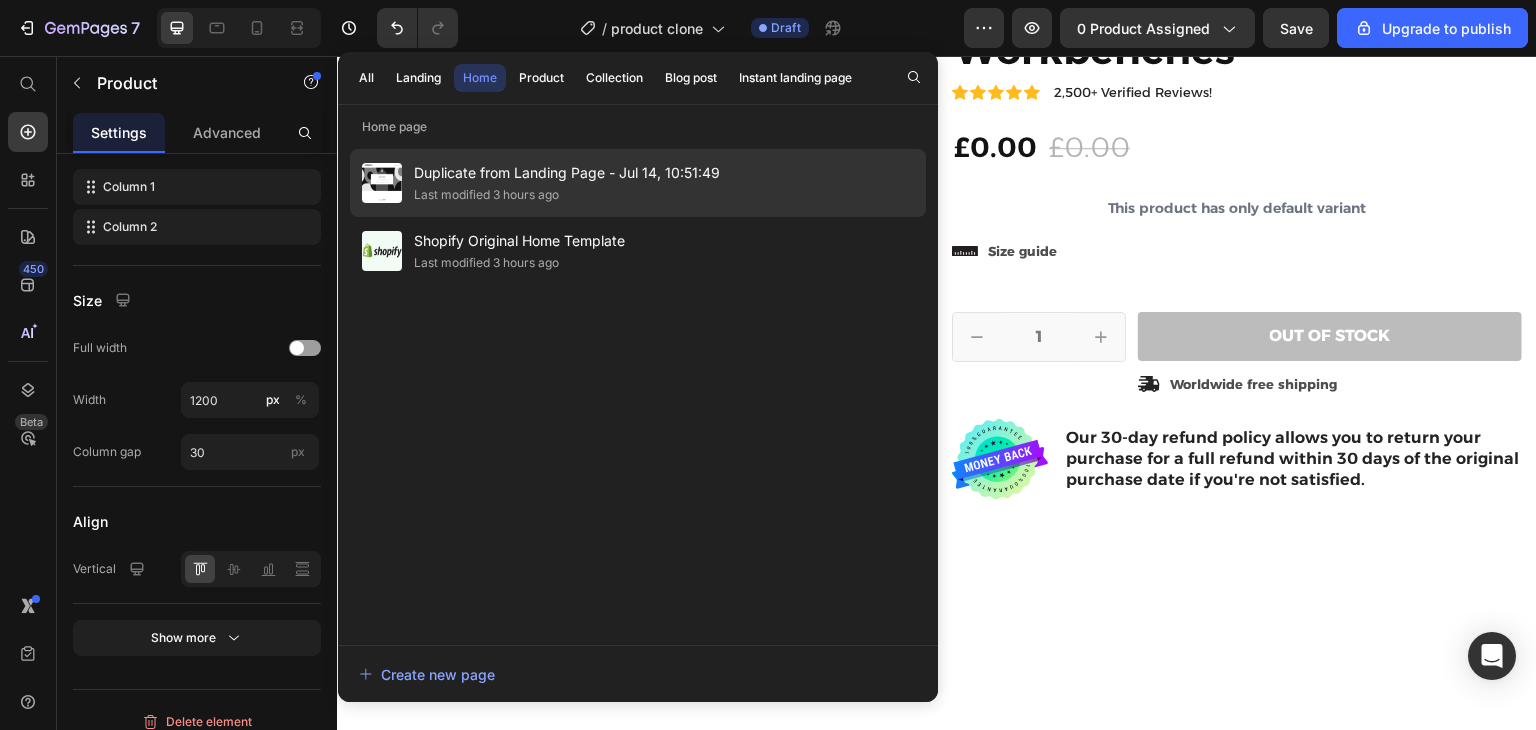 click on "Duplicate from Landing Page - Jul 14, 10:51:49" at bounding box center (567, 173) 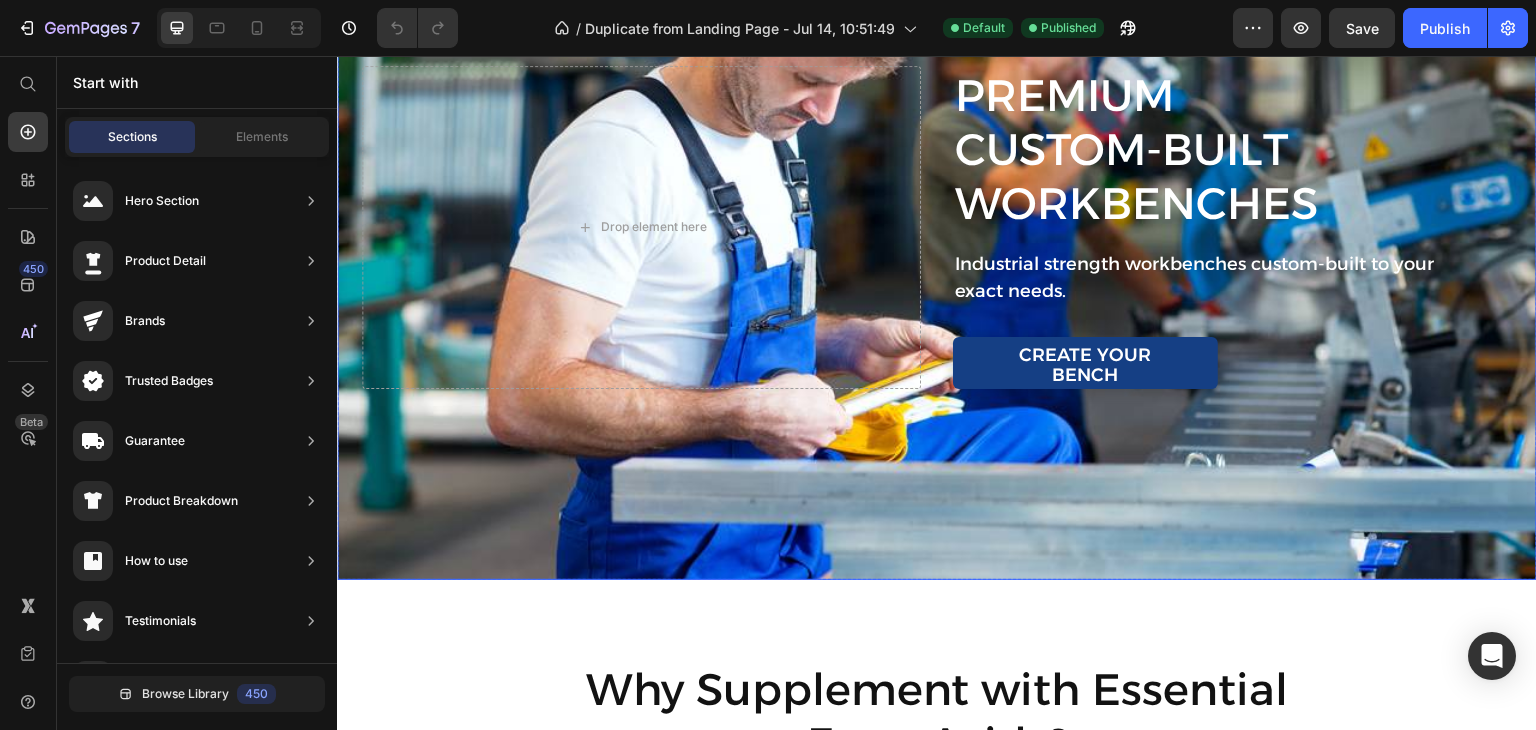 scroll, scrollTop: 835, scrollLeft: 0, axis: vertical 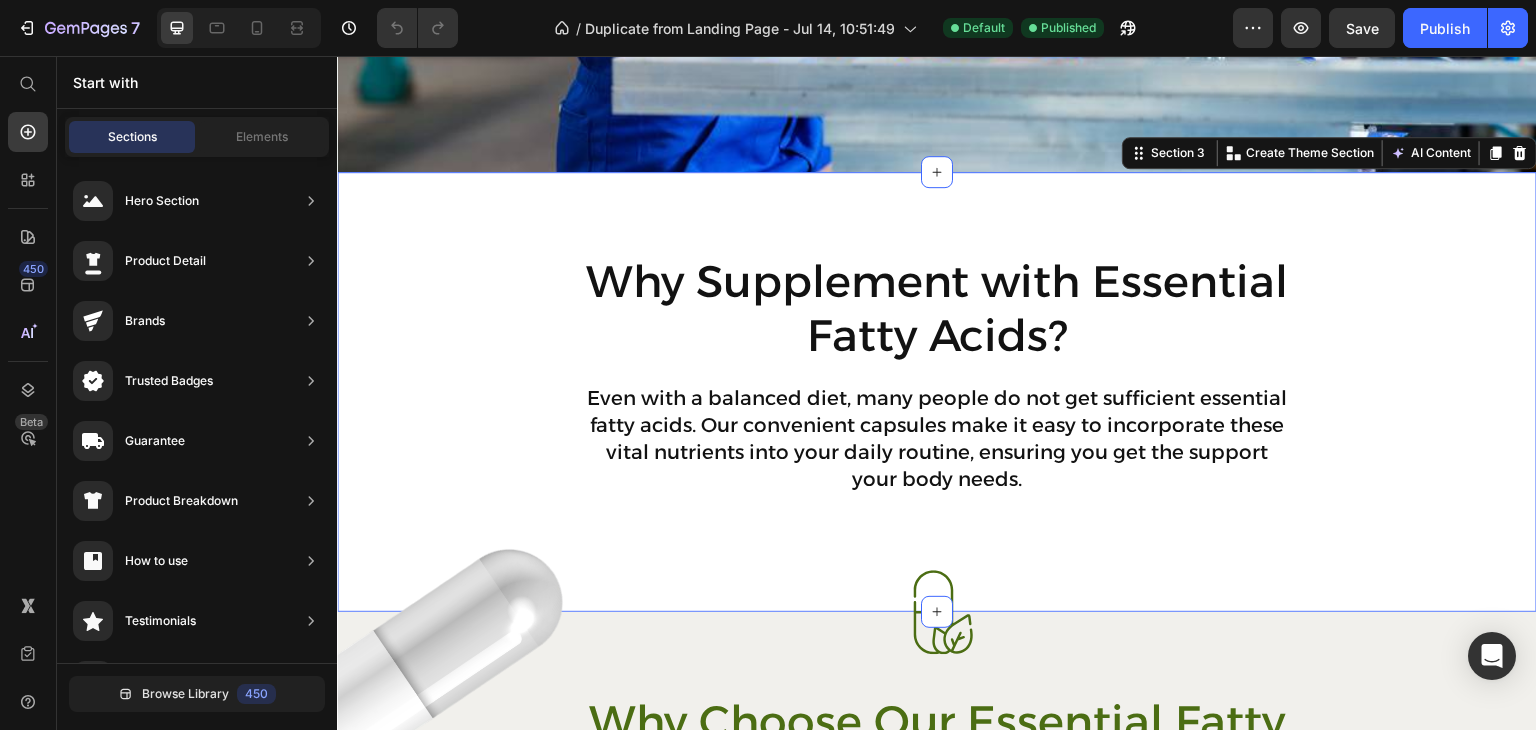 click on "Why Supplement with Essential Fatty Acids? Heading Even with a balanced diet, many people do not get sufficient essential fatty acids. Our convenient capsules make it easy to incorporate these vital nutrients into your daily routine, ensuring you get the support your body needs. Text Block Row" at bounding box center (937, 373) 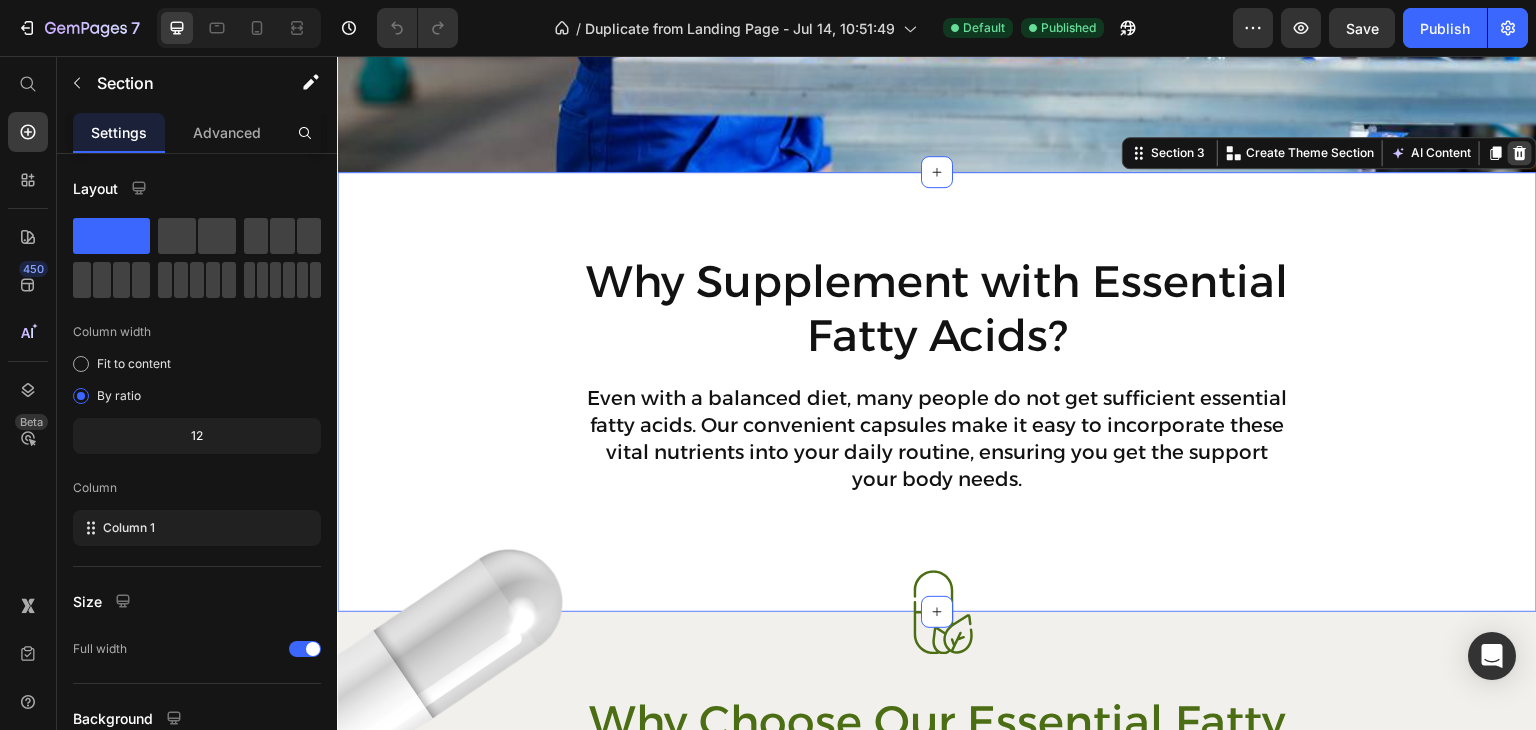 click 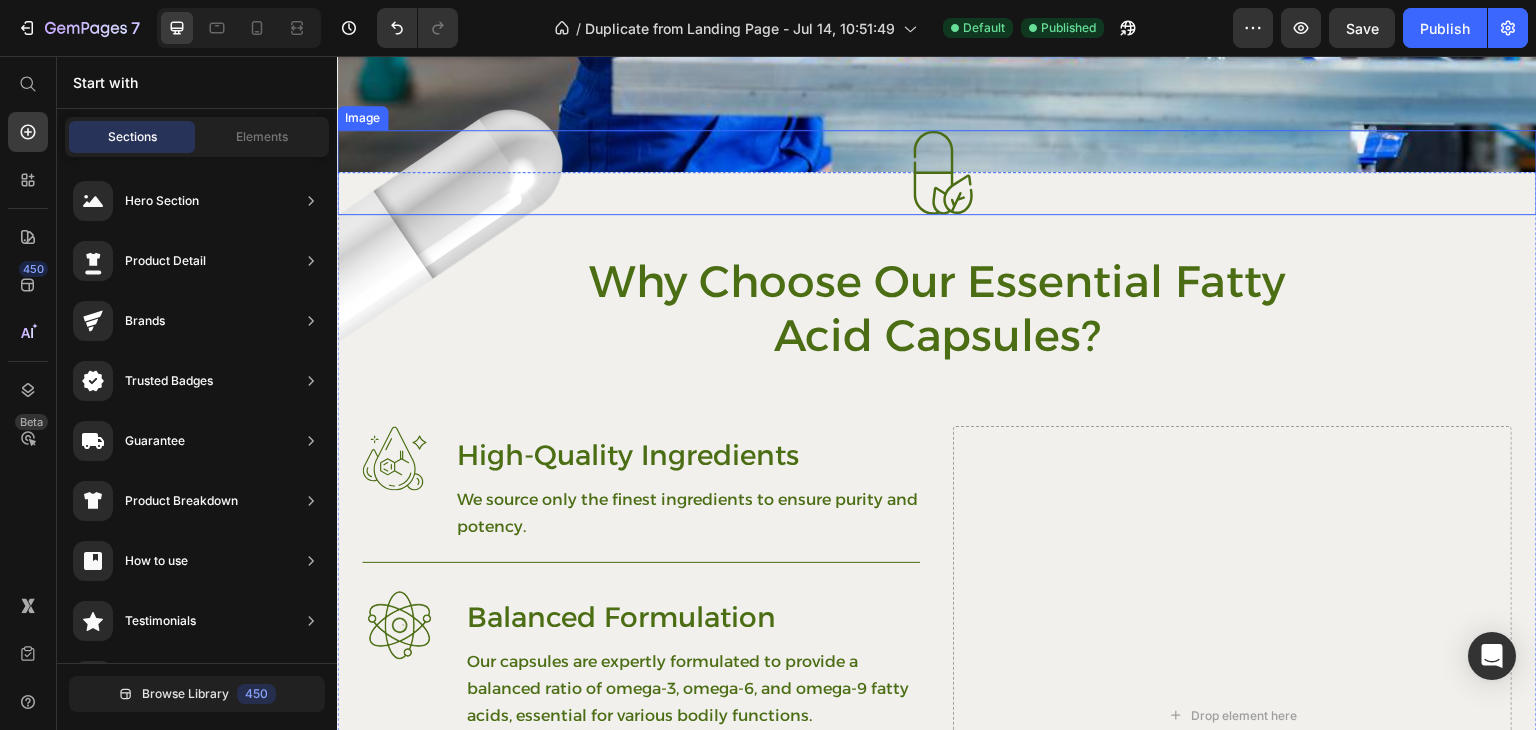 click at bounding box center (937, 172) 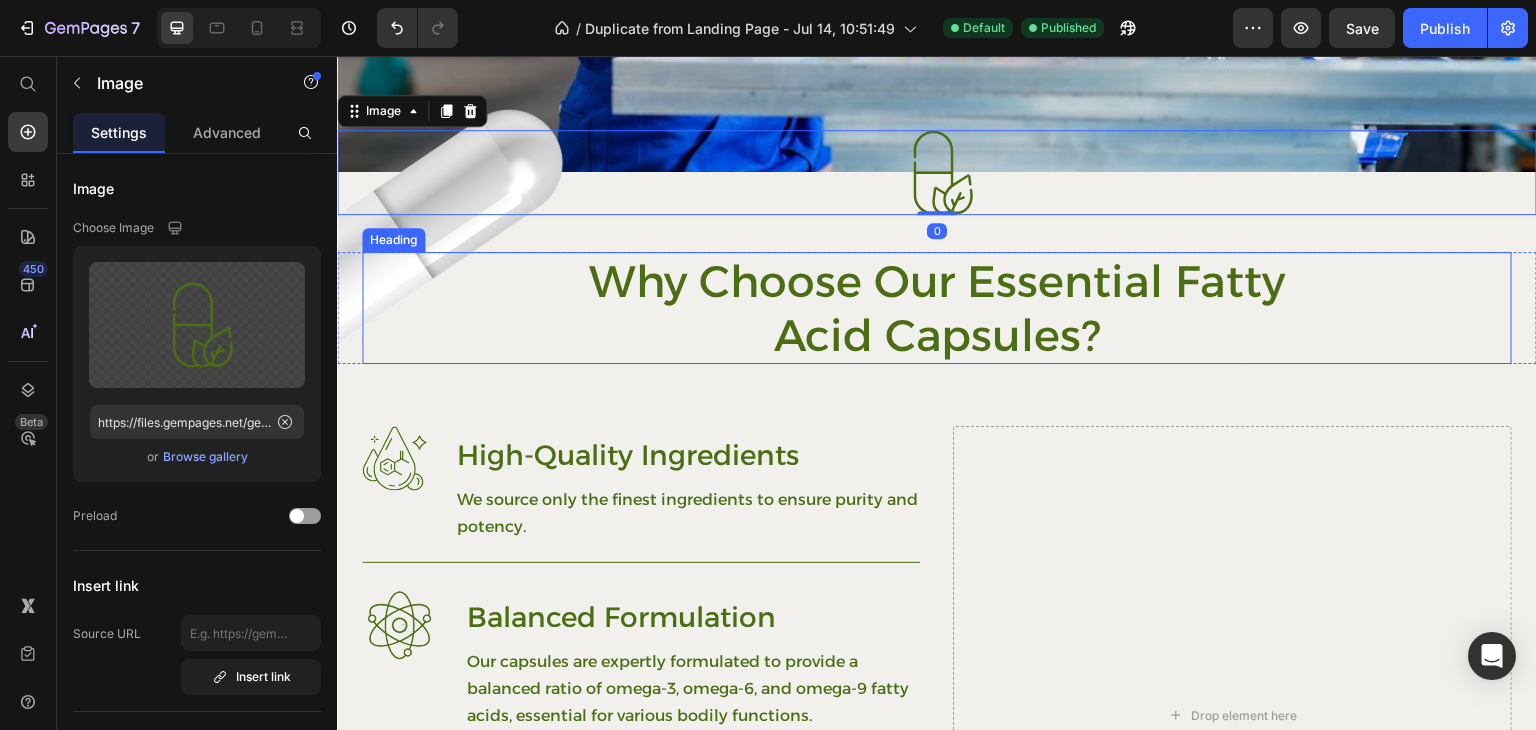 click on "Why Choose Our Essential Fatty Acid Capsules?" at bounding box center (937, 308) 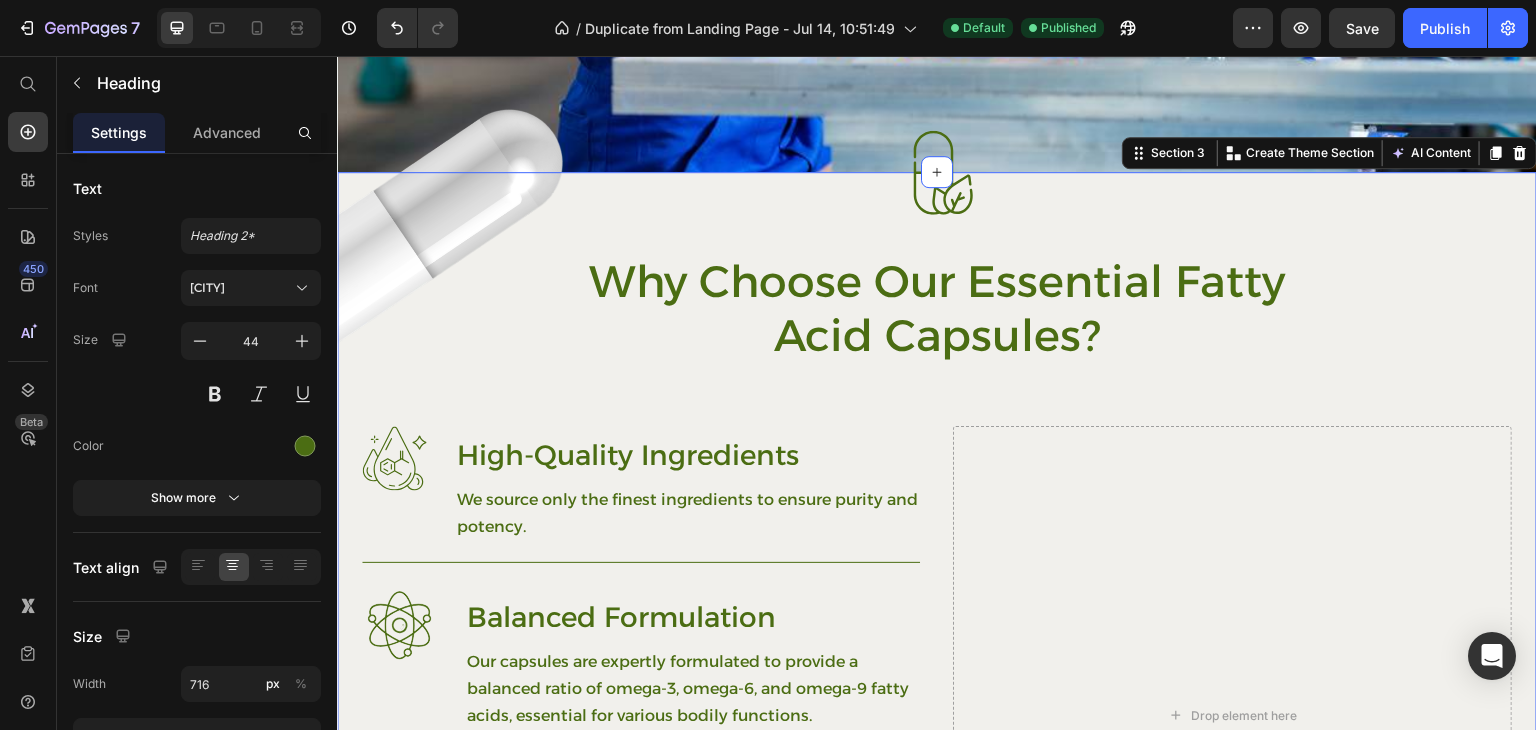 click on "Image Image Why Choose Our Essential Fatty Acid Capsules? Heading Row Image High-Quality Ingredients Heading We source only the finest ingredients to ensure purity and potency. Text Block Row Image Balanced Formulation Heading Our capsules are expertly formulated to provide a balanced ratio of omega-3, omega-6, and omega-9 fatty acids, essential for various bodily functions. Text Block Row Image Bioavailable Heading Each capsule is designed for maximum absorption, ensuring that you get the most out of every dose. Text Block Row Try Gem 15 Button Row
Drop element here Hero Banner Section 3   You can create reusable sections Create Theme Section AI Content Write with GemAI What would you like to describe here? Tone and Voice Persuasive Product Show more Generate" at bounding box center (937, 619) 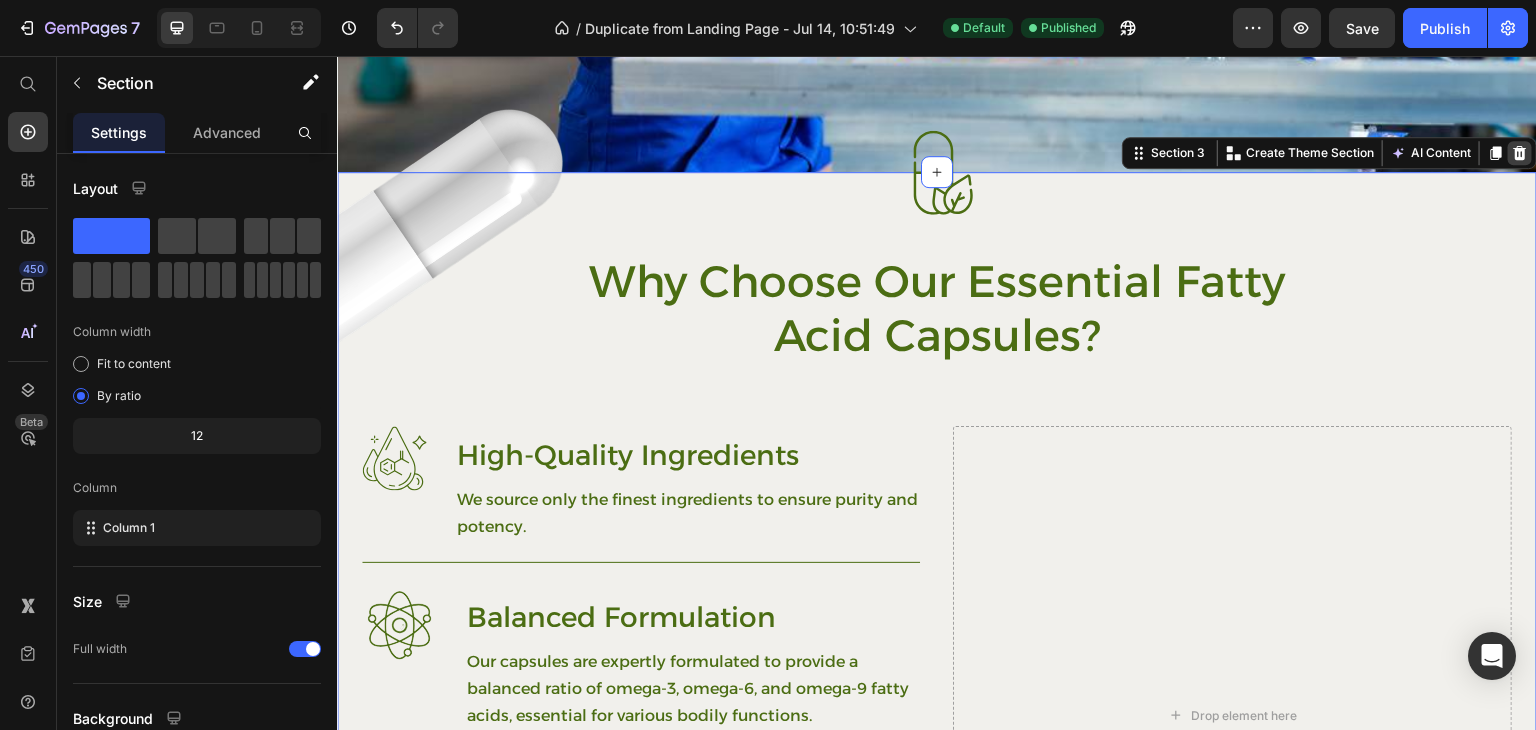 click 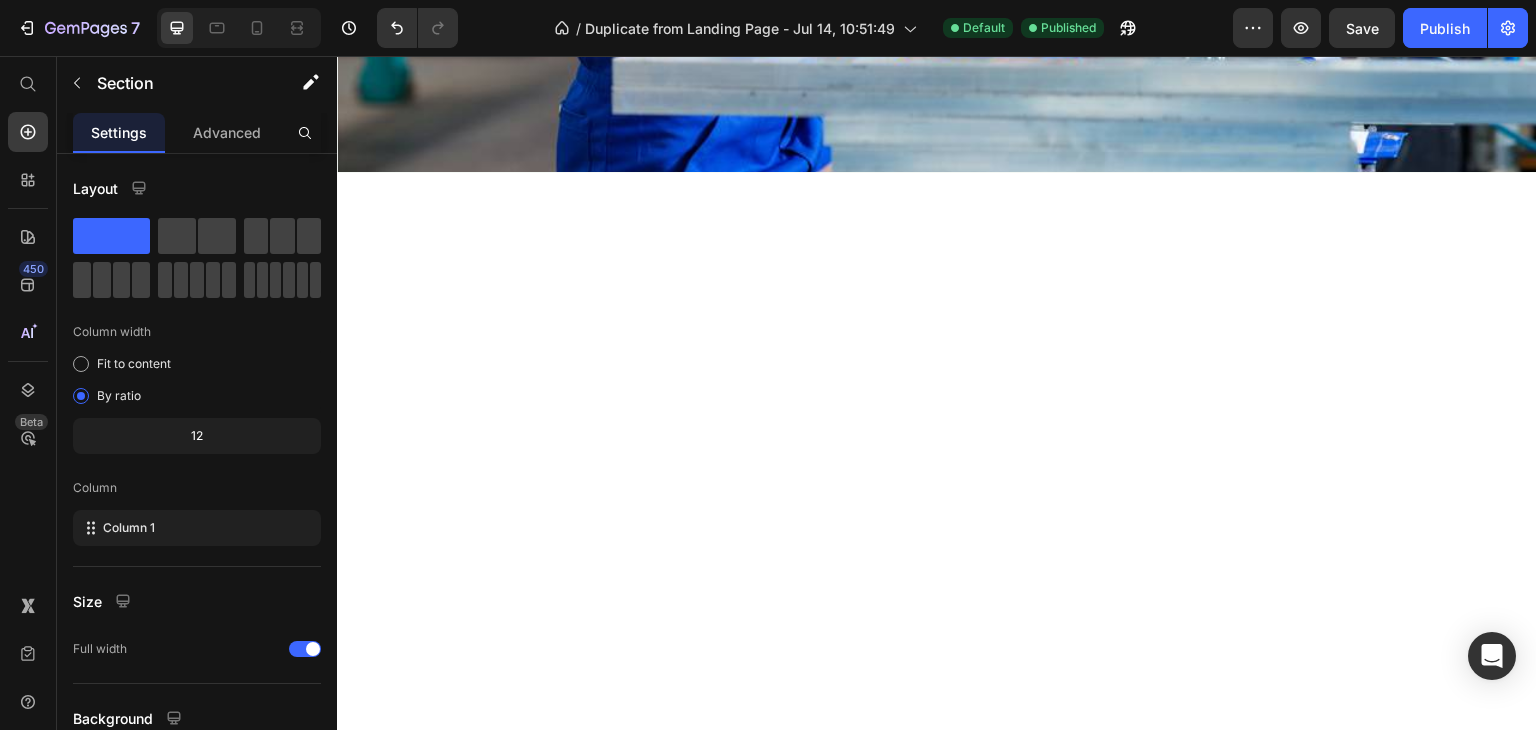 click at bounding box center [937, 552] 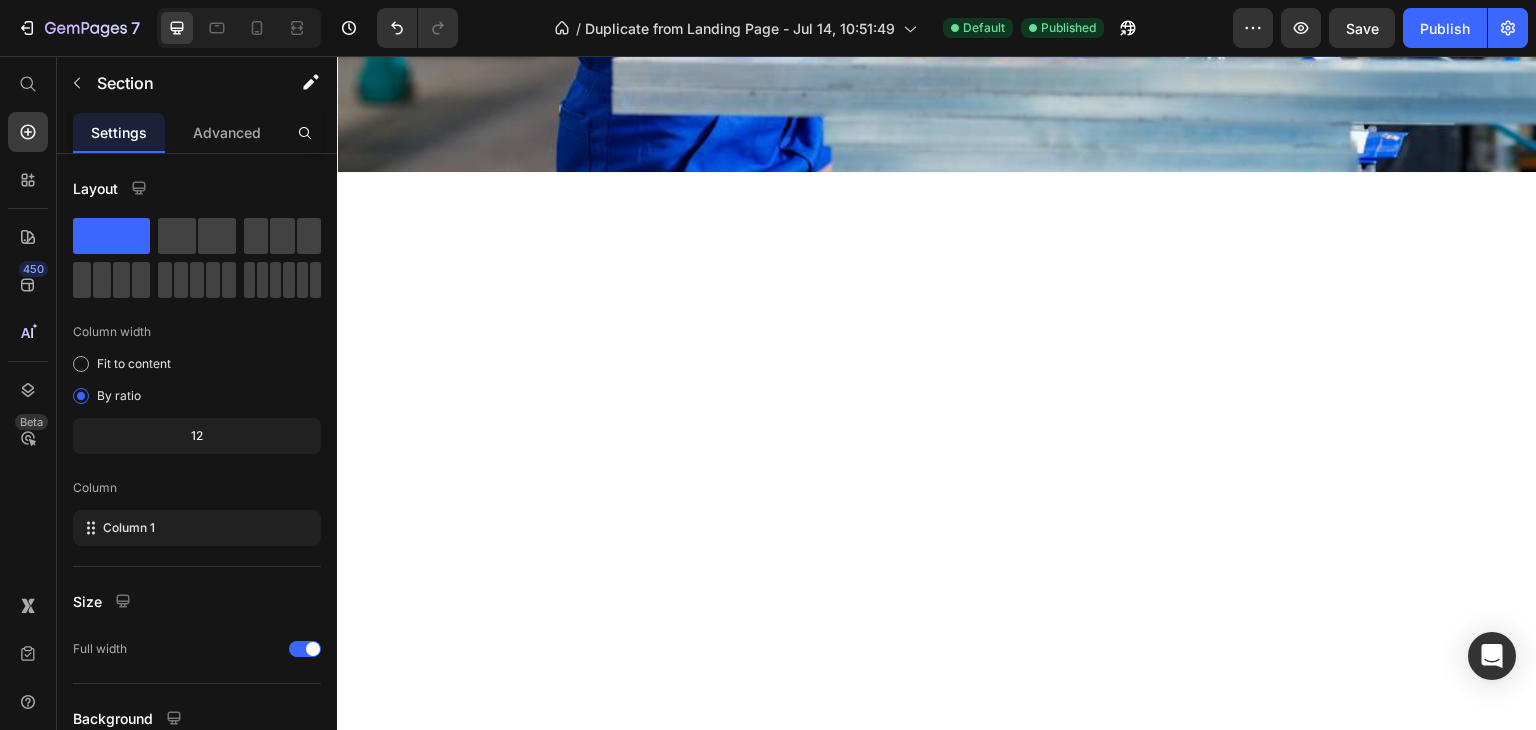 click at bounding box center (937, 552) 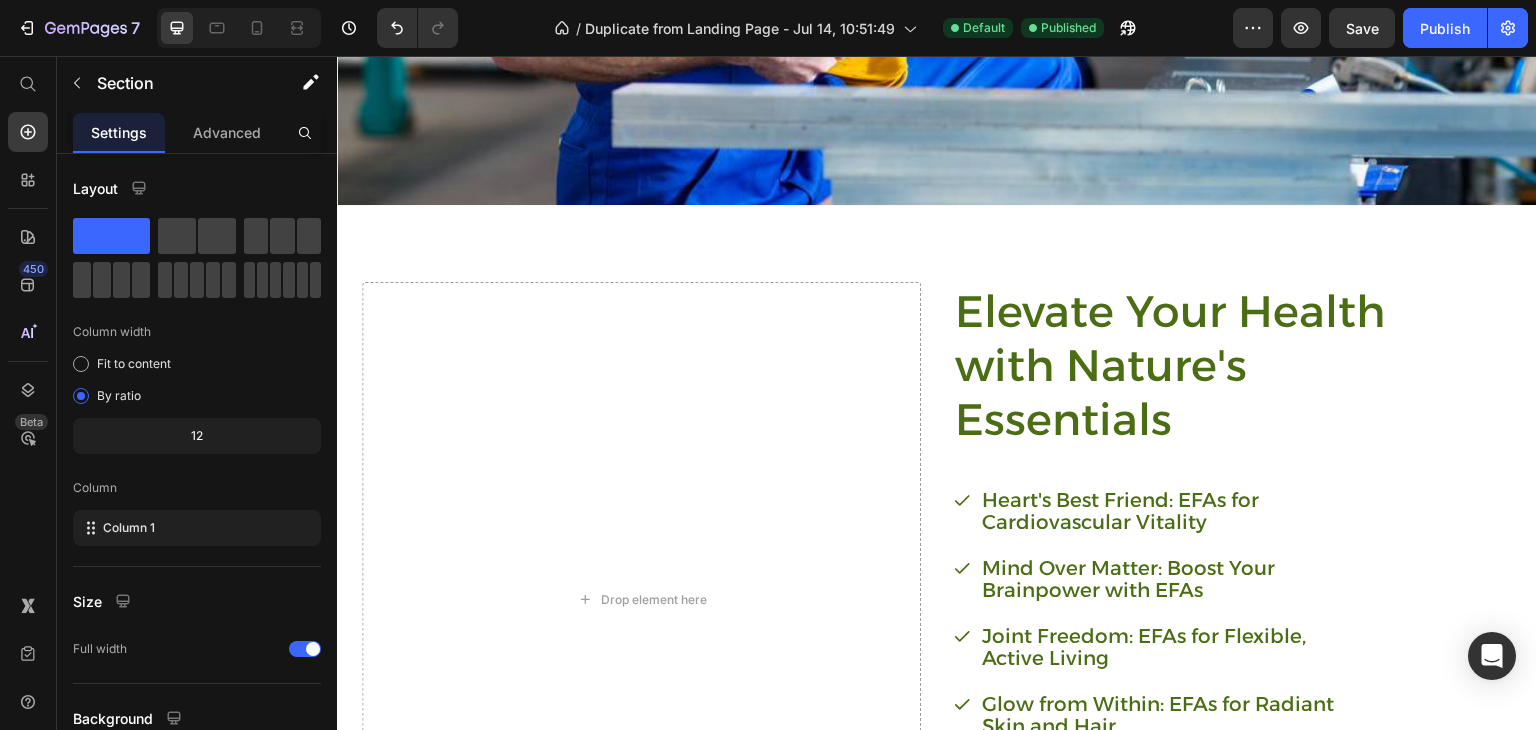 scroll, scrollTop: 755, scrollLeft: 0, axis: vertical 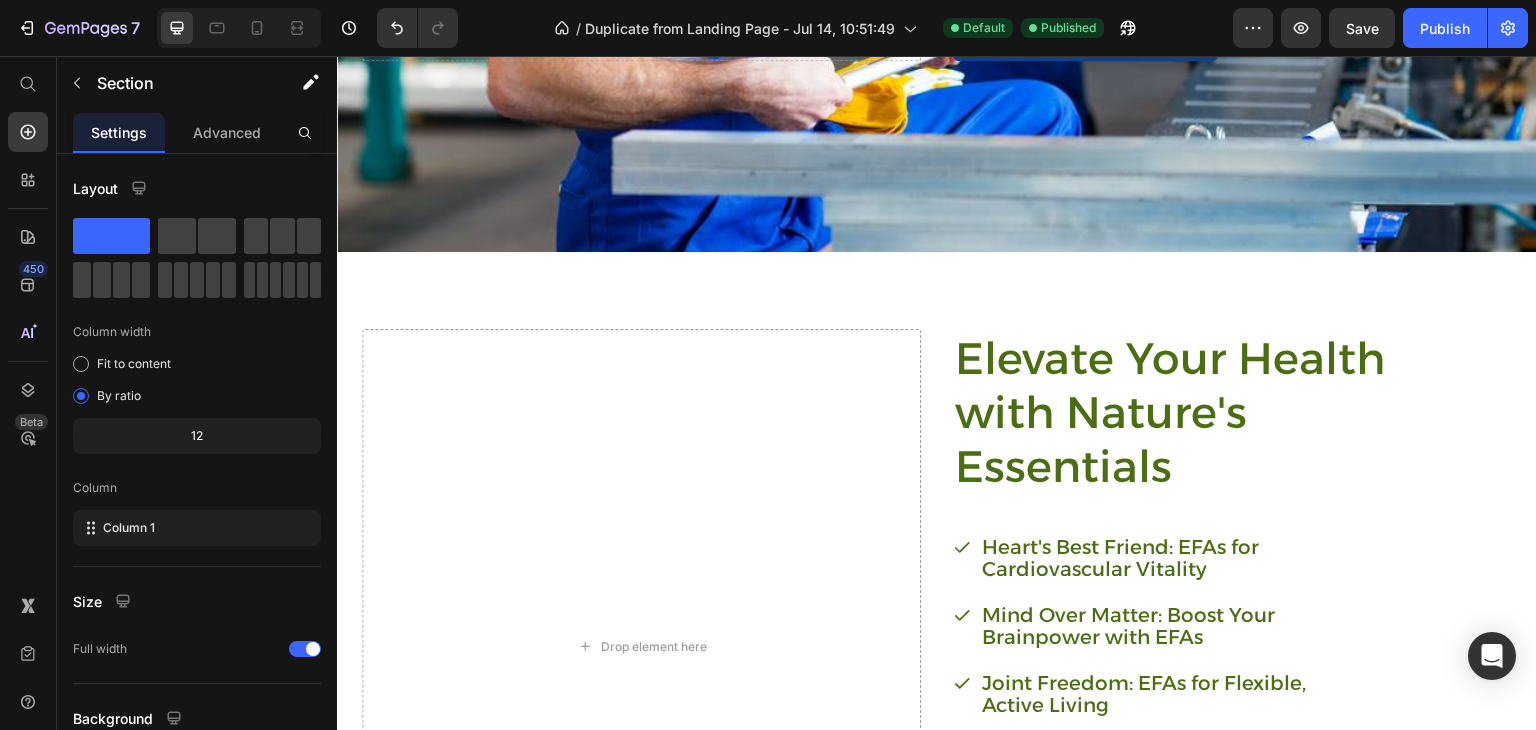 click on "Elevate Your Health with Nature's Essentials Heading
Heart's Best Friend: EFAs for Cardiovascular Vitality
Mind Over Matter: Boost Your Brainpower with EFAs
Joint Freedom: EFAs for Flexible, Active Living
Glow from Within: EFAs for Radiant Skin and Hair Item List Try Gem 15 Button Row
Drop element here" at bounding box center [937, 631] 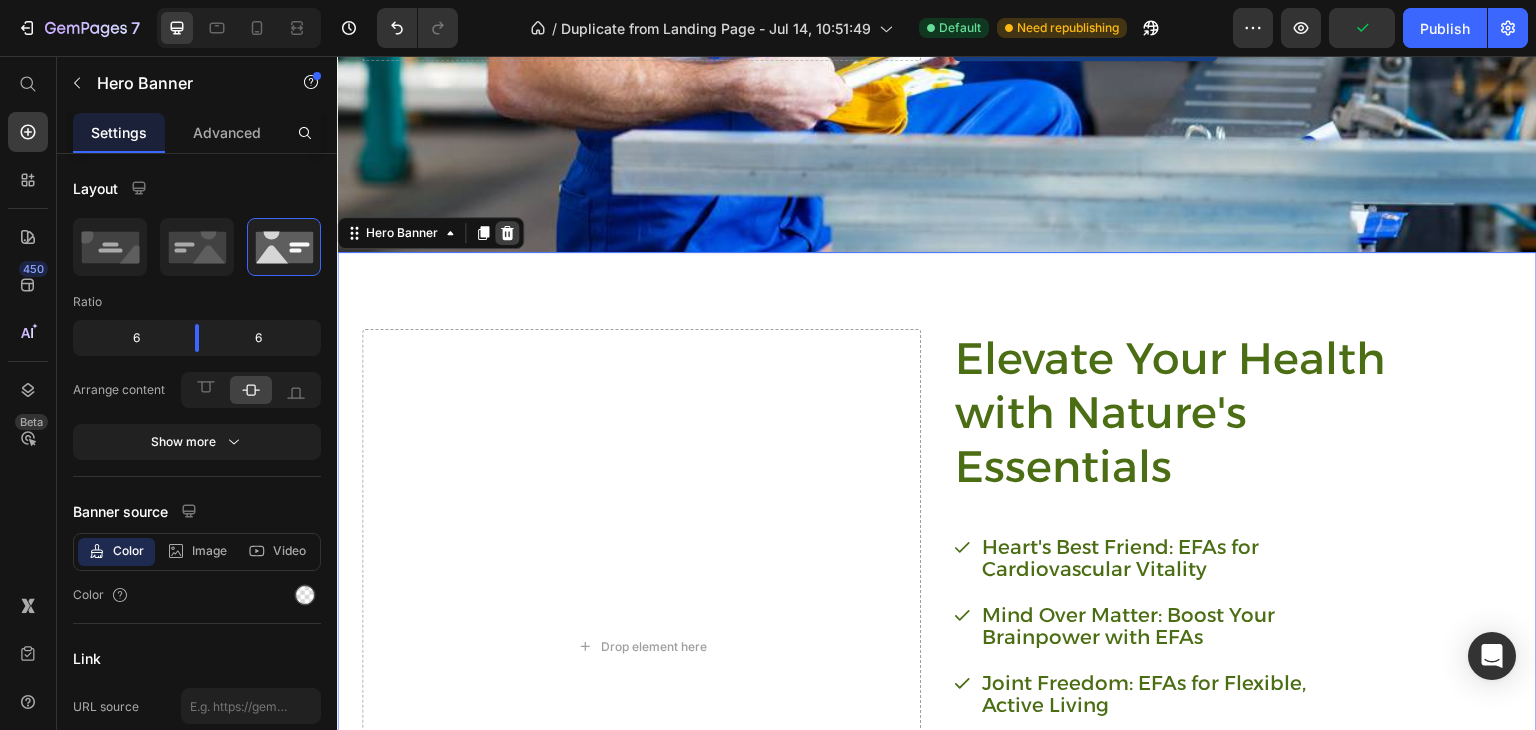 click 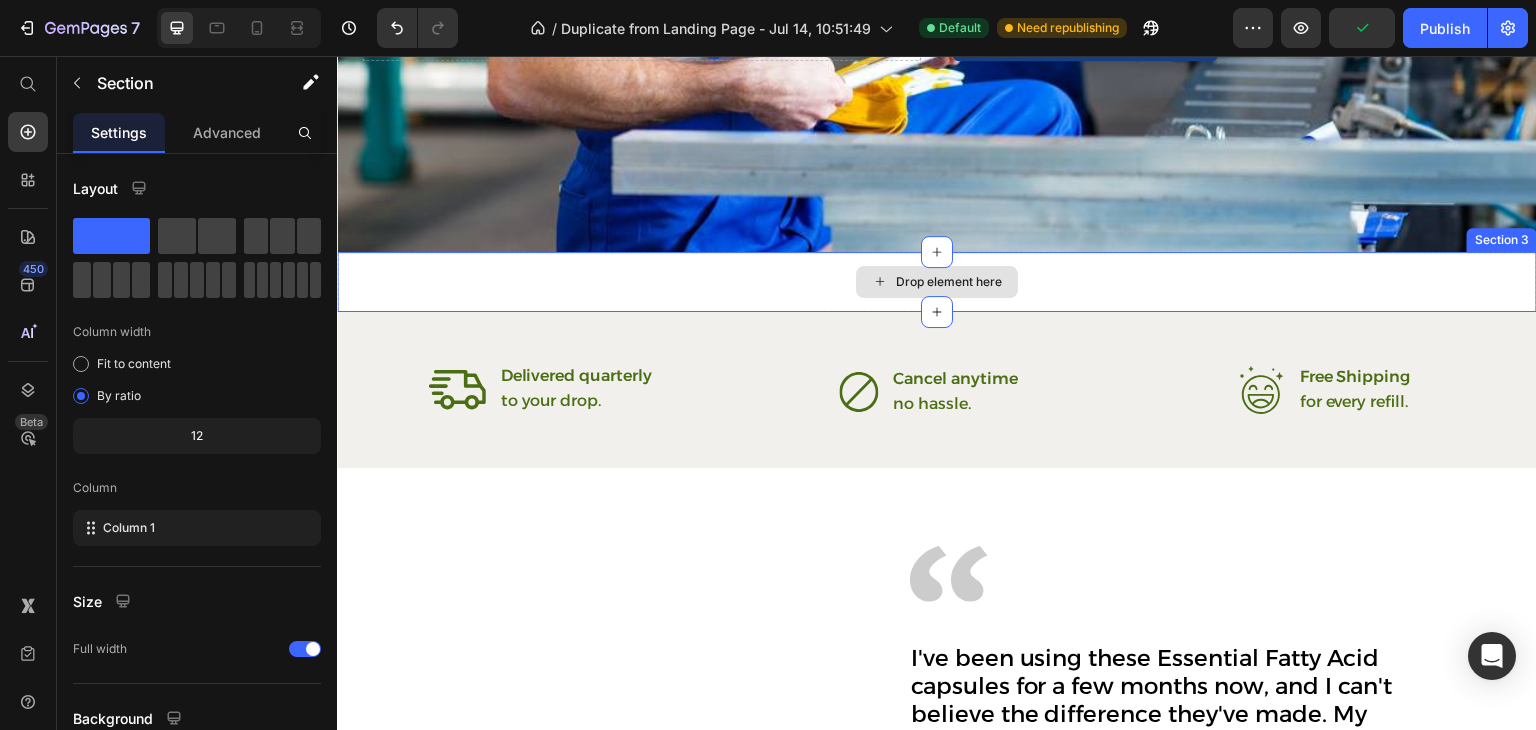 click on "Drop element here" at bounding box center (937, 282) 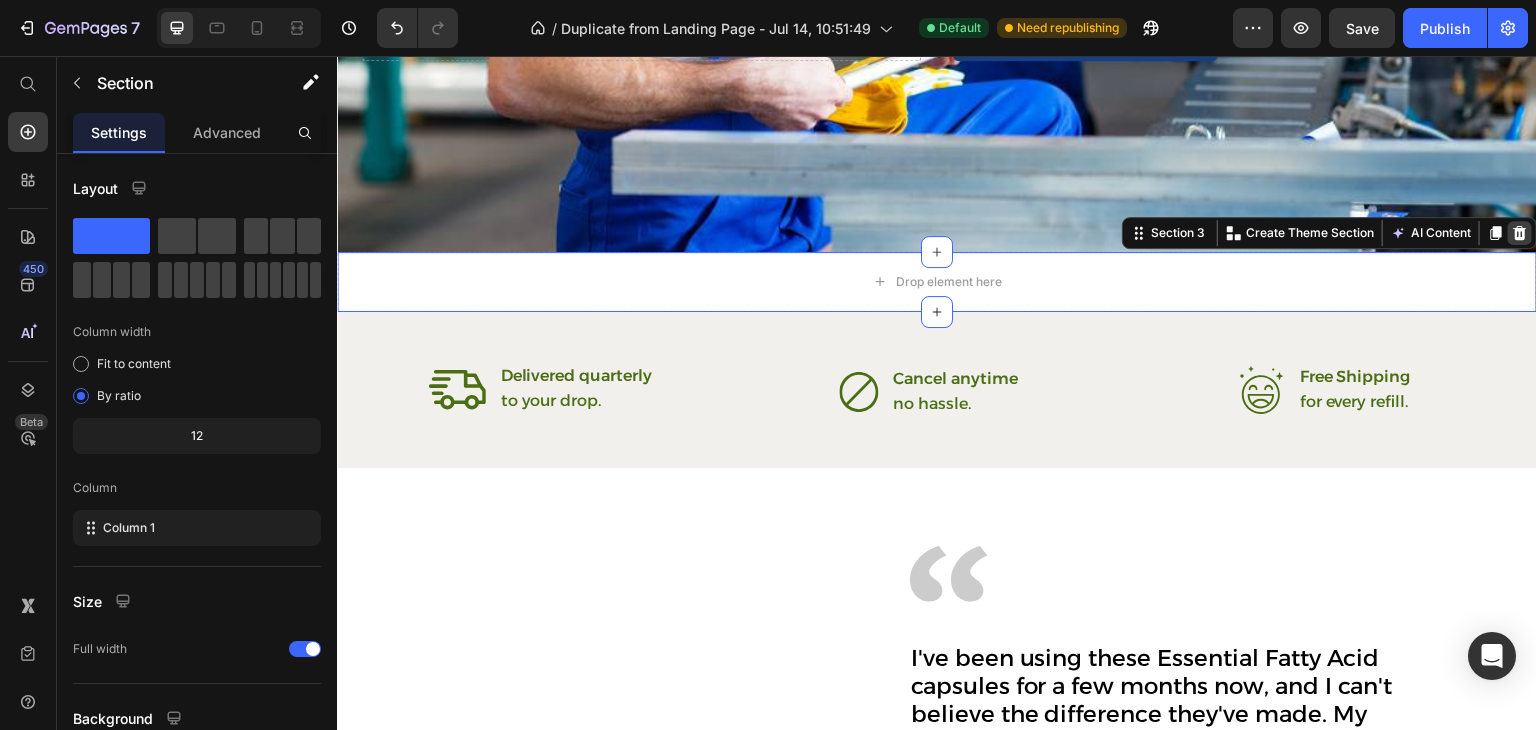 click 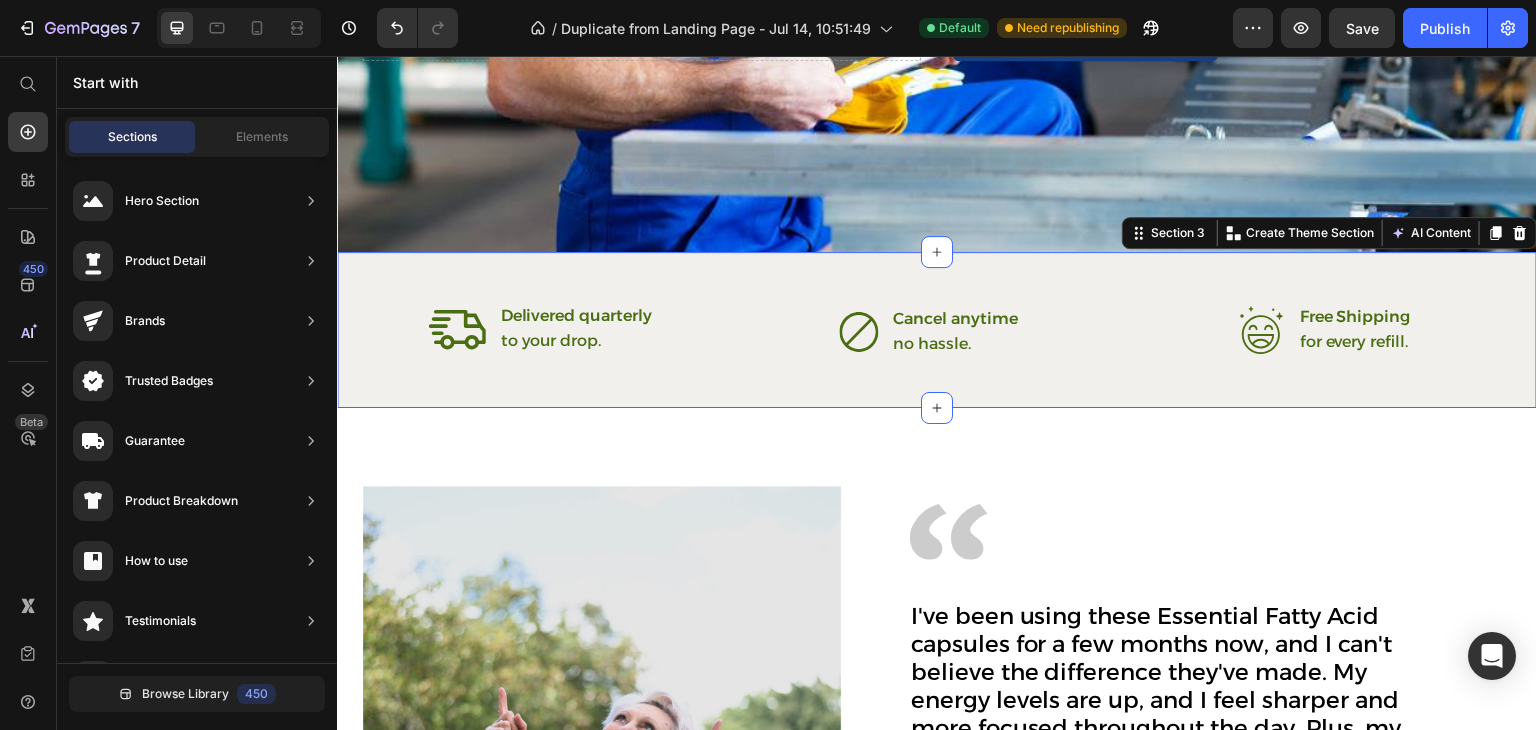 click on "Icon Delivered quarterly Text Block to your drop. Text Block Advanced List
Icon Cancel anytime Text Block no hassle. Text Block Advanced List Row
Icon Free Shipping Text Block for every refill. Text Block Advanced List Row Section 3   You can create reusable sections Create Theme Section AI Content Write with GemAI What would you like to describe here? Tone and Voice Persuasive Product General Duty Steel Workbenches Show more Generate" at bounding box center [937, 330] 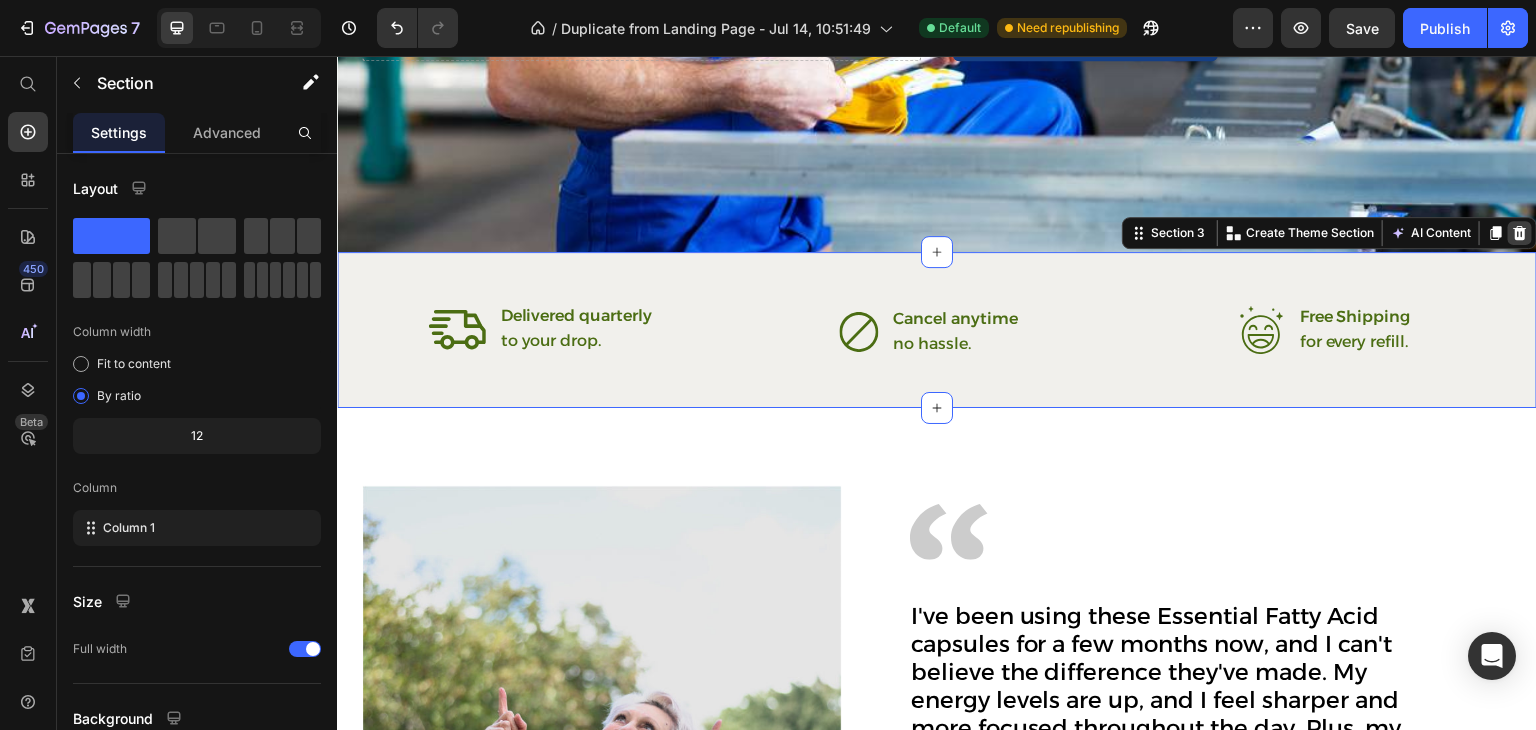 click 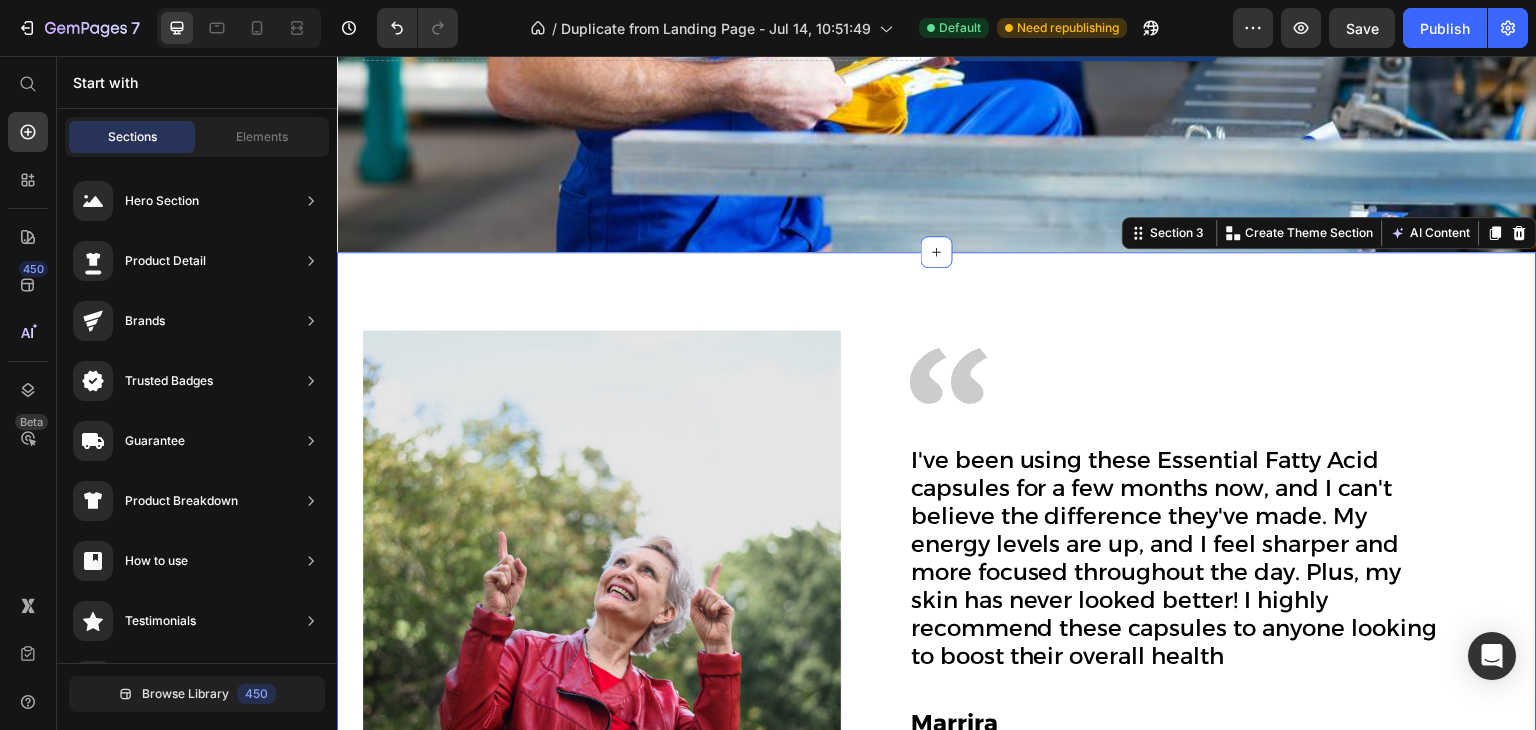click on "Image Image I've been using these Essential Fatty Acid capsules for a few months now, and I can't believe the difference they've made. My energy levels are up, and I feel sharper and more focused throughout the day. Plus, my skin has never looked better! I highly recommend these capsules to anyone looking to boost their overall health Text Block Marrira Text Block I've been using these Essential Fatty Acid capsules for a few months now, and I can't believe the difference they've made. My energy levels are up, and I feel sharper and more focused throughout the day. Plus, my skin has never looked better! I highly recommend these capsules to anyone looking to boost their overall health Text Block Marrira Text Block Text Block Marrira Text Block Carousel Row Row Section 3   You can create reusable sections Create Theme Section AI Content Write with GemAI What would you like to describe here? Tone and Voice Persuasive Product General Duty Steel Workbenches Show more Generate" at bounding box center [937, 598] 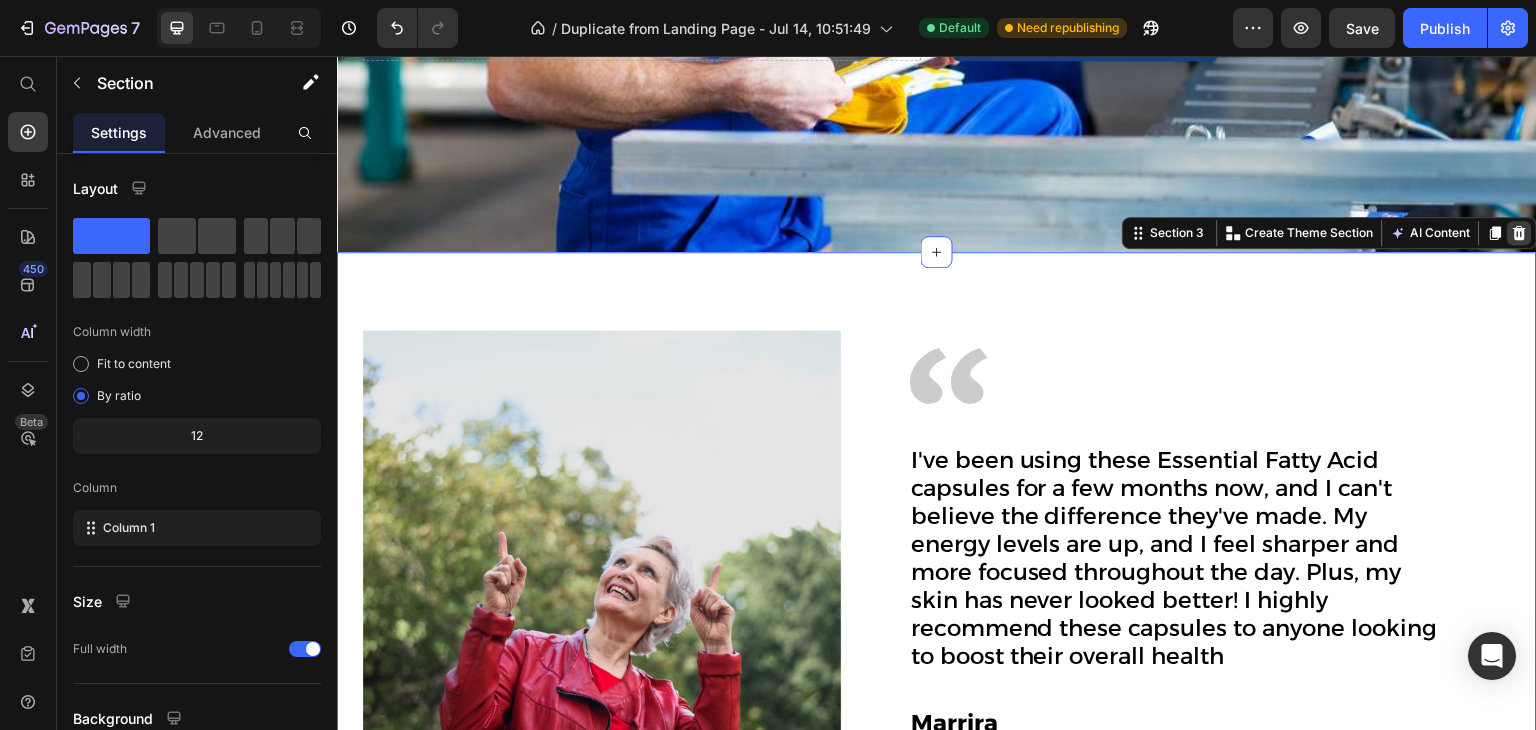 click 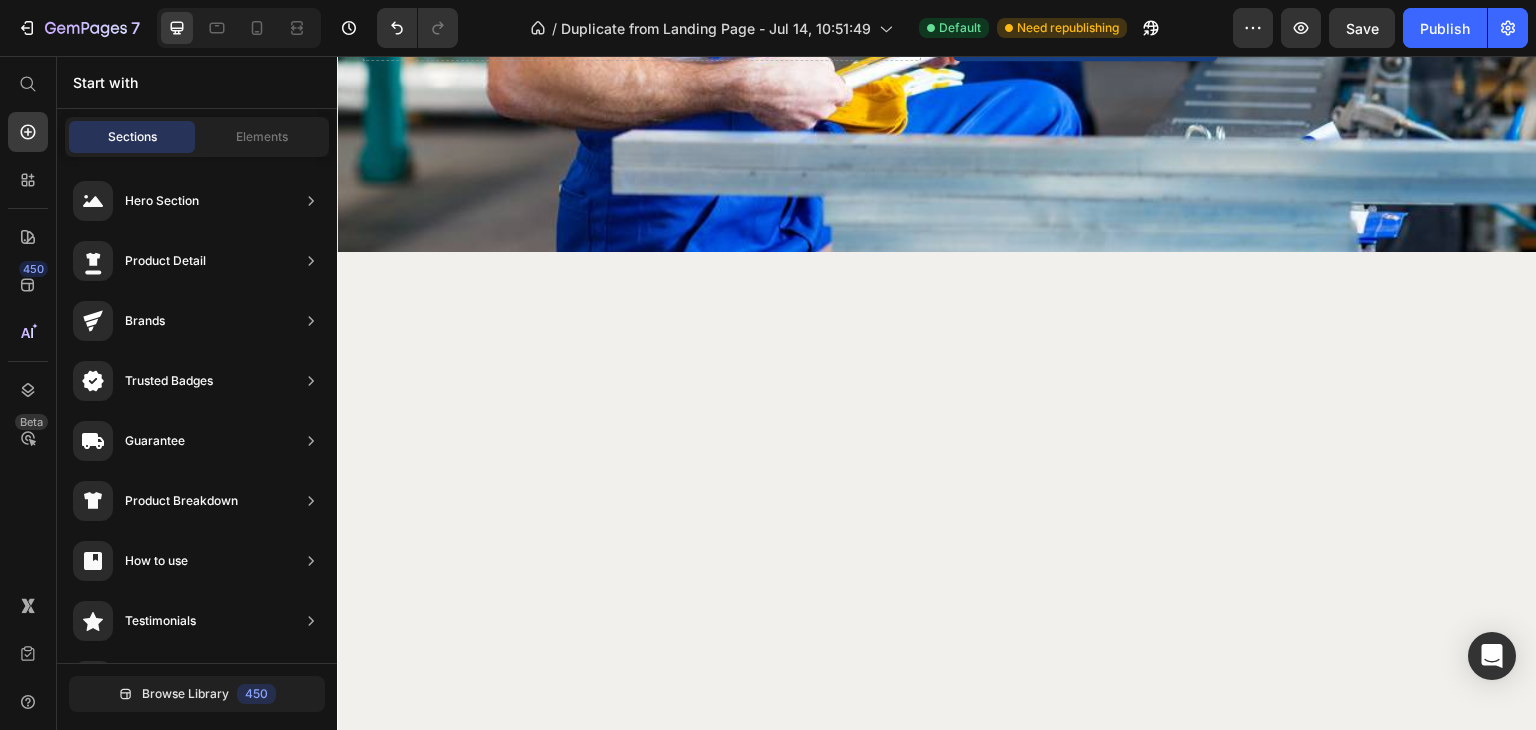click at bounding box center [937, 531] 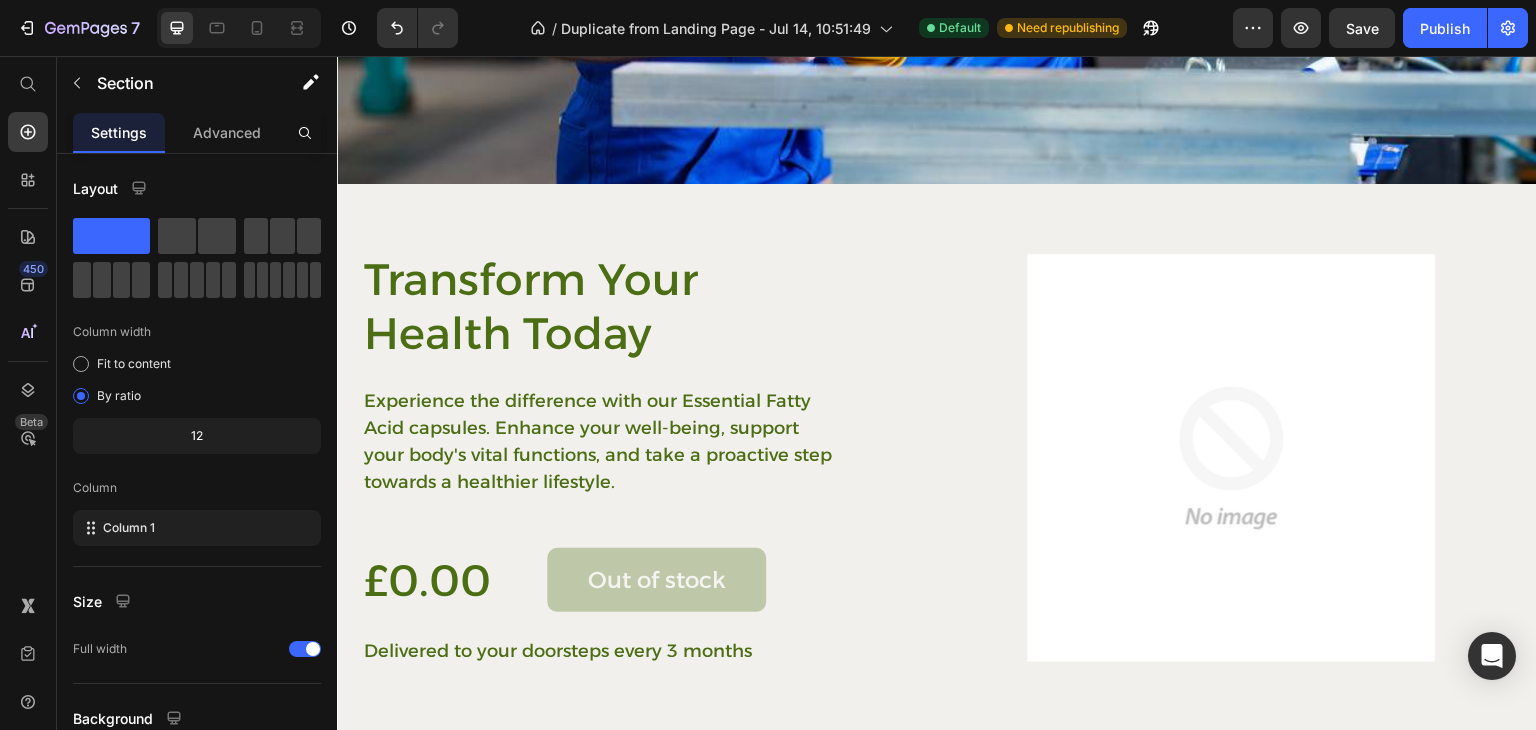 scroll, scrollTop: 734, scrollLeft: 0, axis: vertical 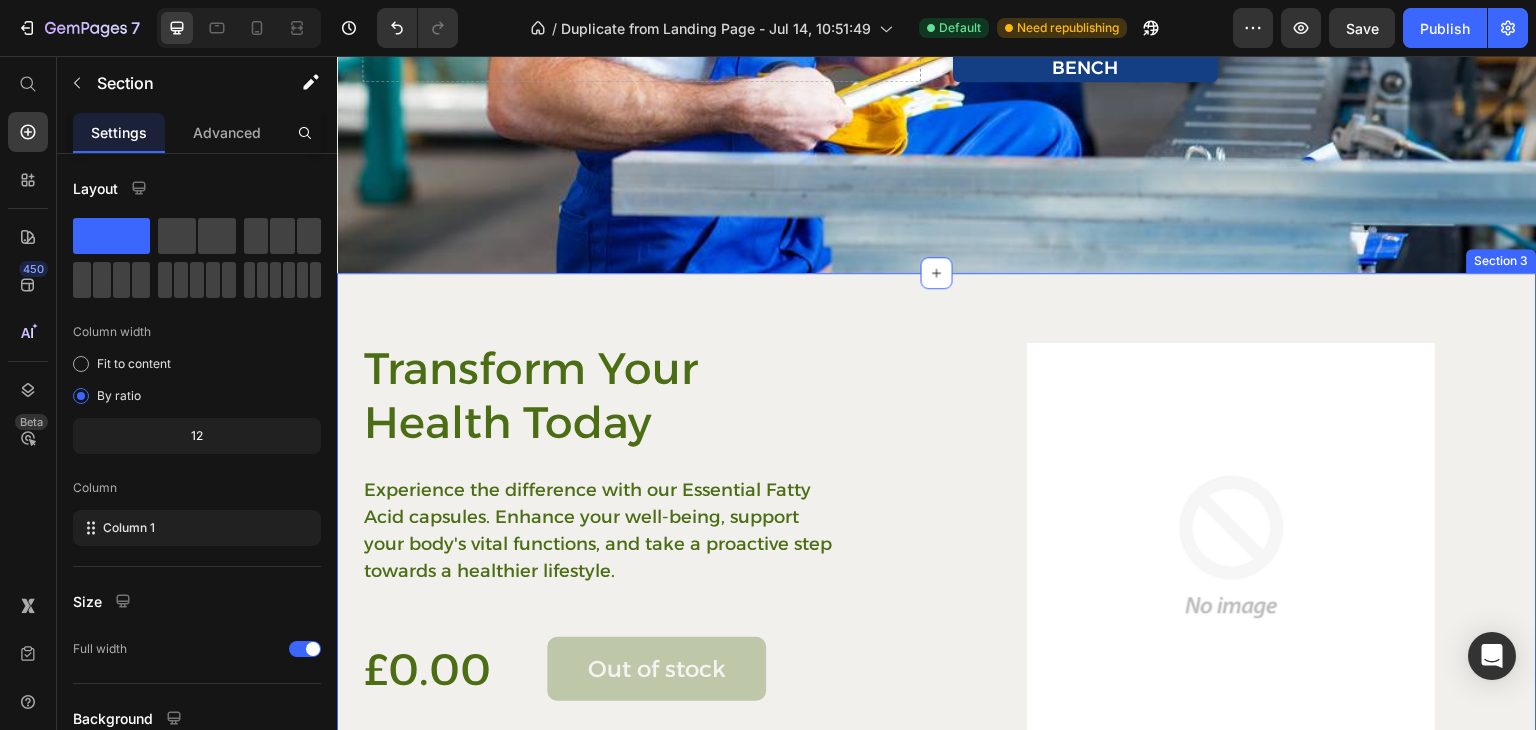 click on "Transform Your Health Today Heading Experience the difference with our Essential Fatty Acid capsules. Enhance your well-being, support your body's vital functions, and take a proactive step towards a healthier lifestyle. Text Block £0.00 Product Price Out of stock Add to Cart Row Delivered to your doorsteps every 3 months Text Block Row Product Images Product Section 3" at bounding box center (937, 552) 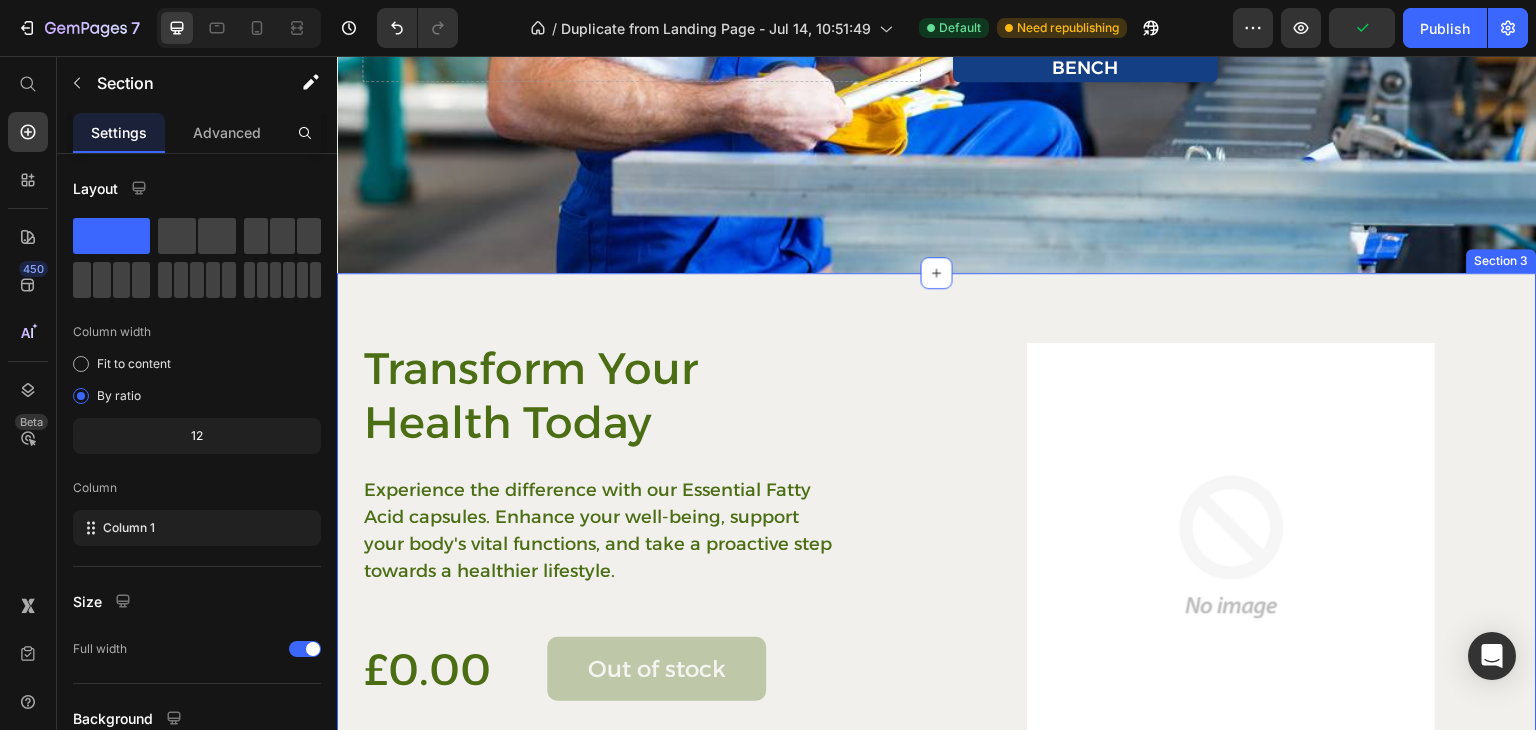 click on "Transform Your Health Today Heading Experience the difference with our Essential Fatty Acid capsules. Enhance your well-being, support your body's vital functions, and take a proactive step towards a healthier lifestyle. Text Block £0.00 Product Price Out of stock Add to Cart Row Delivered to your doorsteps every 3 months Text Block Row Product Images Product Section 3" at bounding box center [937, 552] 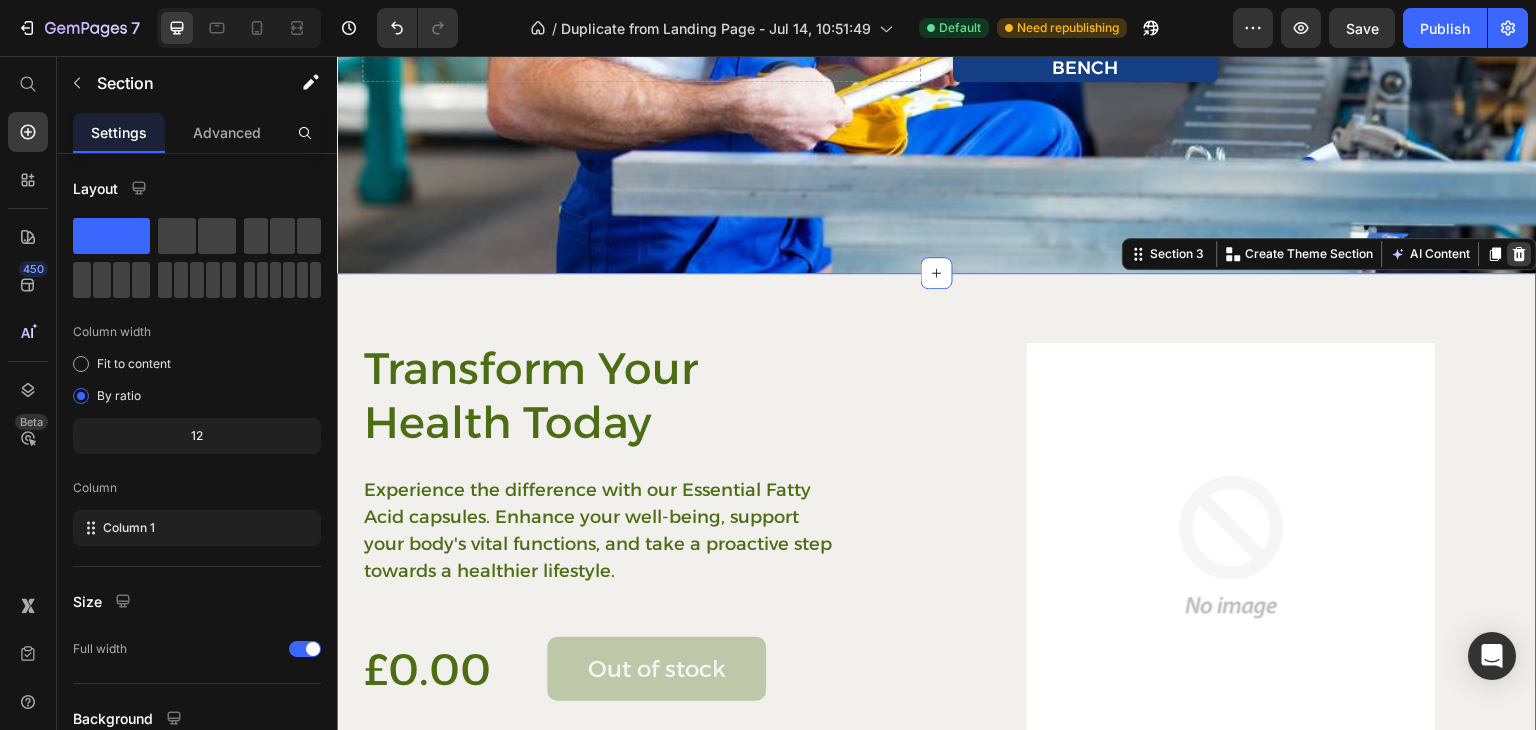 click 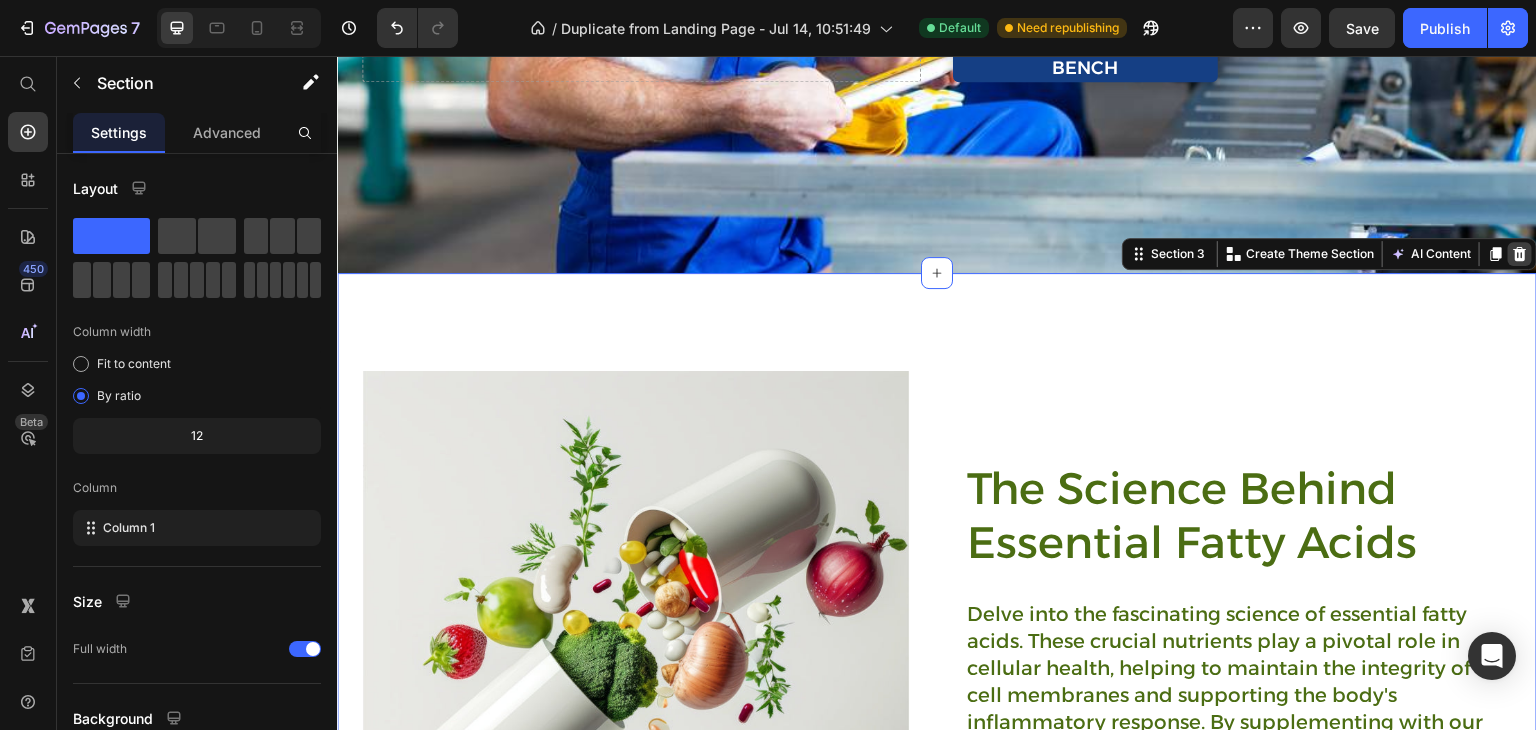 click at bounding box center (1520, 254) 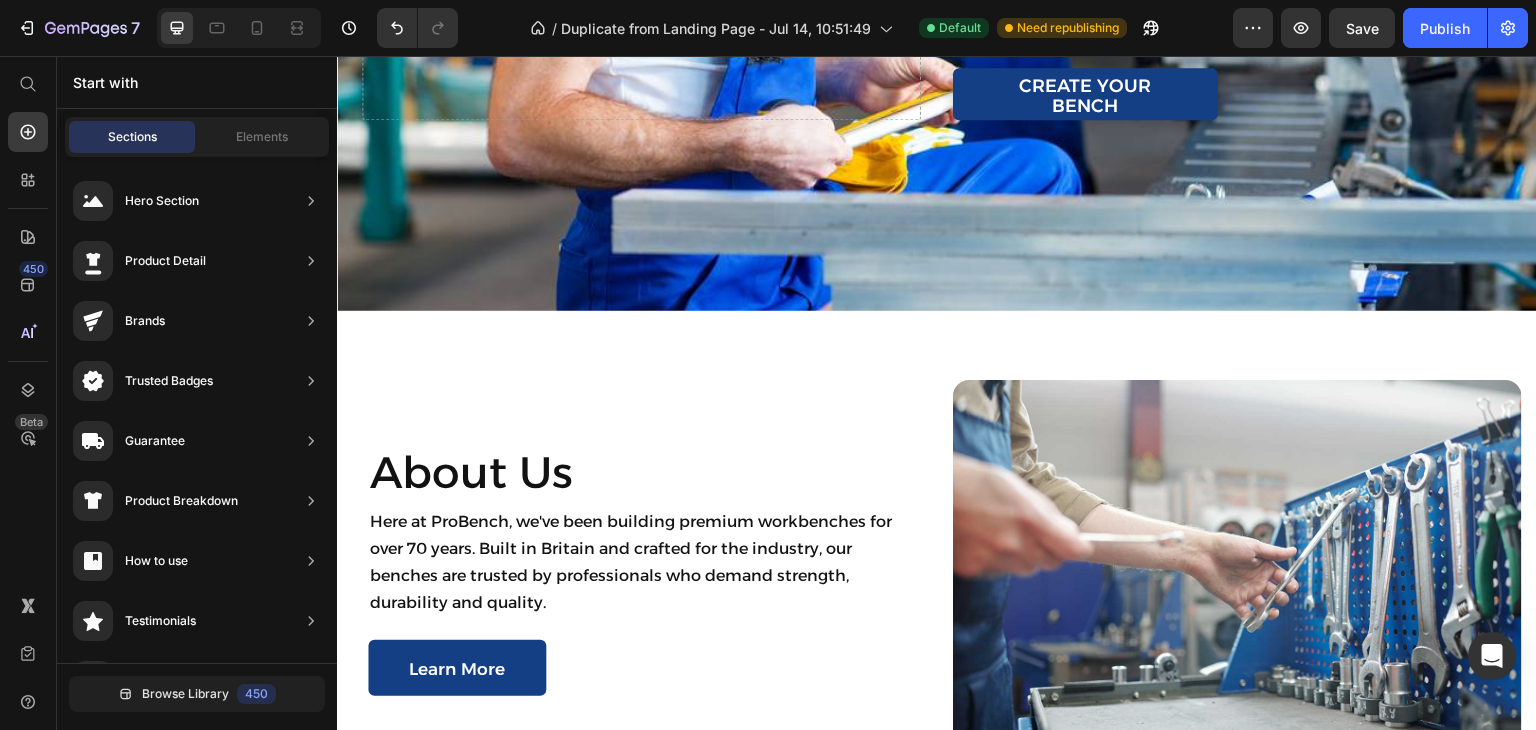 scroll, scrollTop: 716, scrollLeft: 0, axis: vertical 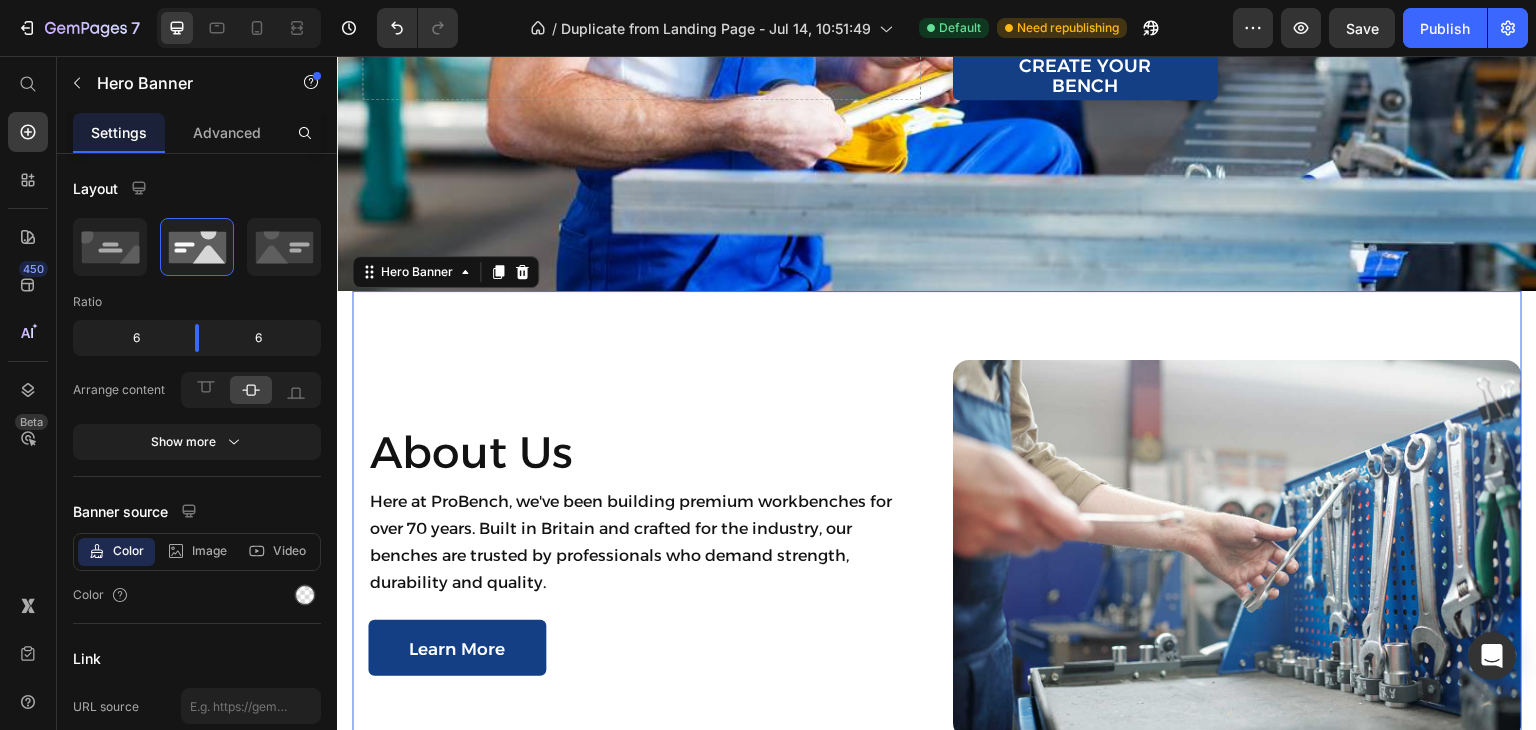 click on "About Us Heading Here at ProBench, we've been building premium workbenches for over 70 years. Built in Britain and crafted for the industry, our benches are trusted by professionals who demand strength, durability and quality. Text Block Learn More Button Row Image" at bounding box center (937, 549) 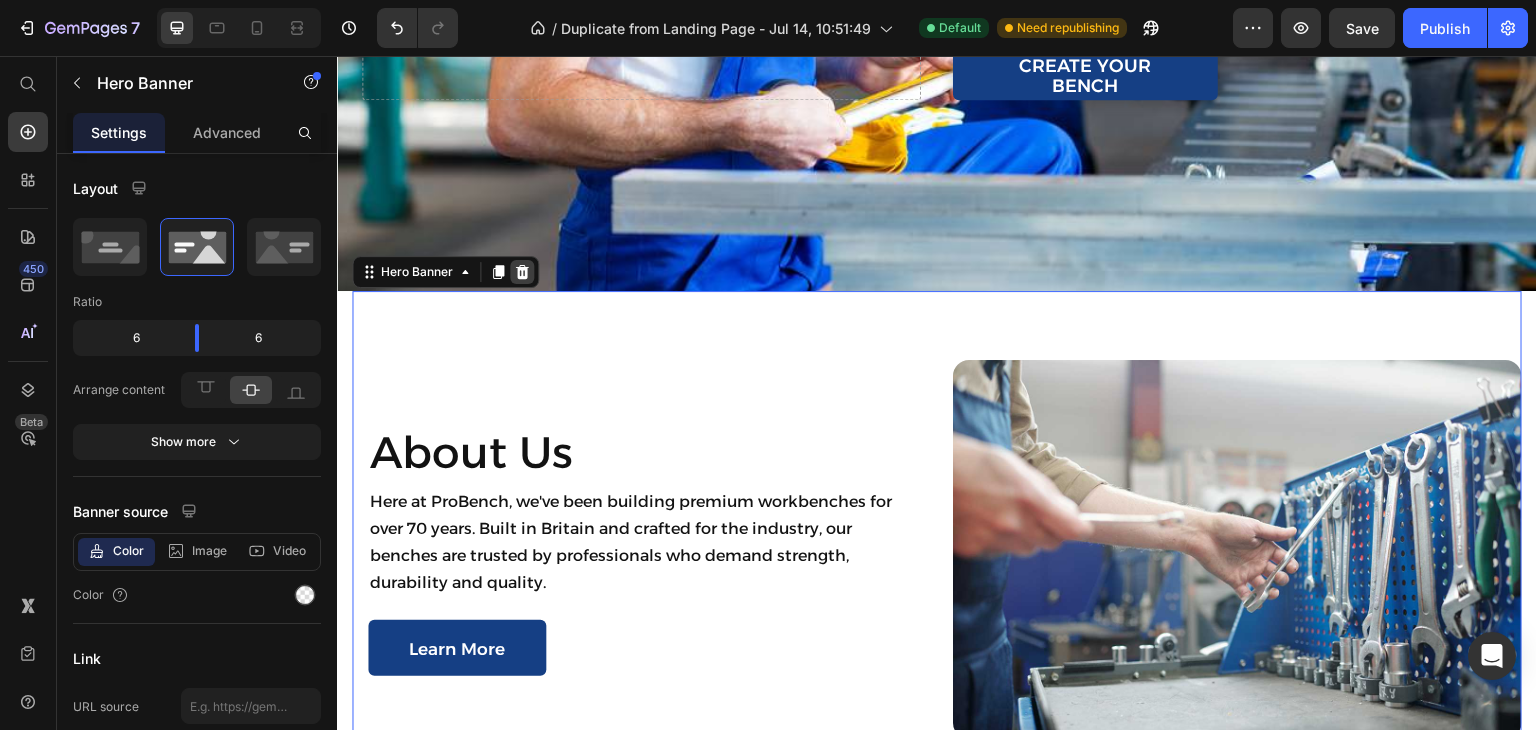 click 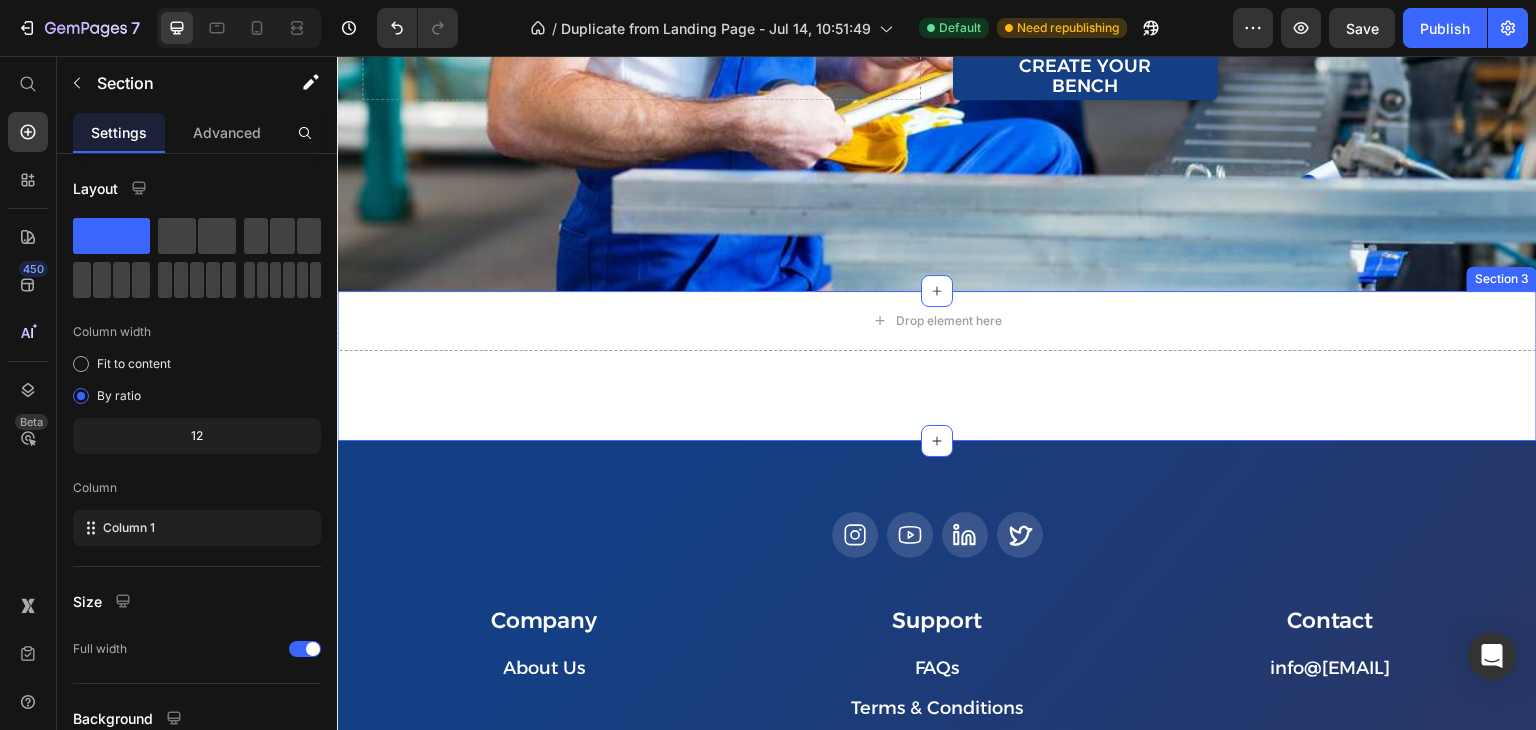 click on "Drop element here Section 3" at bounding box center (937, 366) 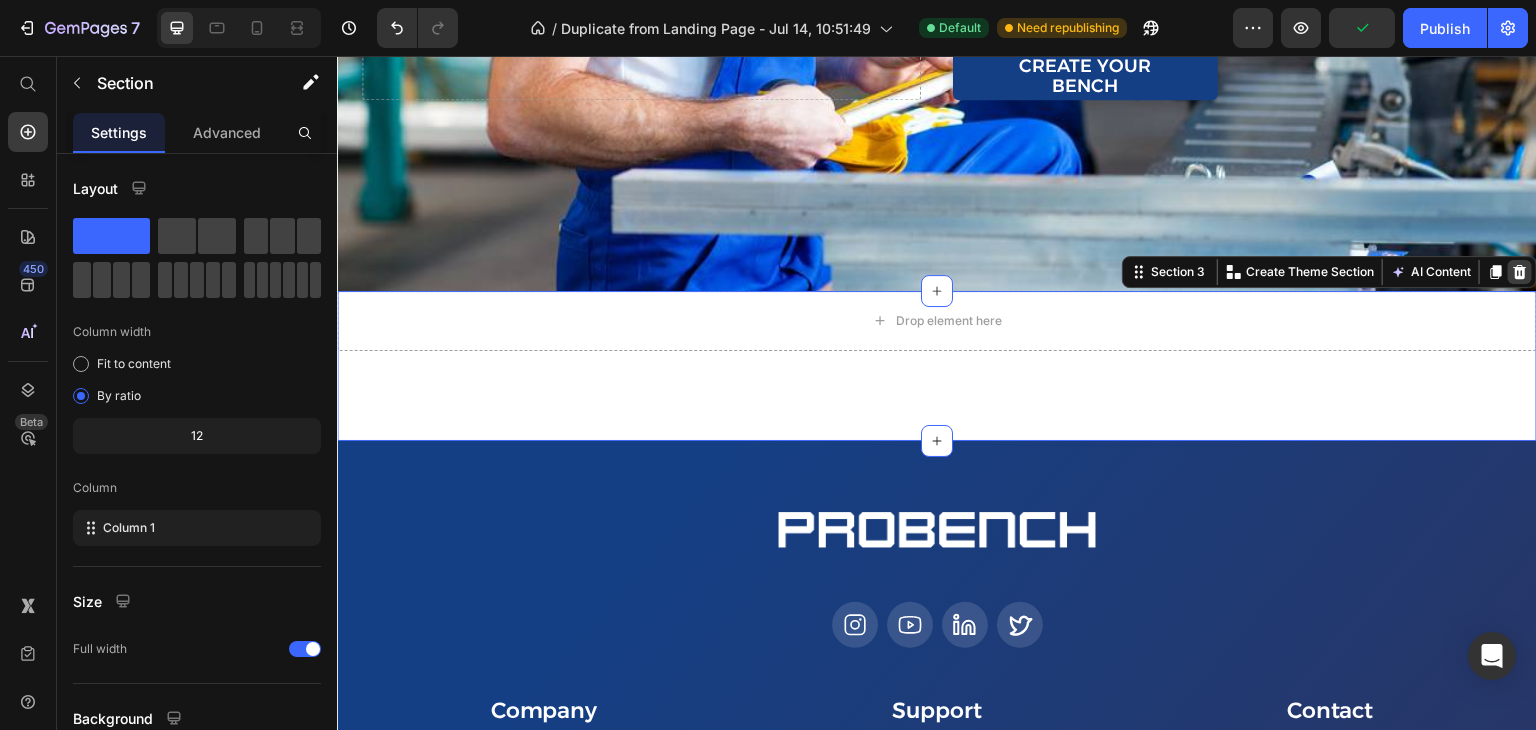 click 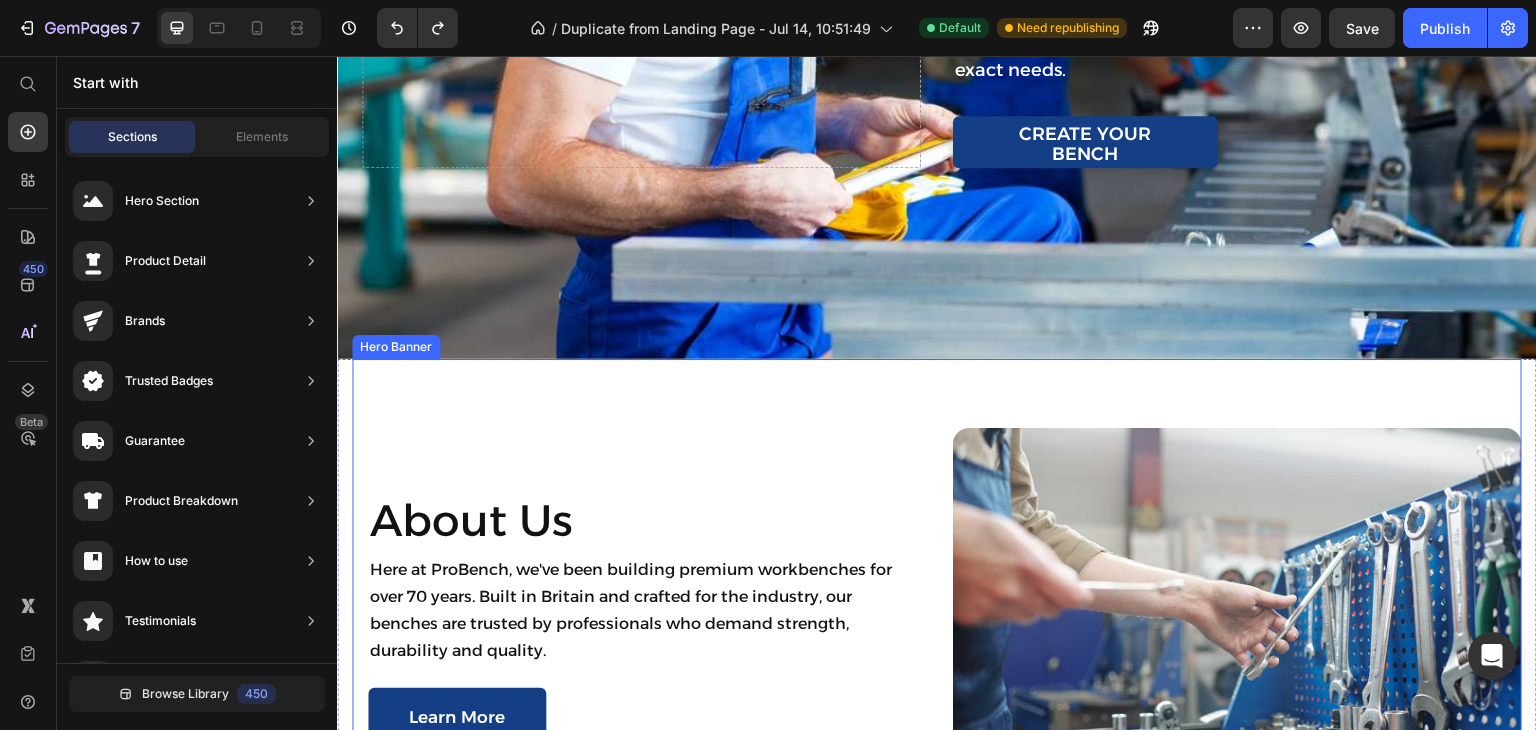 scroll, scrollTop: 644, scrollLeft: 0, axis: vertical 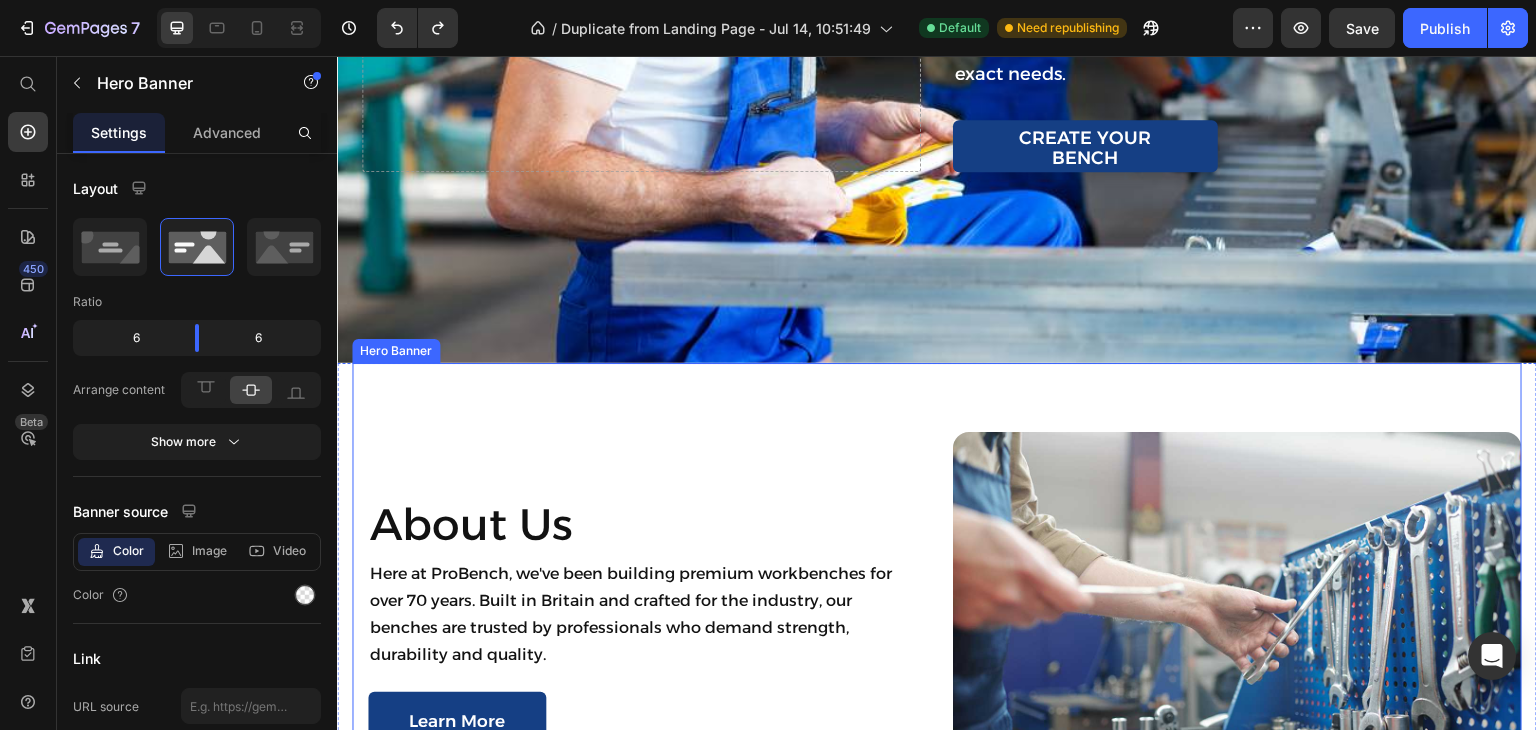 click on "About Us Heading Here at ProBench, we've been building premium workbenches for over 70 years. Built in Britain and crafted for the industry, our benches are trusted by professionals who demand strength, durability and quality. Text Block Learn More Button Row Image" at bounding box center (937, 621) 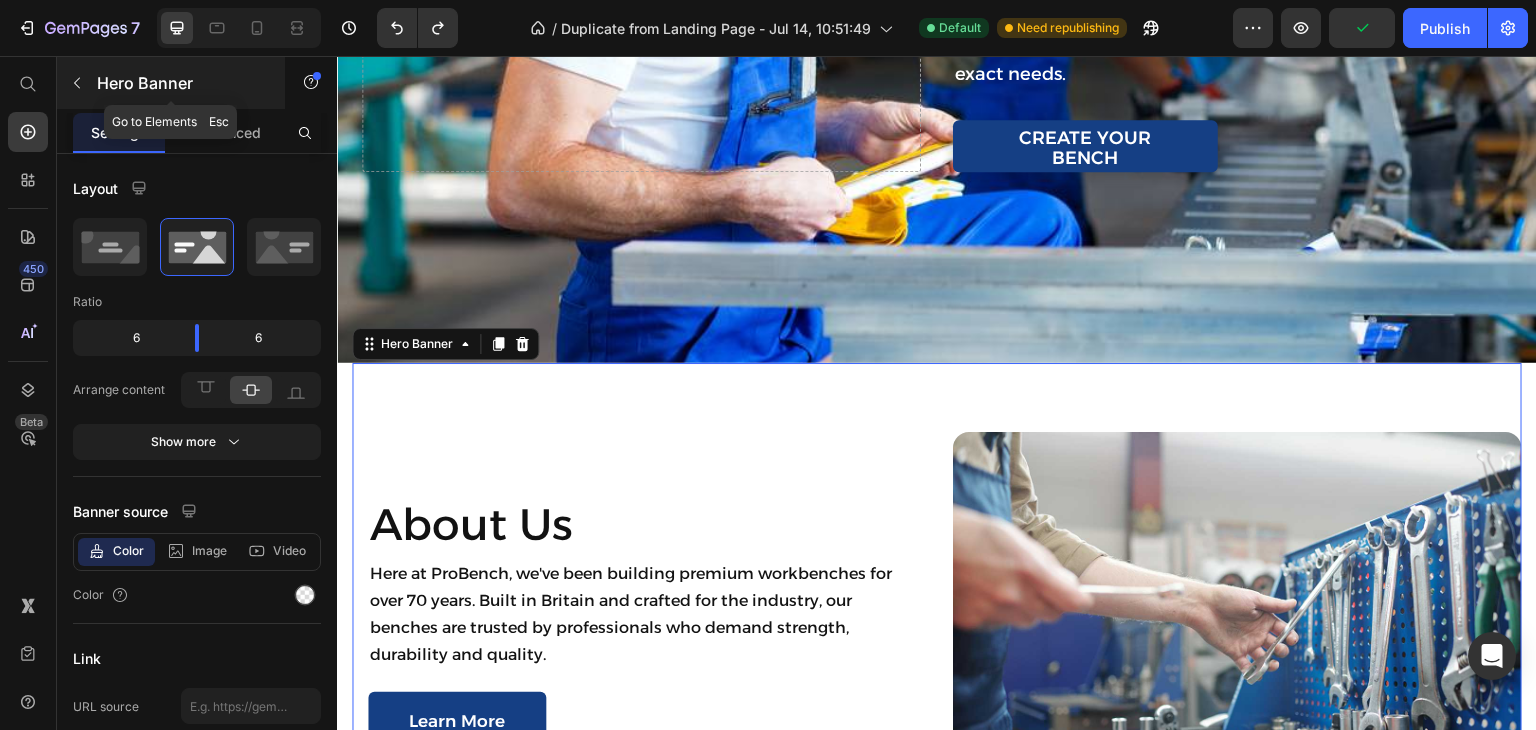click 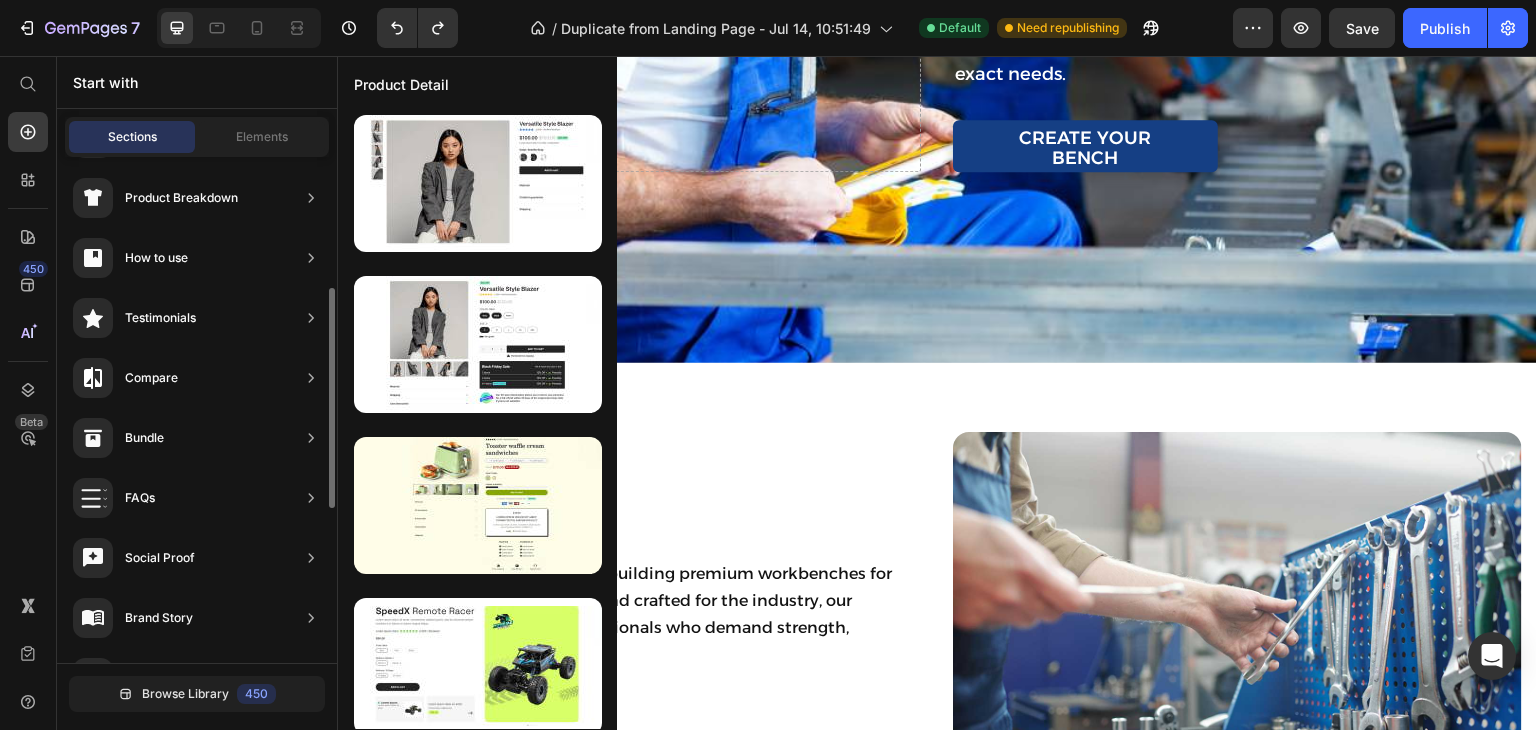 scroll, scrollTop: 304, scrollLeft: 0, axis: vertical 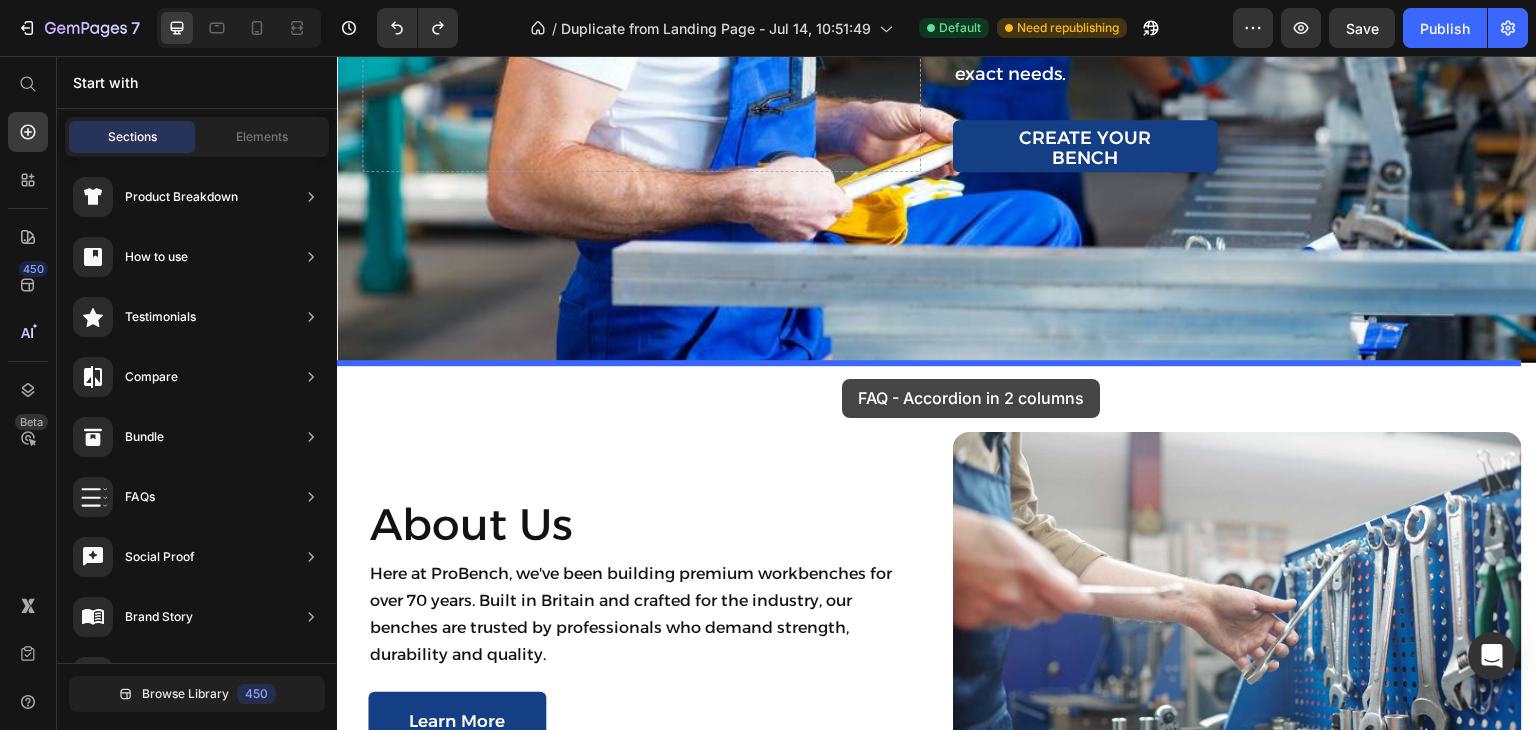 drag, startPoint x: 761, startPoint y: 398, endPoint x: 842, endPoint y: 379, distance: 83.198555 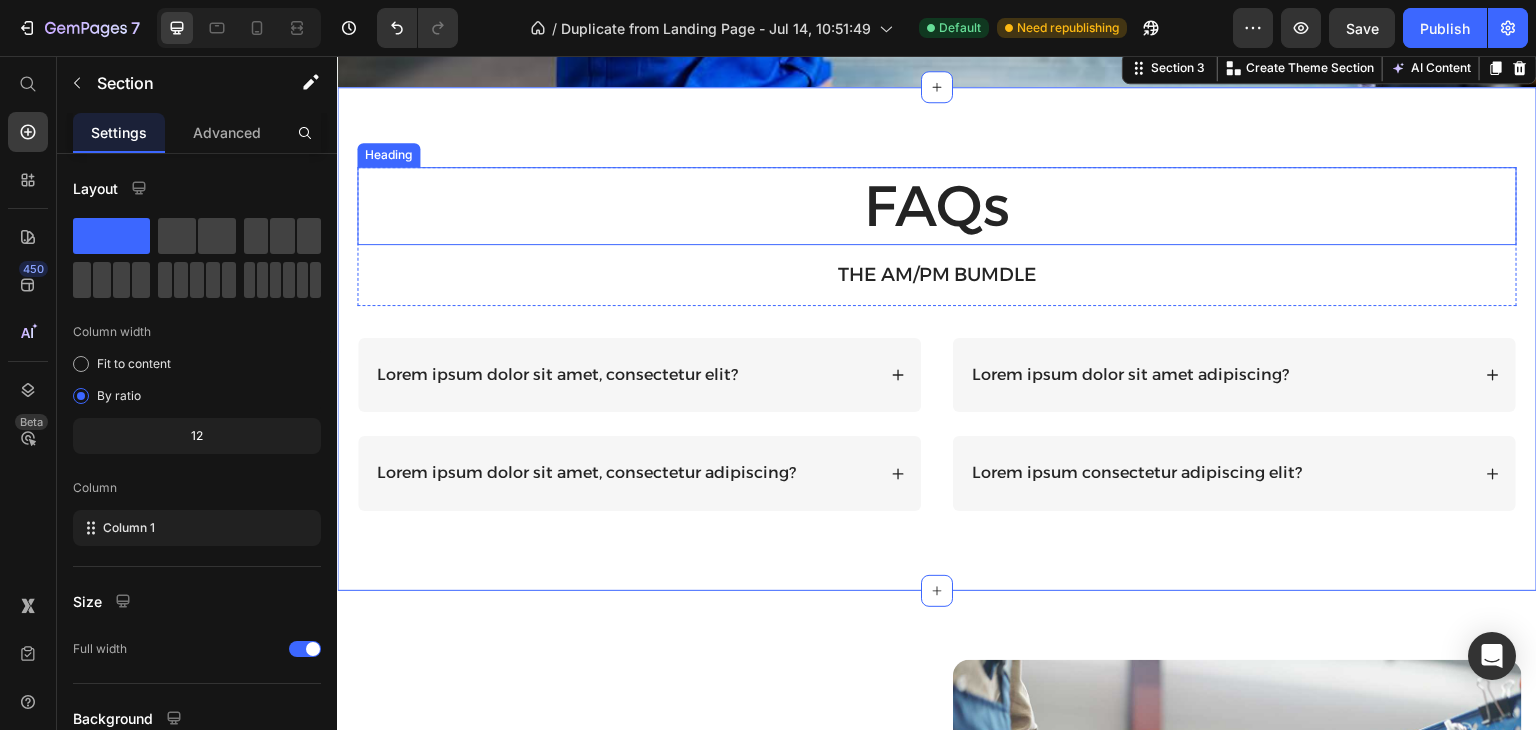 scroll, scrollTop: 920, scrollLeft: 0, axis: vertical 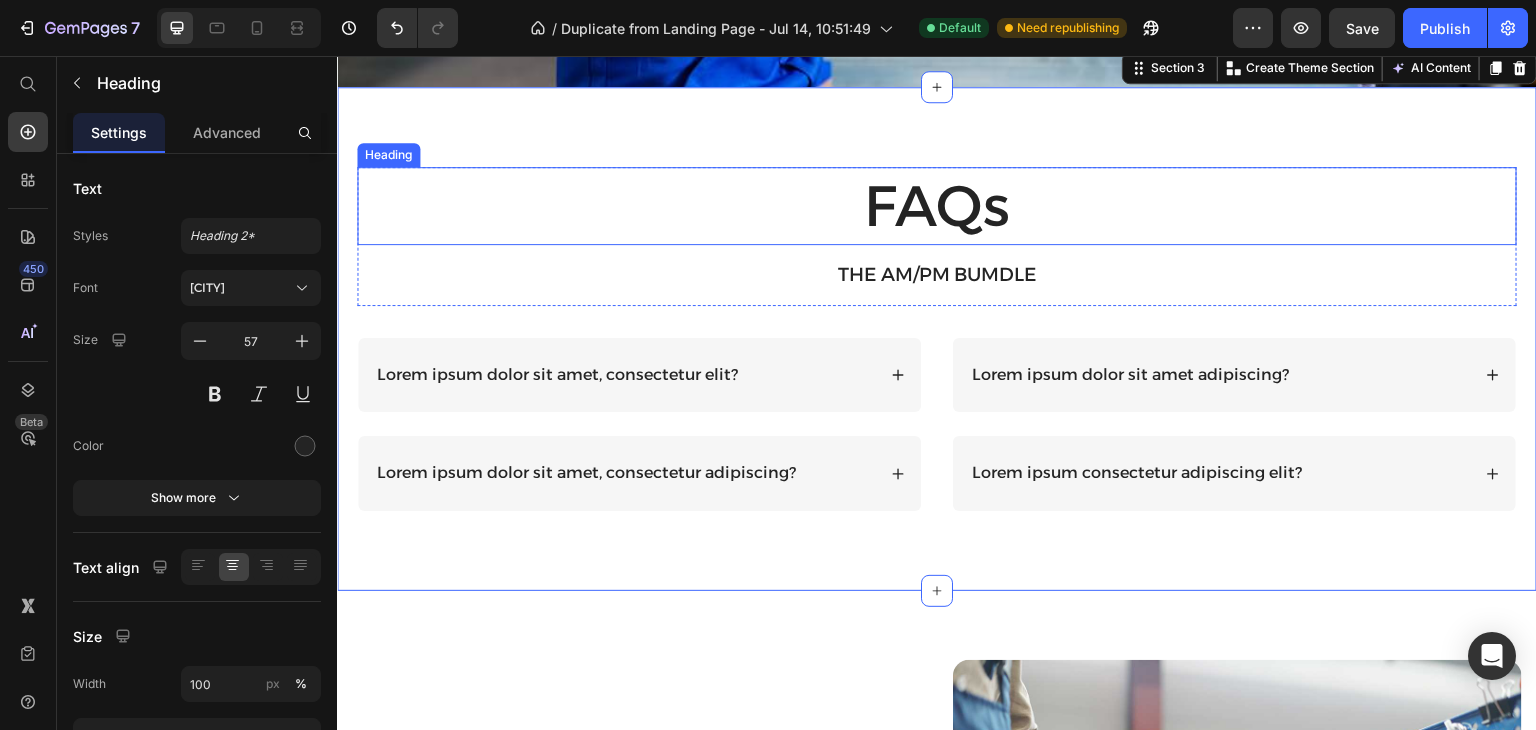 click on "FAQs" at bounding box center [937, 206] 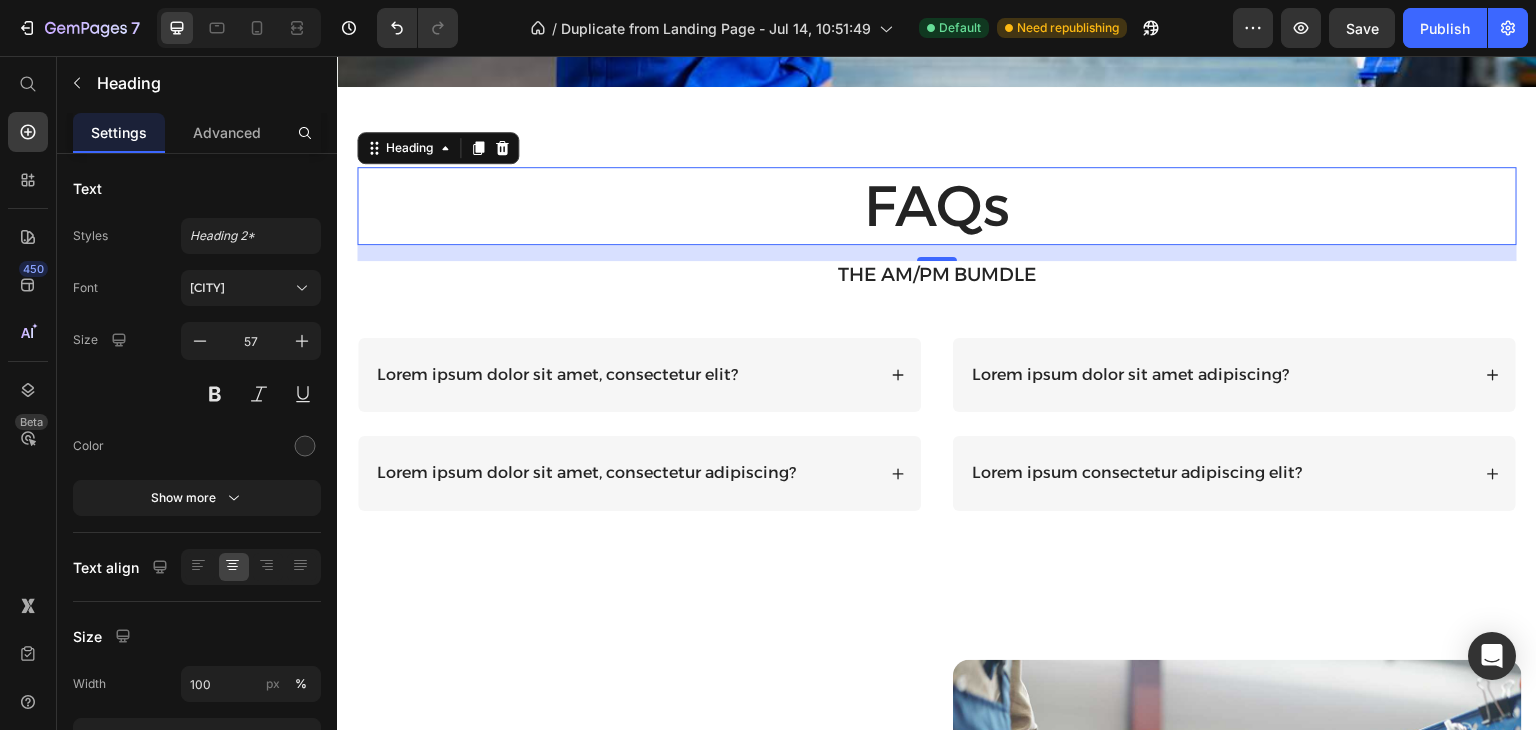 click on "FAQs" at bounding box center (937, 206) 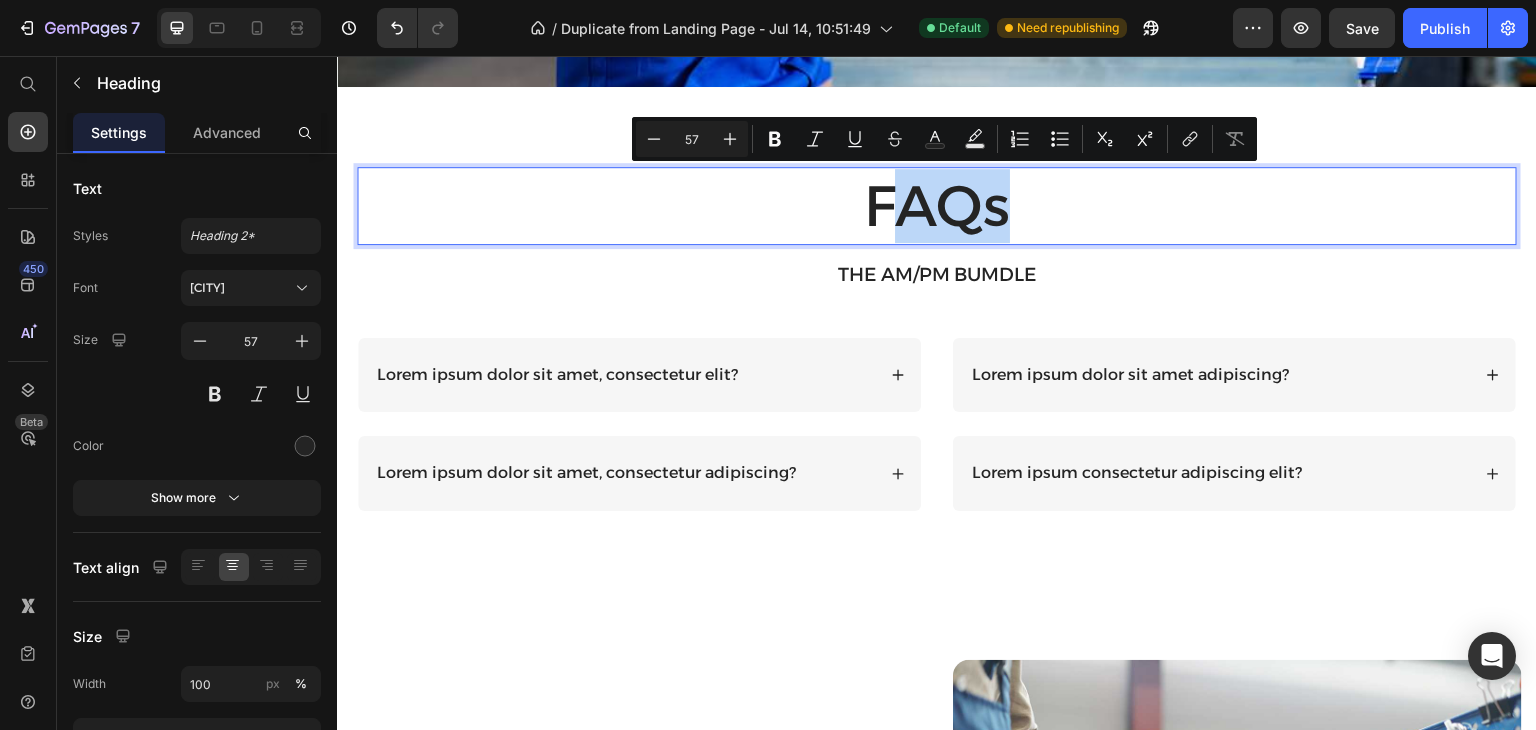 drag, startPoint x: 1000, startPoint y: 216, endPoint x: 888, endPoint y: 203, distance: 112.75194 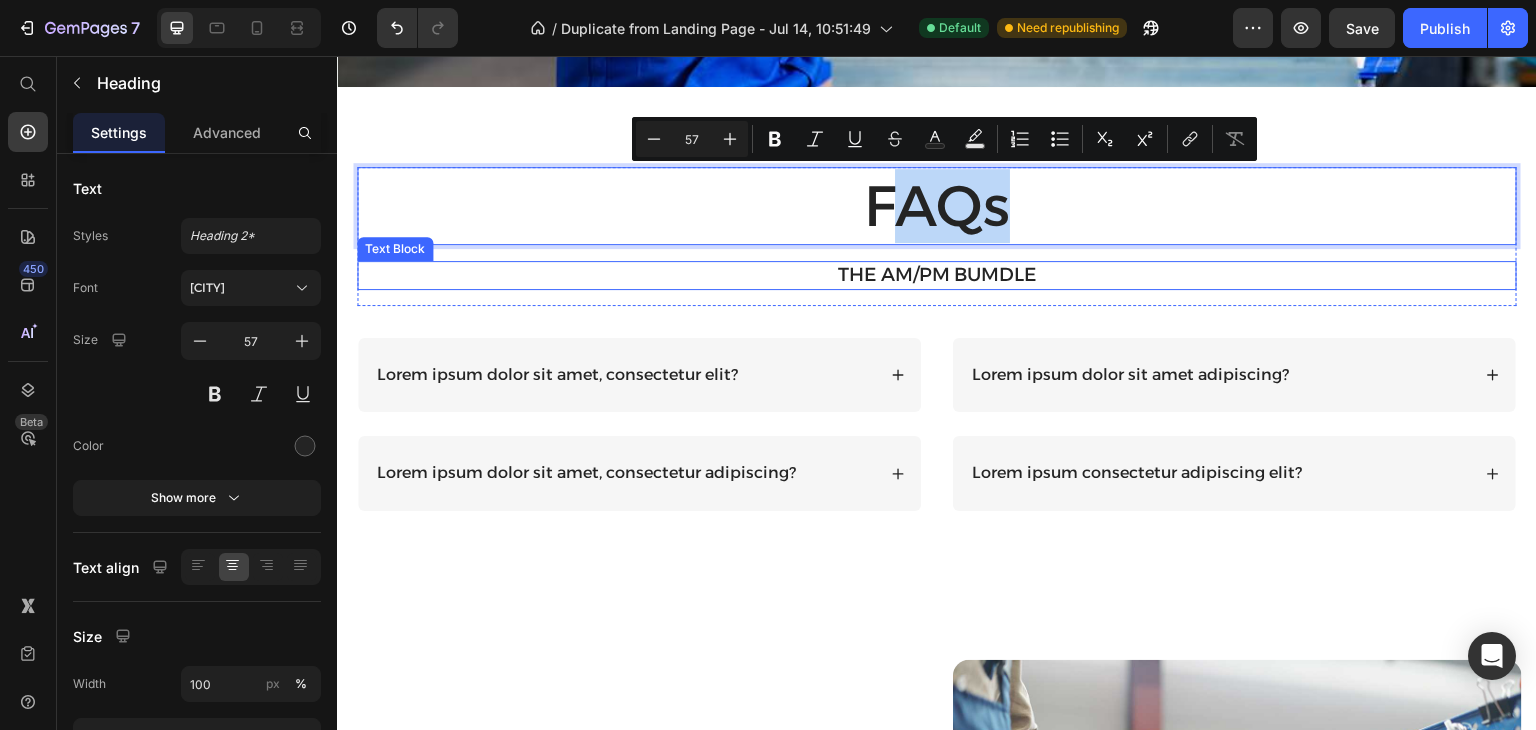 click on "THE AM/PM BUMDLE" at bounding box center [937, 275] 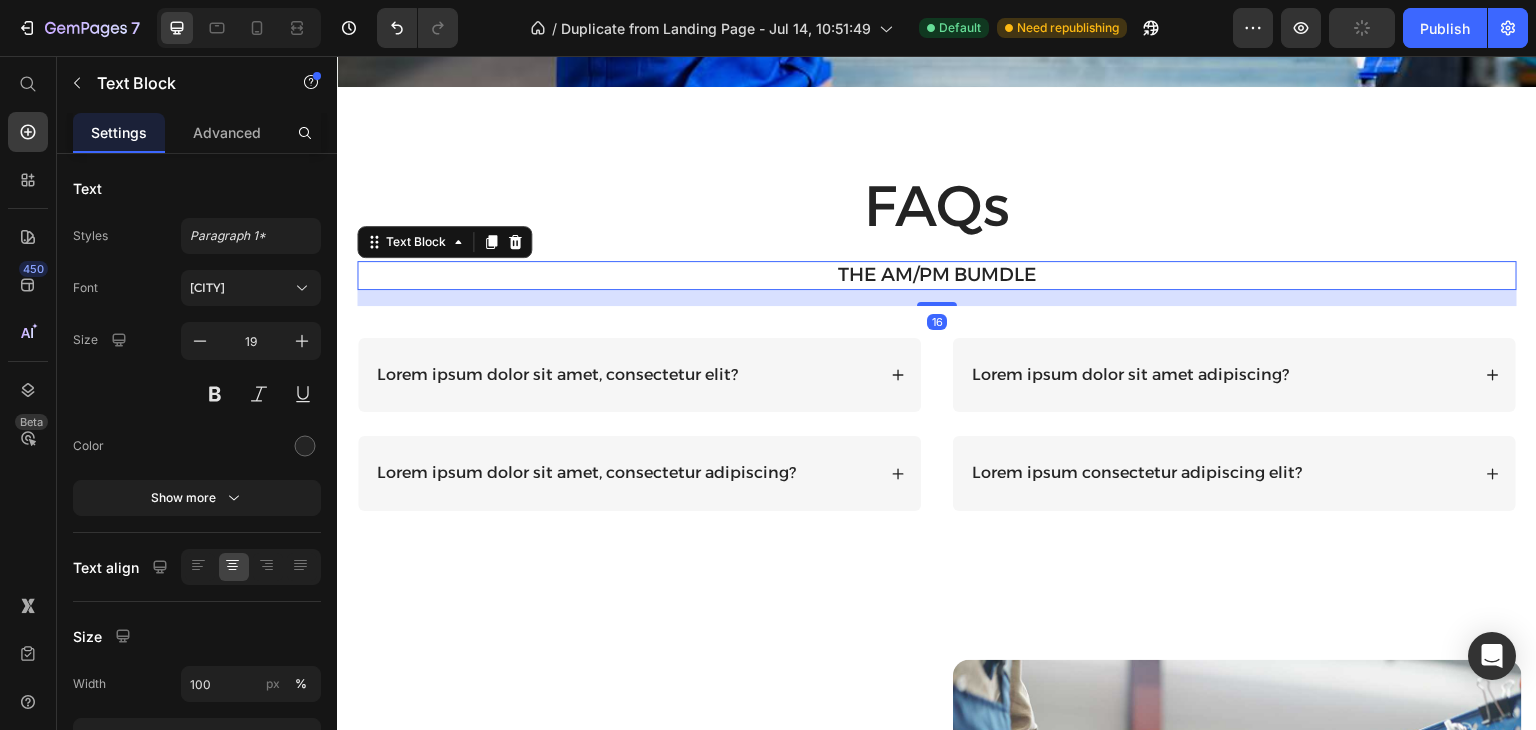 click on "THE AM/PM BUMDLE" at bounding box center [937, 275] 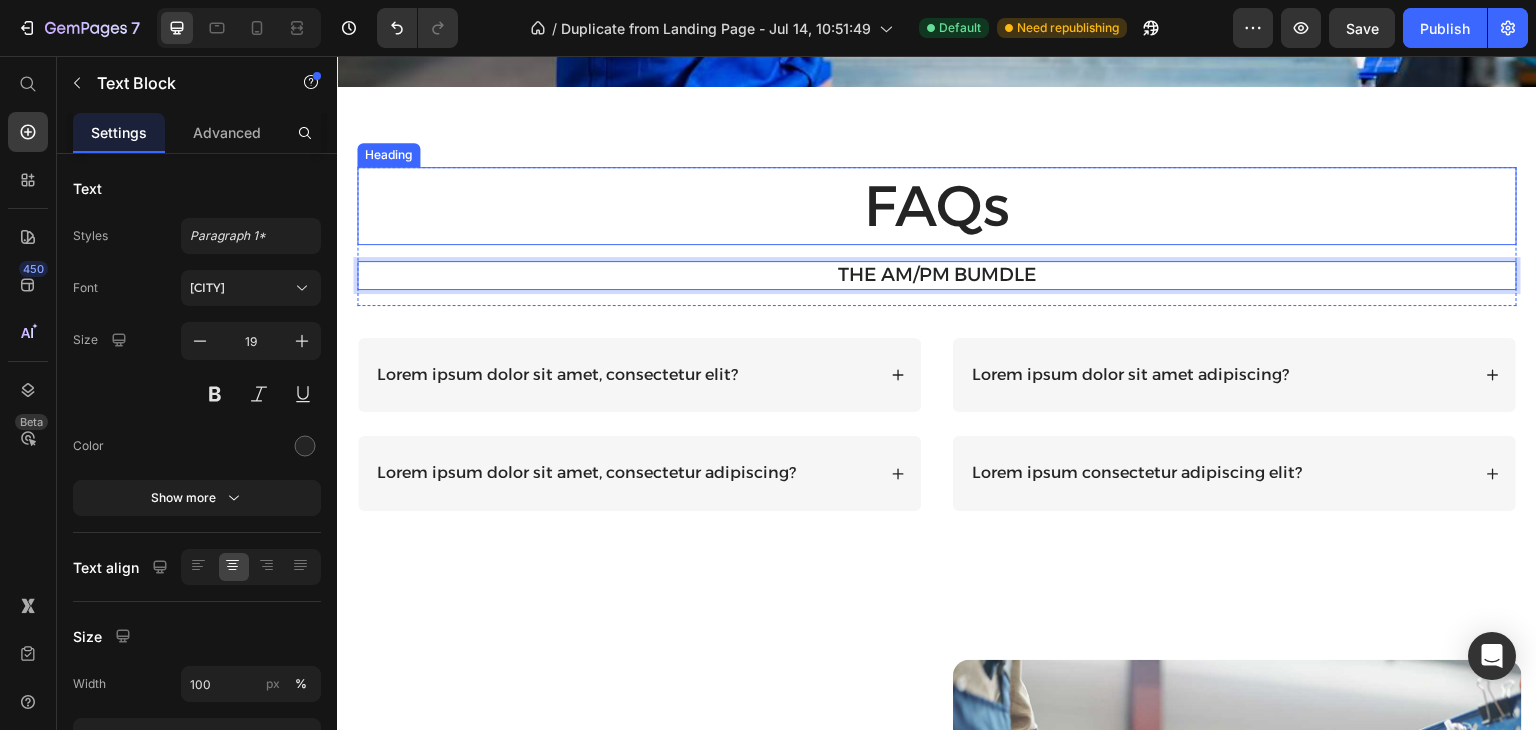click on "FAQs" at bounding box center (937, 206) 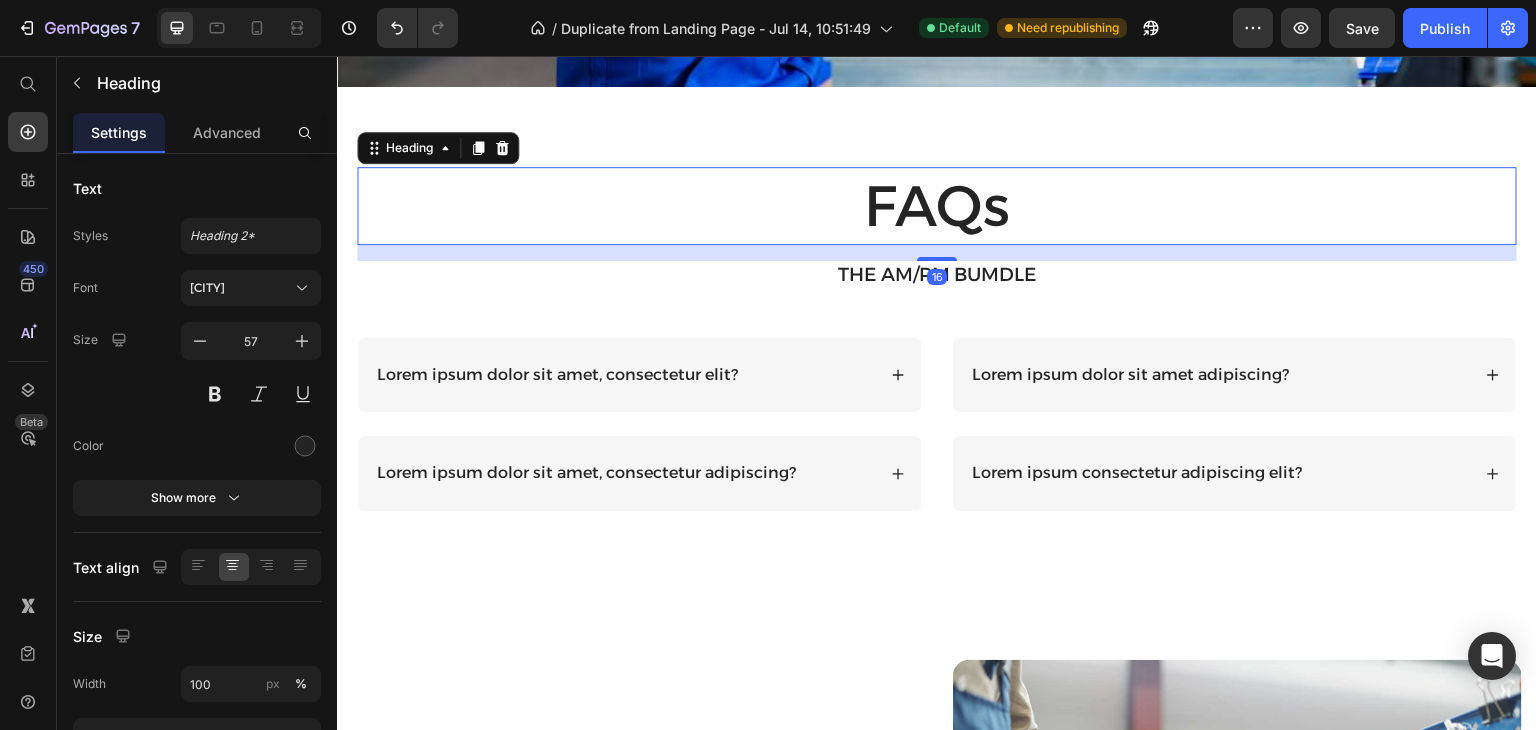 click on "Heading" at bounding box center (438, 148) 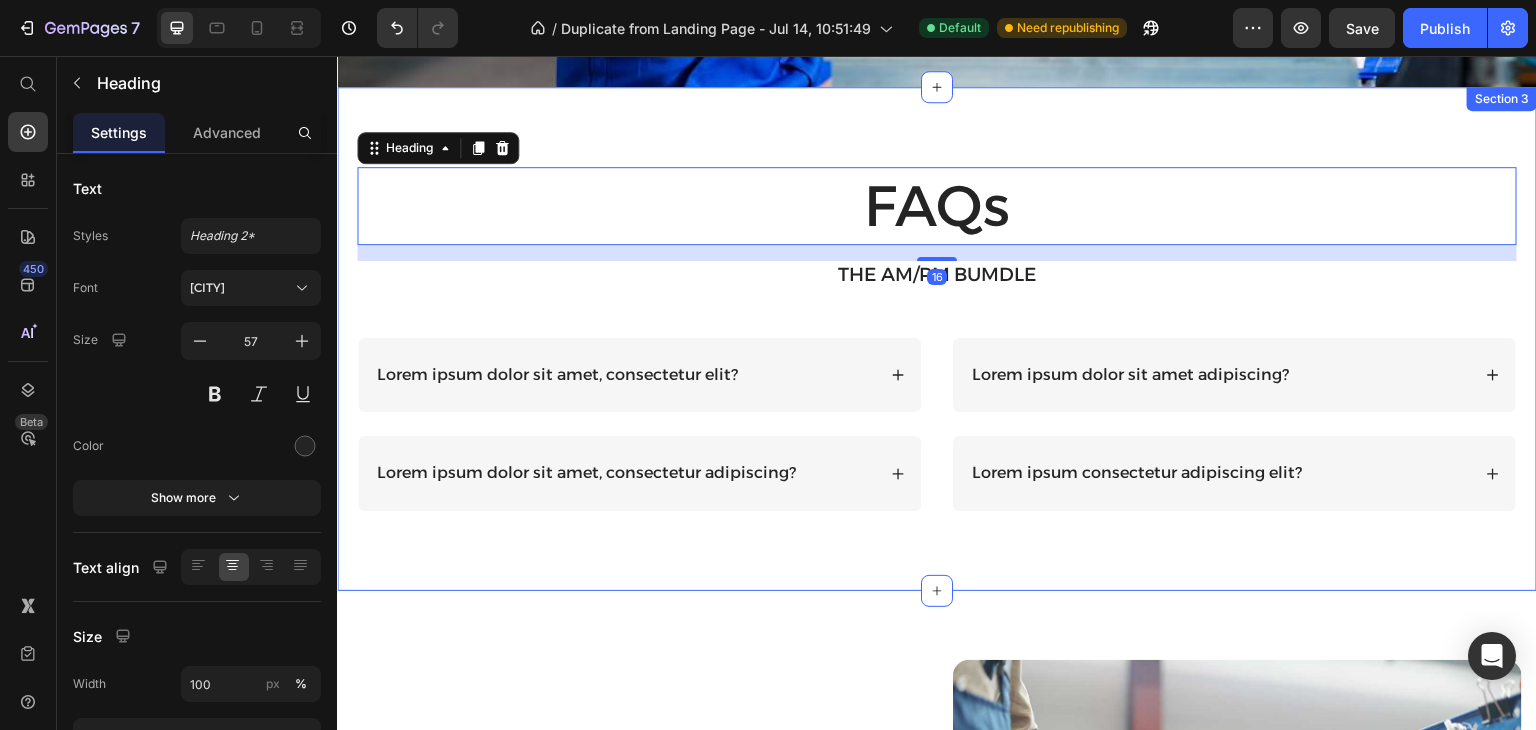 click on "FAQs Heading   16 THE AM/PM BUMDLE Text Block Row
Lorem ipsum dolor sit amet, consectetur elit?
Lorem ipsum dolor sit amet, consectetur adipiscing? Accordion
Lorem ipsum dolor sit amet adipiscing?
Lorem ipsum consectetur adipiscing elit? Accordion Row Section 3" at bounding box center [937, 339] 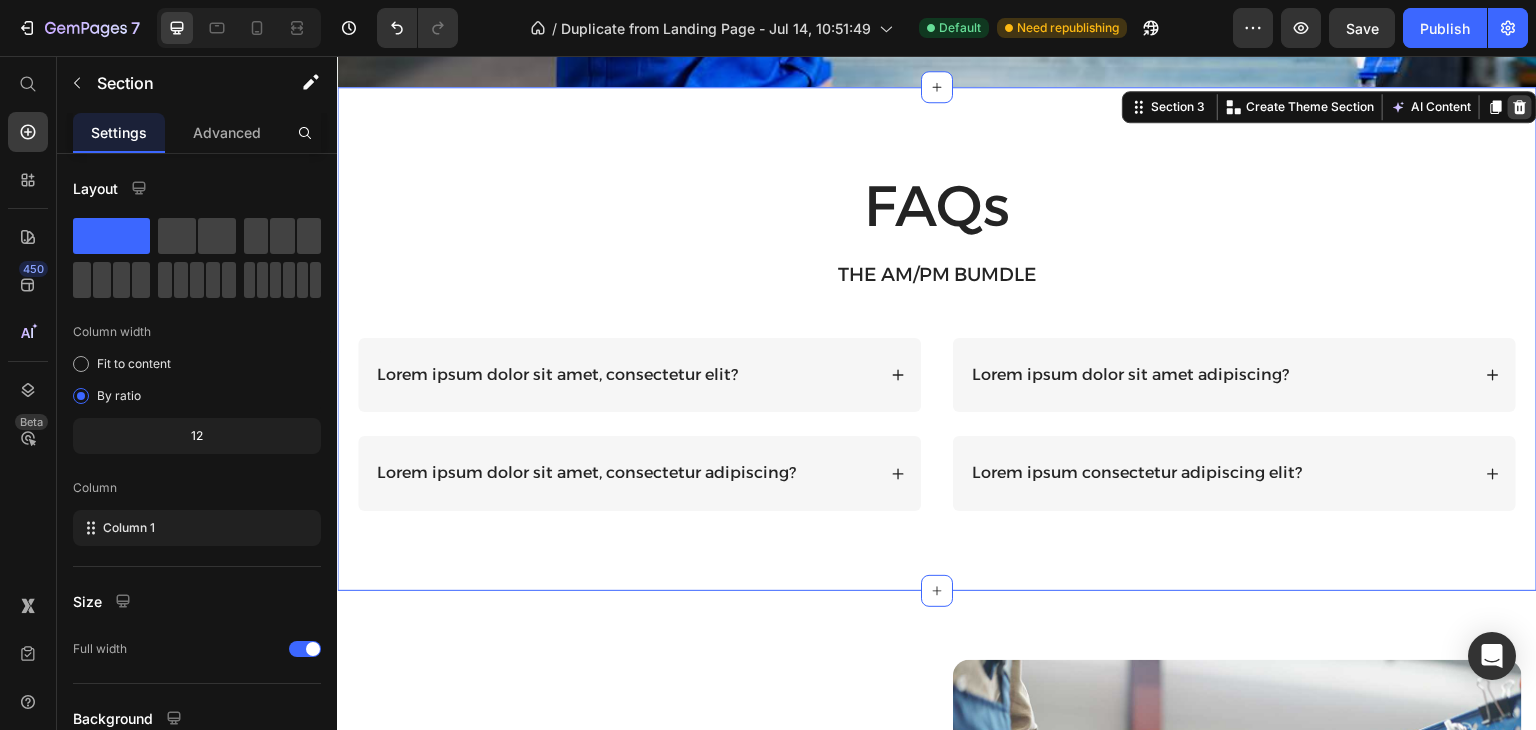 click 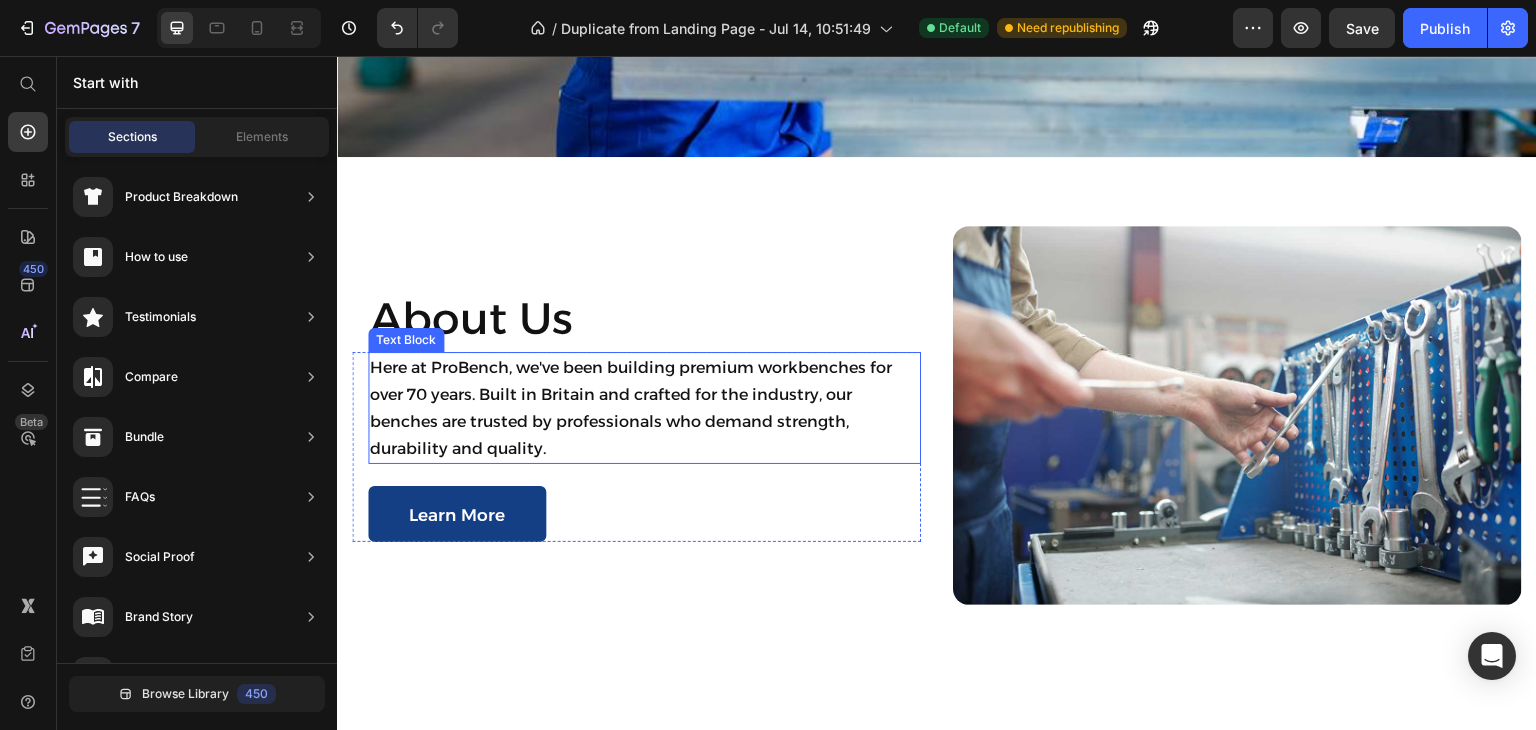 scroll, scrollTop: 788, scrollLeft: 0, axis: vertical 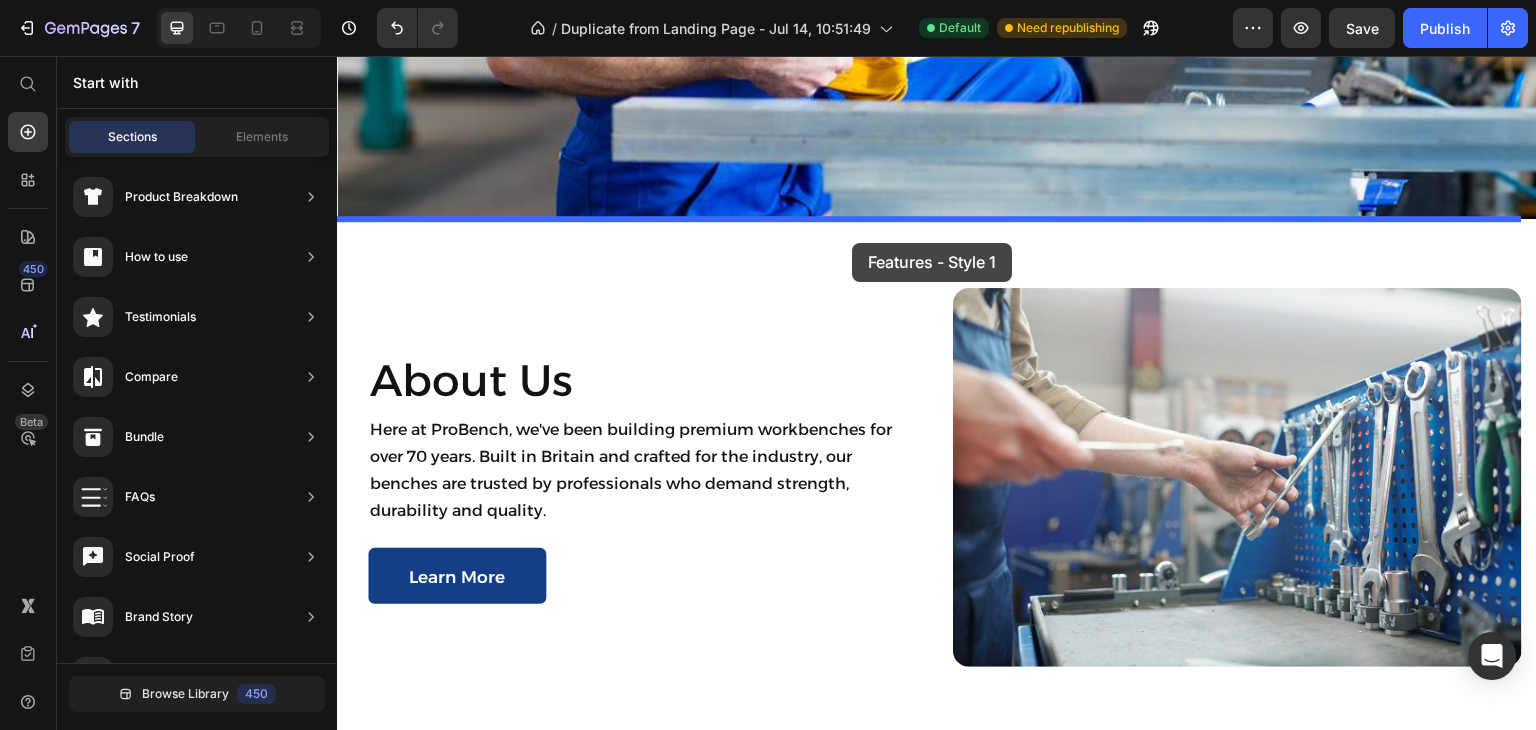 drag, startPoint x: 793, startPoint y: 367, endPoint x: 852, endPoint y: 240, distance: 140.0357 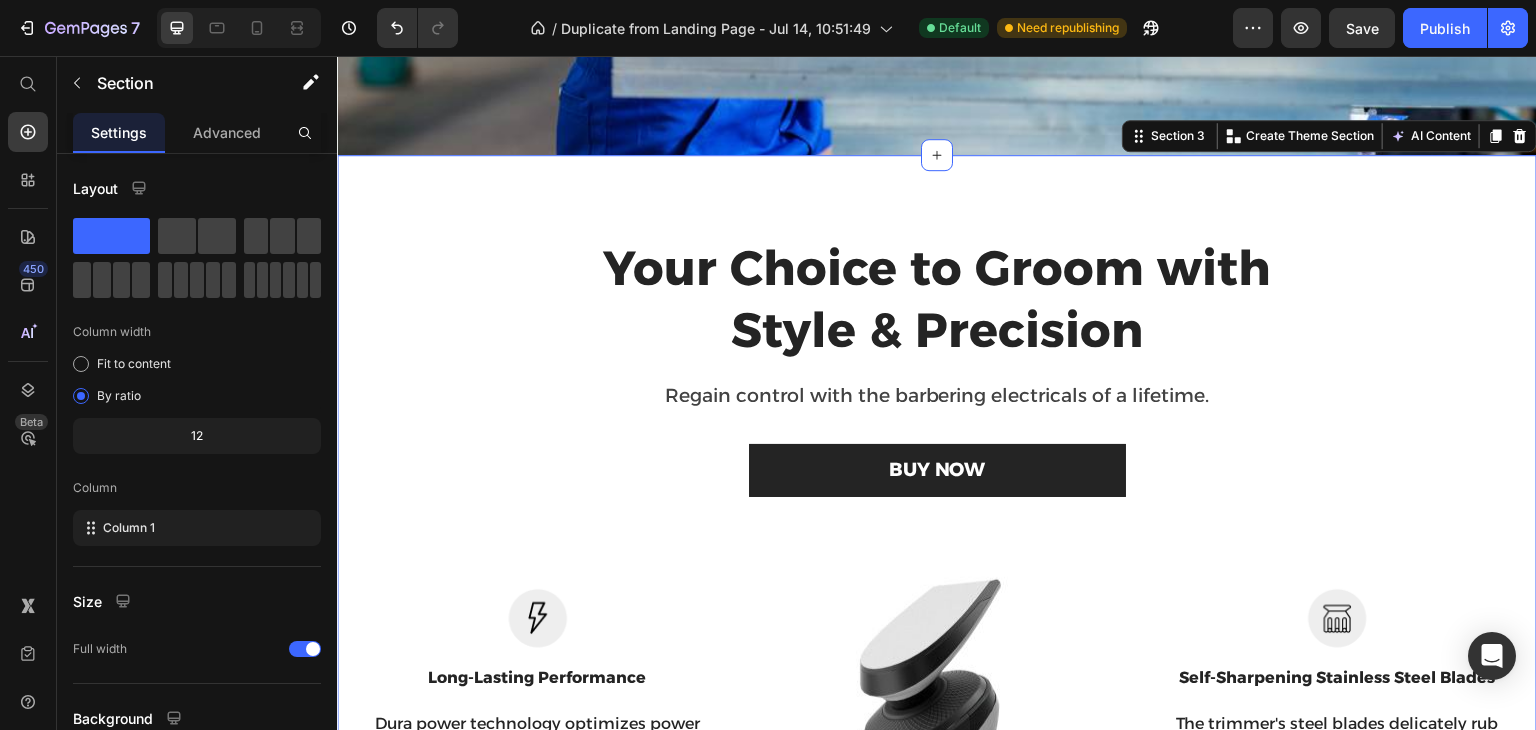 scroll, scrollTop: 850, scrollLeft: 0, axis: vertical 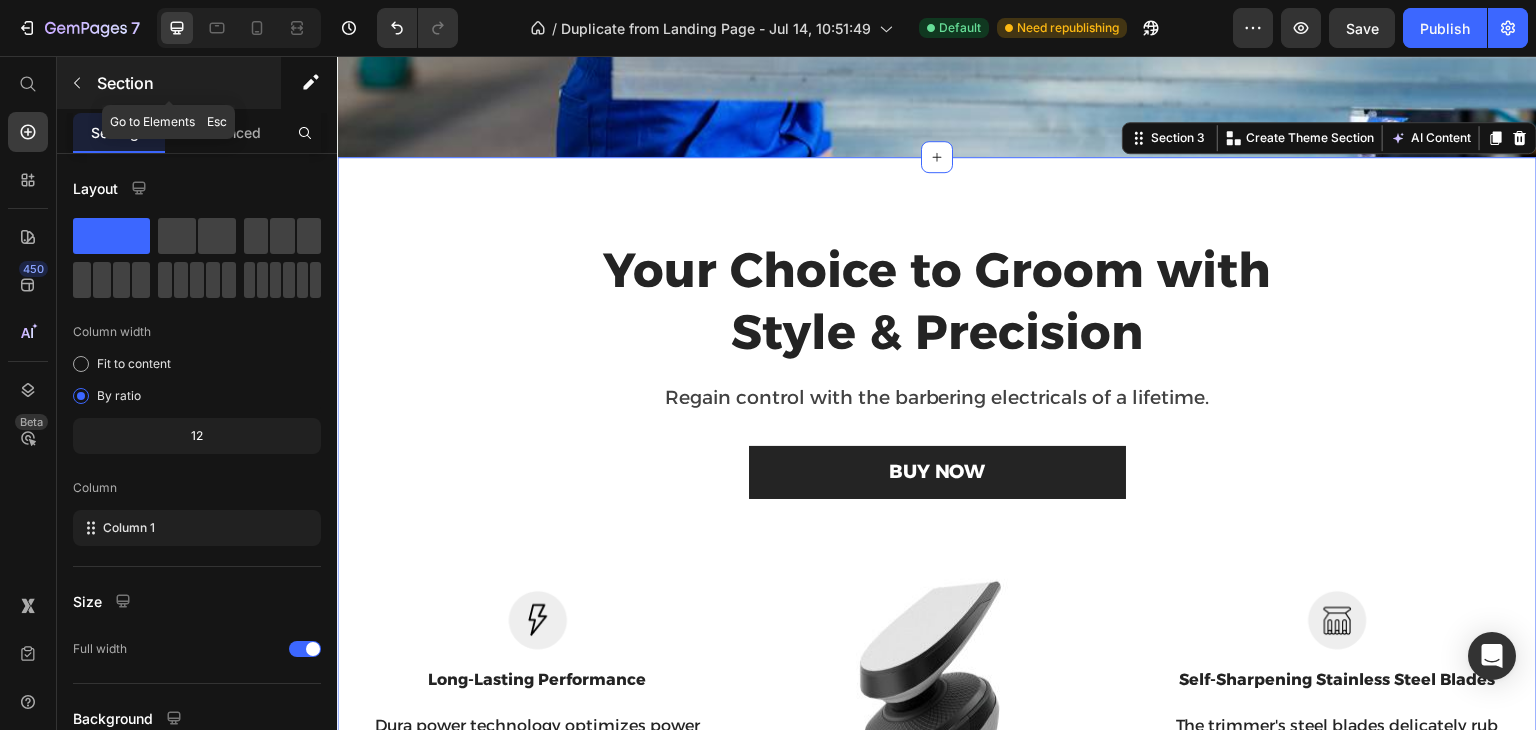 click 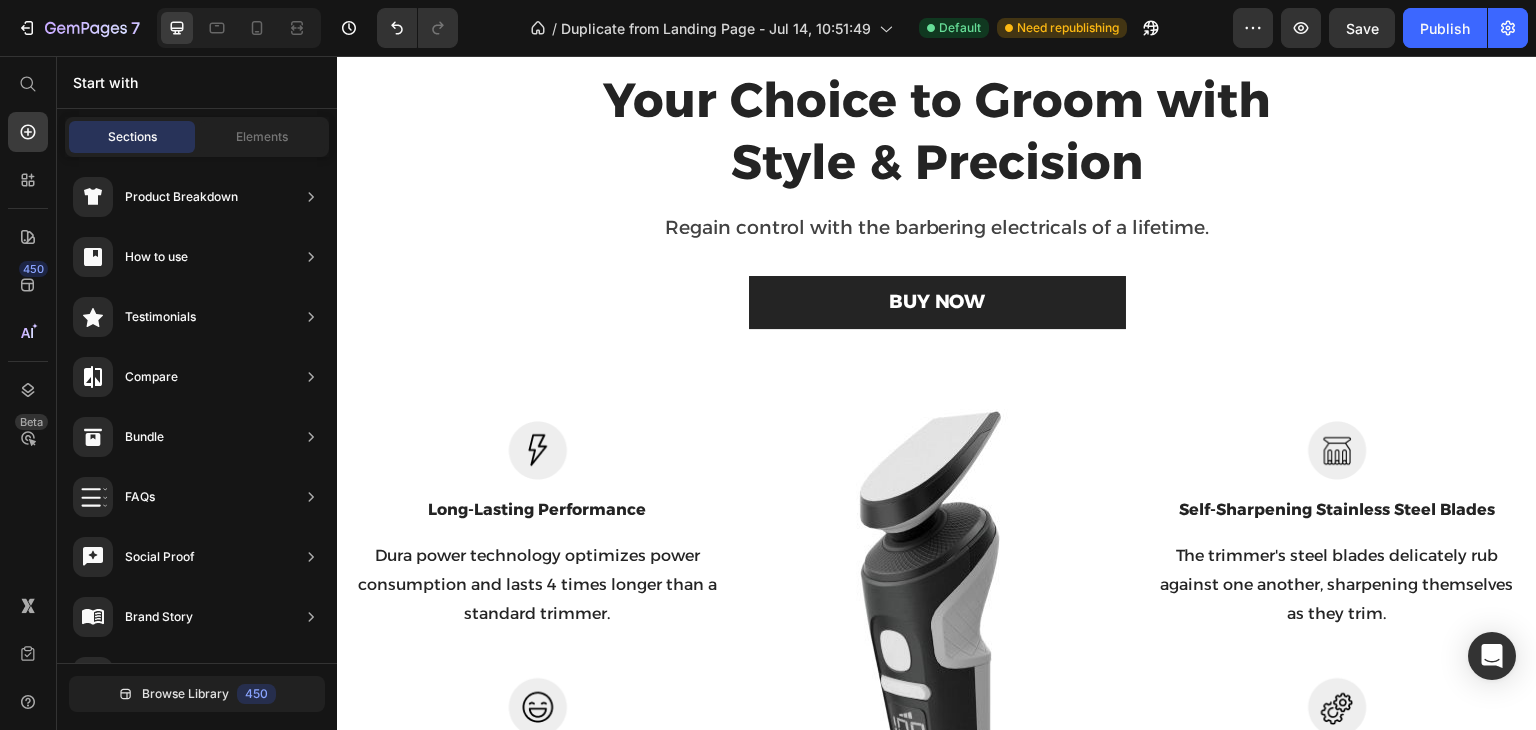 scroll, scrollTop: 1019, scrollLeft: 0, axis: vertical 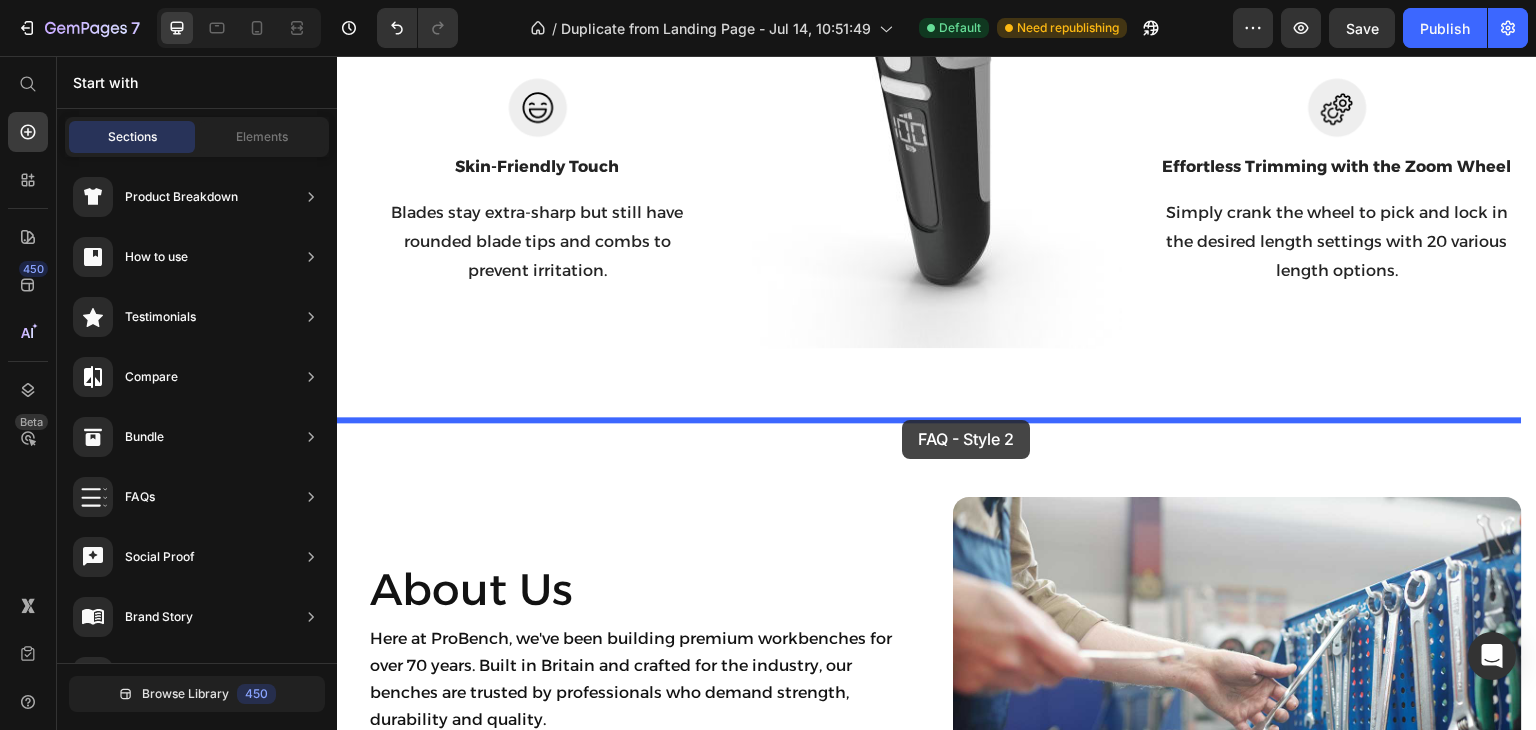 drag, startPoint x: 813, startPoint y: 422, endPoint x: 905, endPoint y: 420, distance: 92.021736 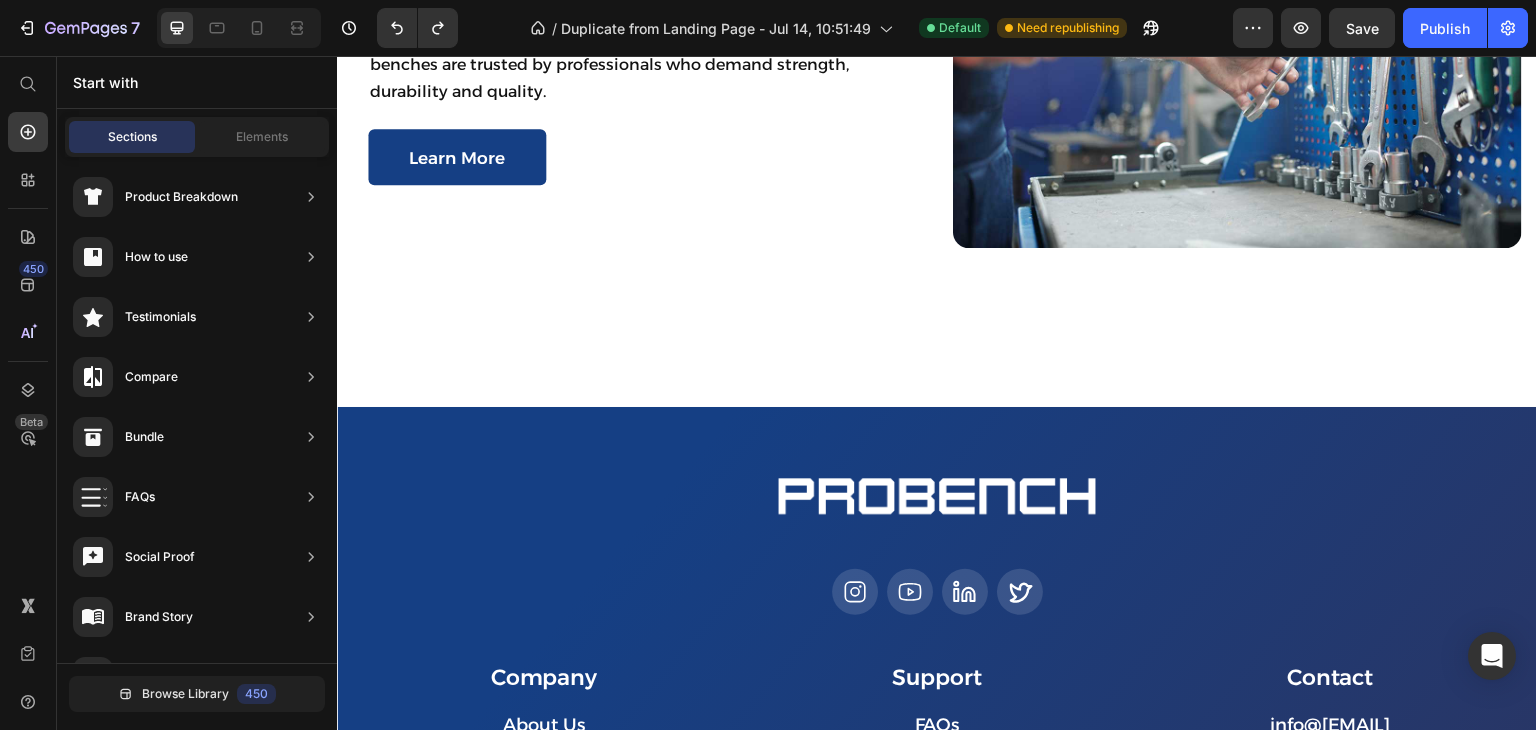 scroll, scrollTop: 2249, scrollLeft: 0, axis: vertical 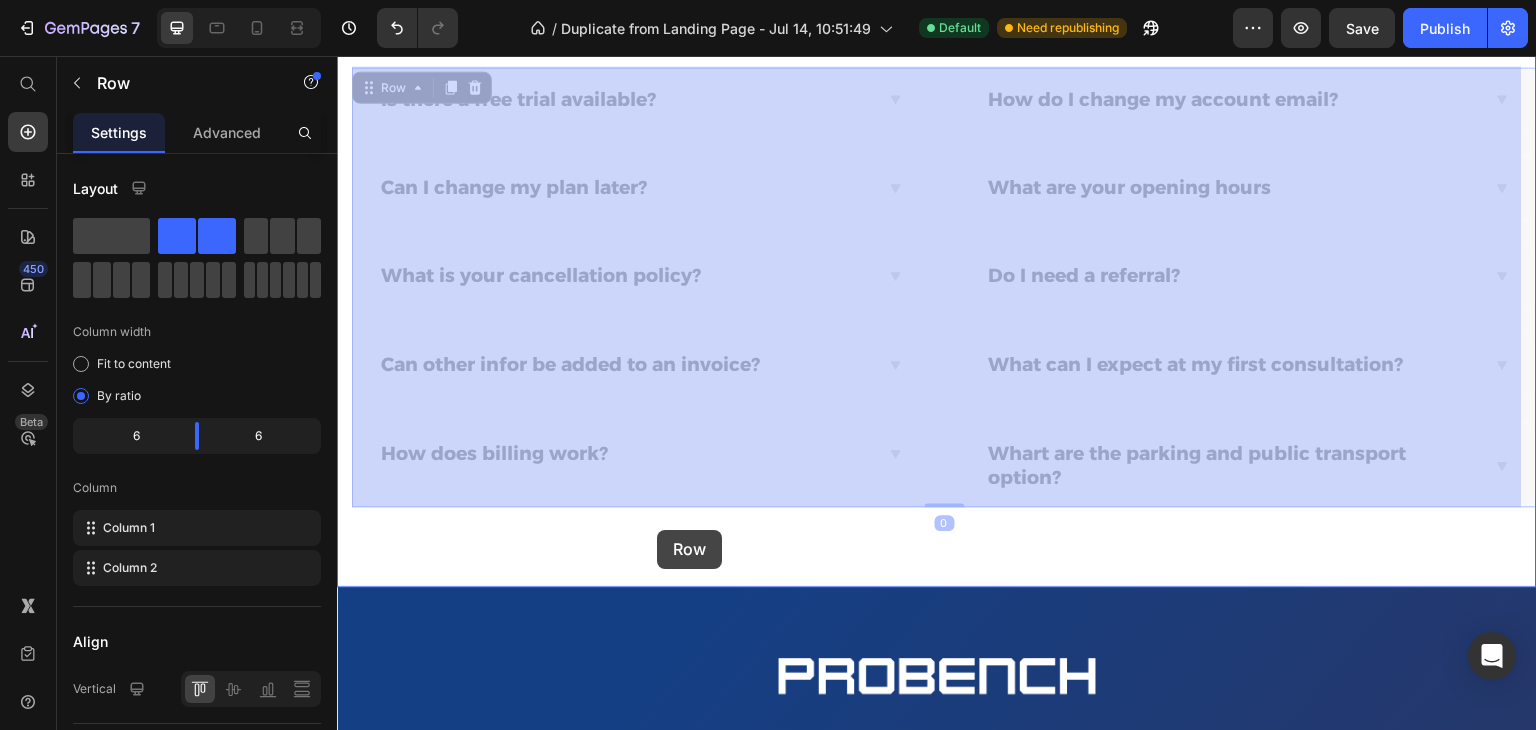 drag, startPoint x: 932, startPoint y: 439, endPoint x: 657, endPoint y: 530, distance: 289.6653 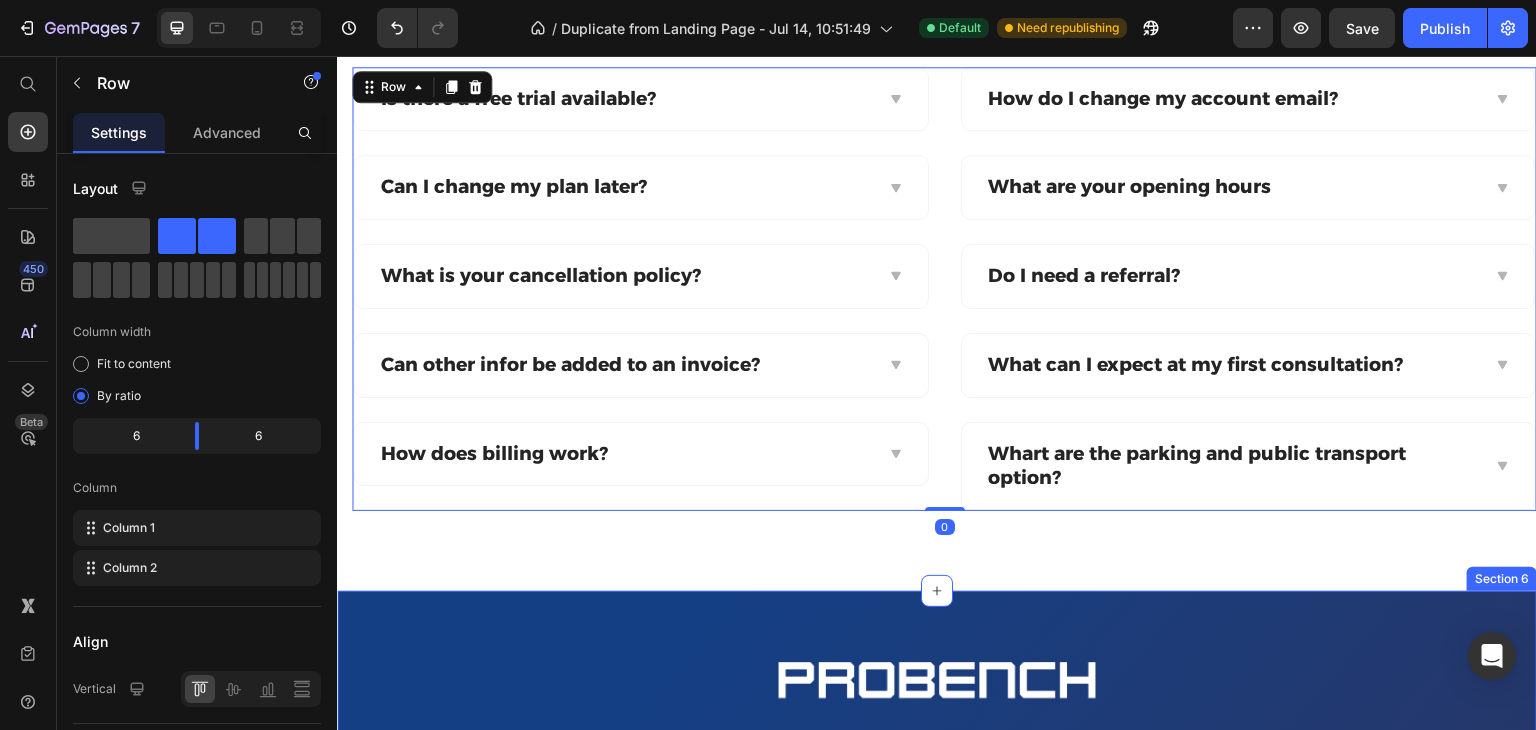 click on "info@[EMAIL] Button Row Row Row Title Line Section 6" at bounding box center (937, 827) 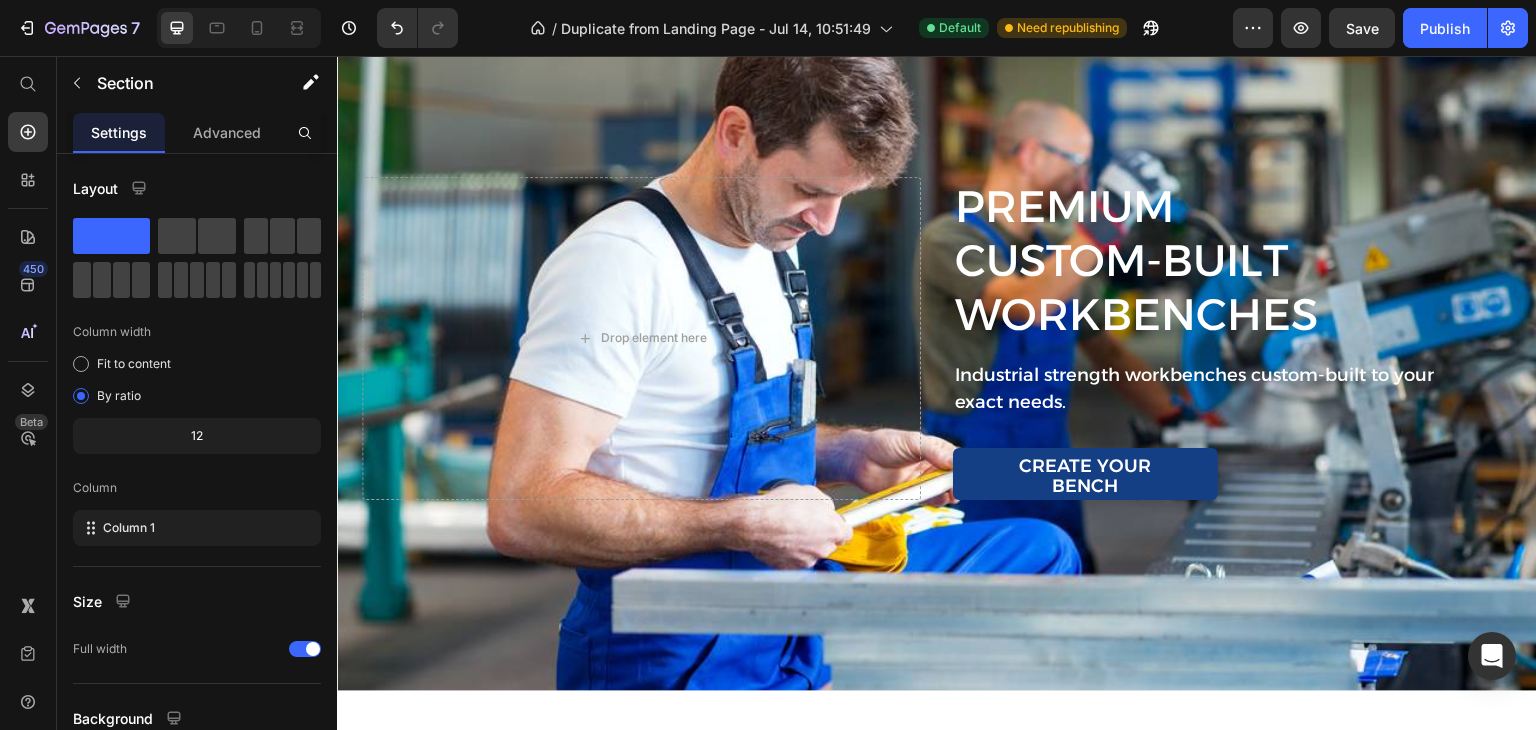scroll, scrollTop: 319, scrollLeft: 0, axis: vertical 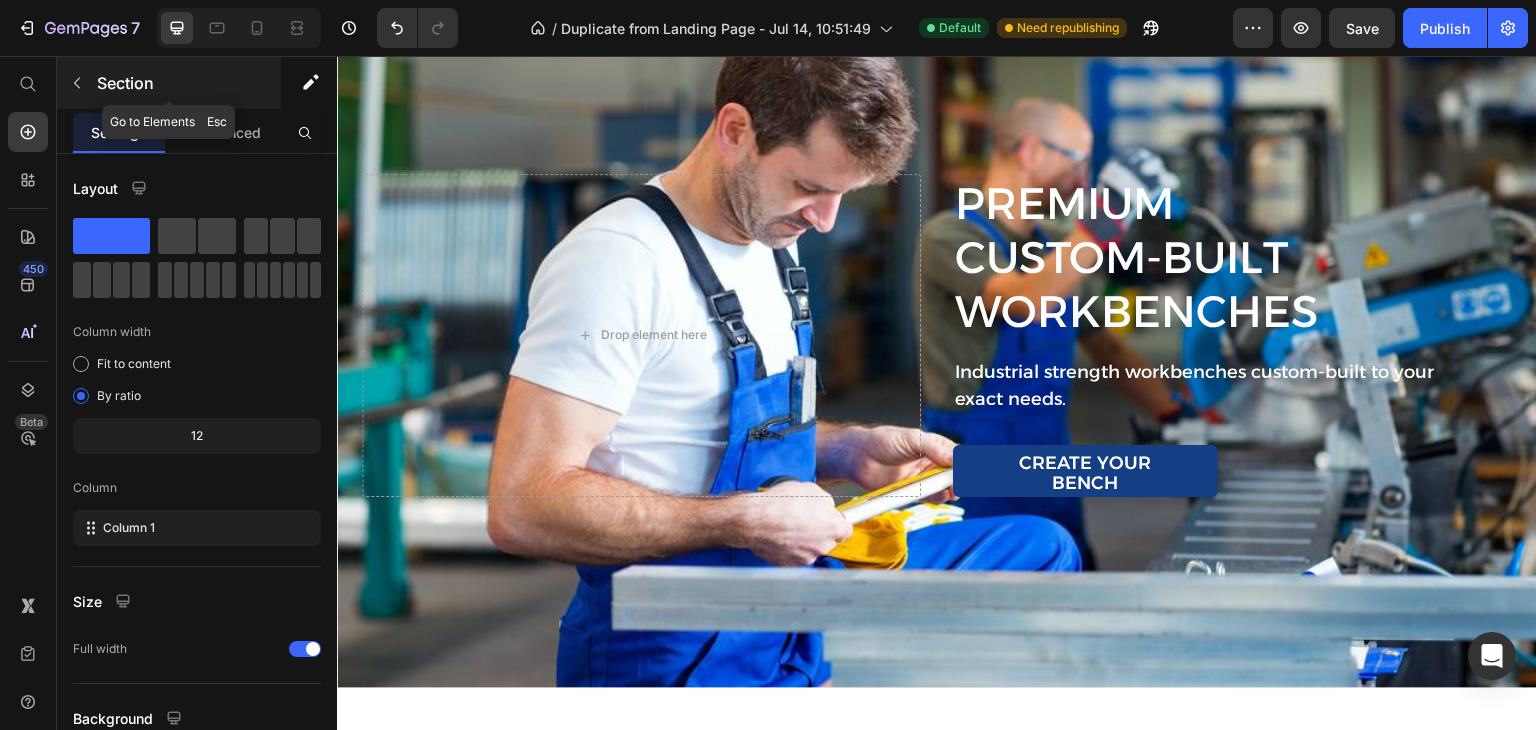 click 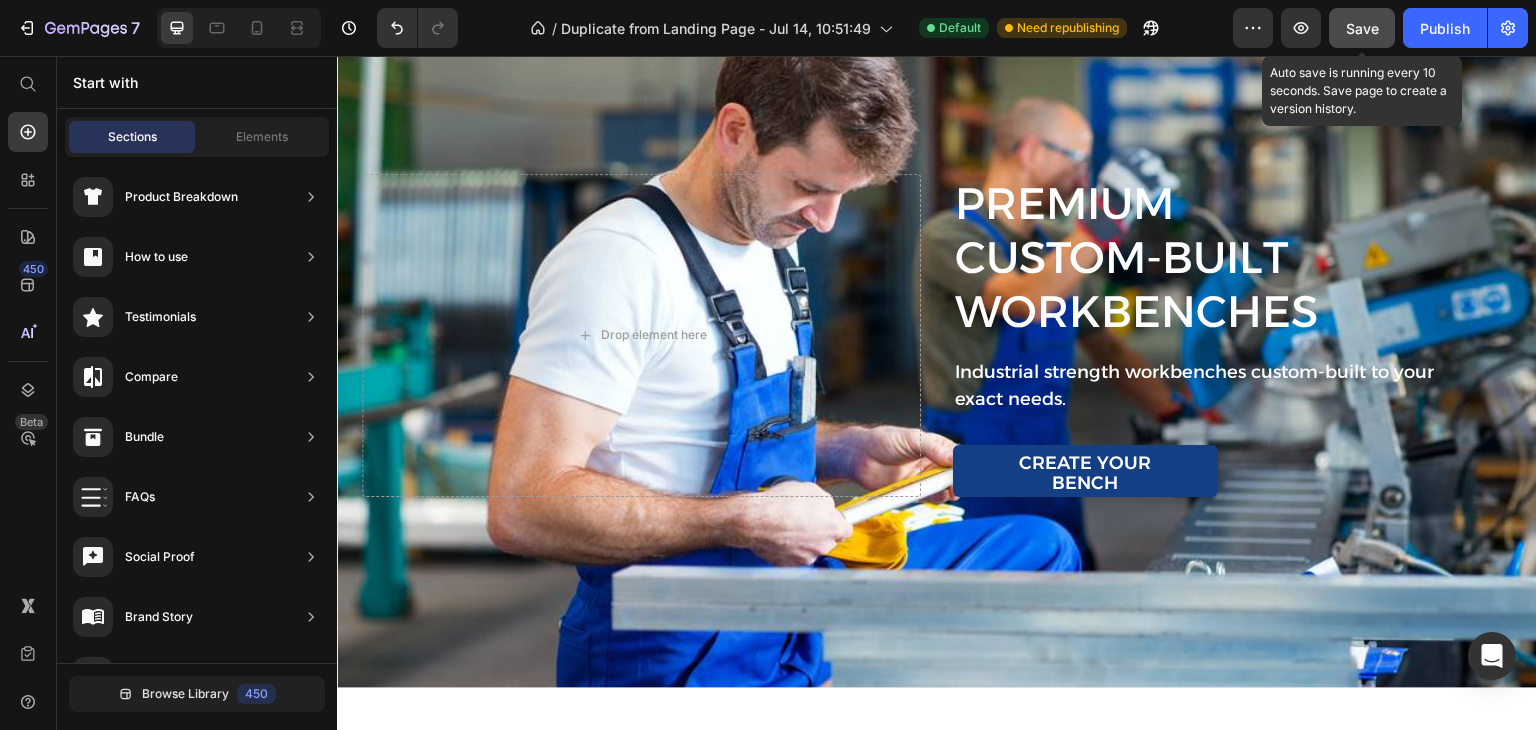 click on "Save" at bounding box center (1362, 28) 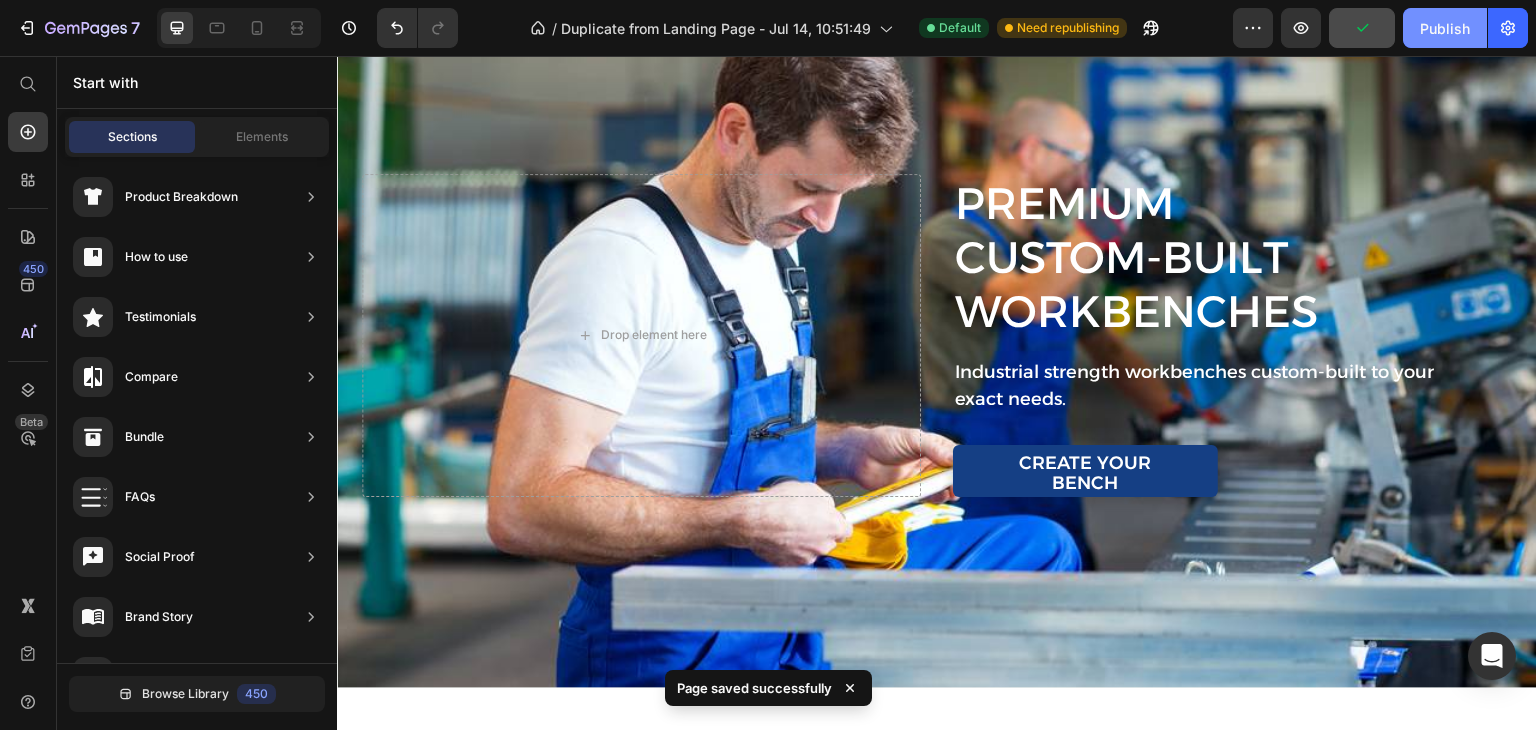 click on "Publish" at bounding box center [1445, 28] 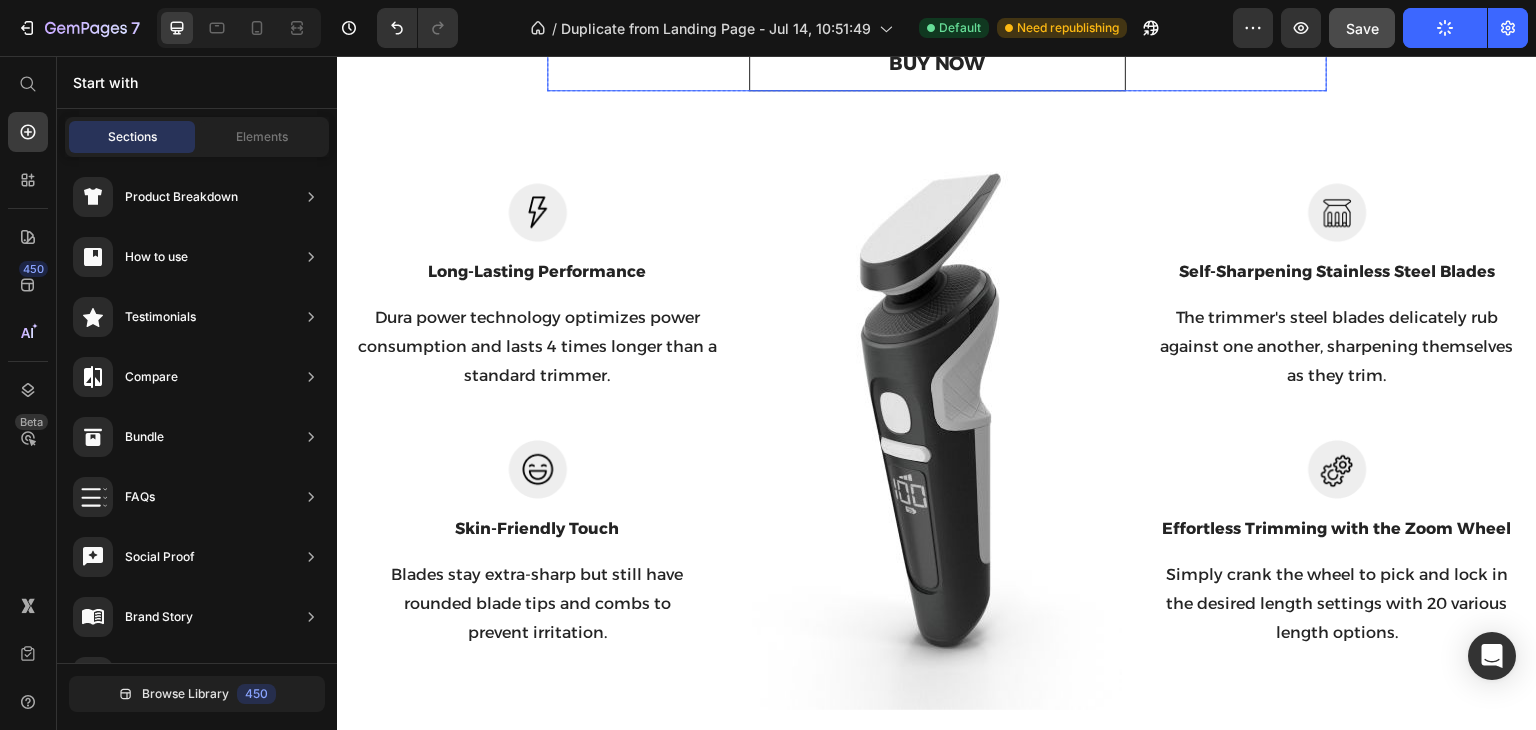 scroll, scrollTop: 1298, scrollLeft: 0, axis: vertical 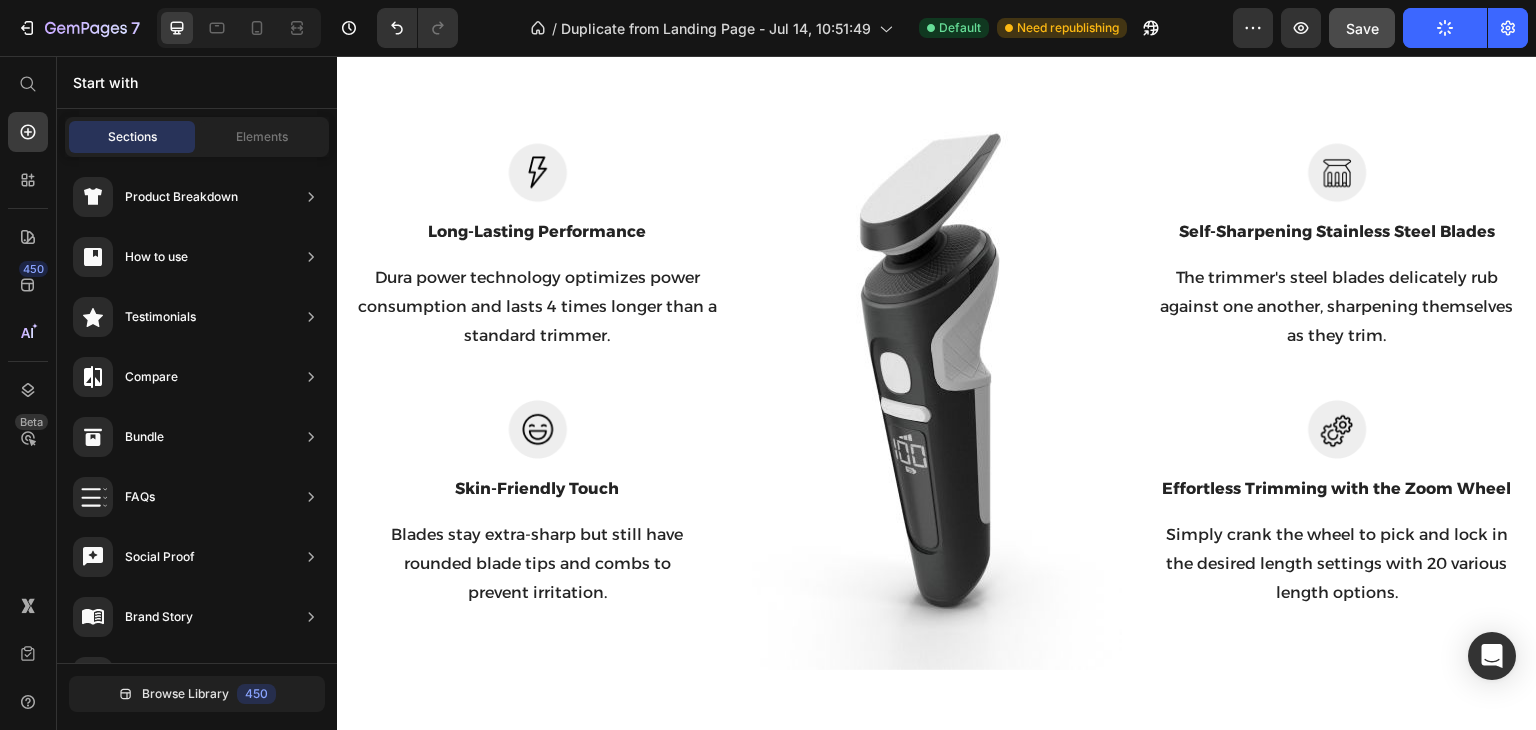 click at bounding box center (937, 376) 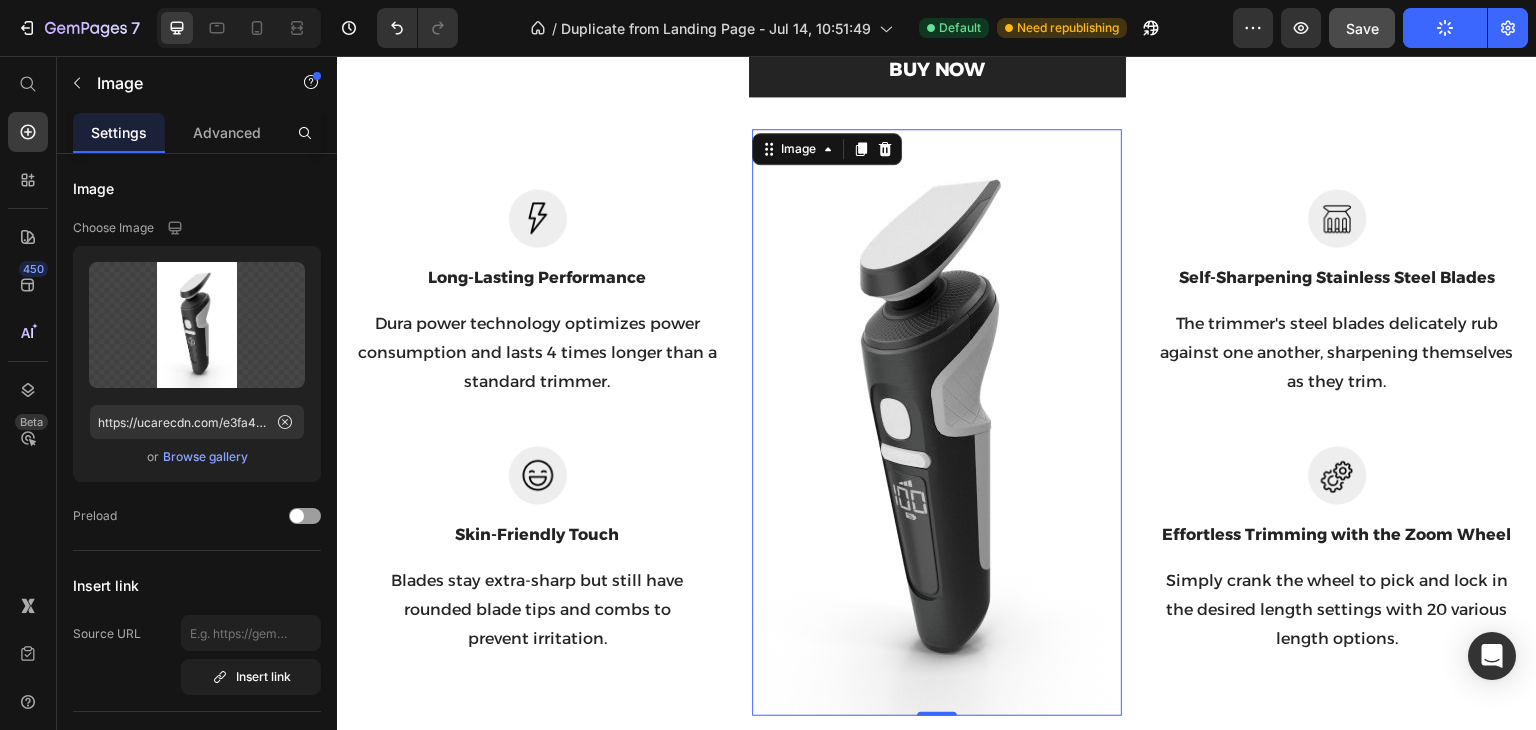 scroll, scrollTop: 1248, scrollLeft: 0, axis: vertical 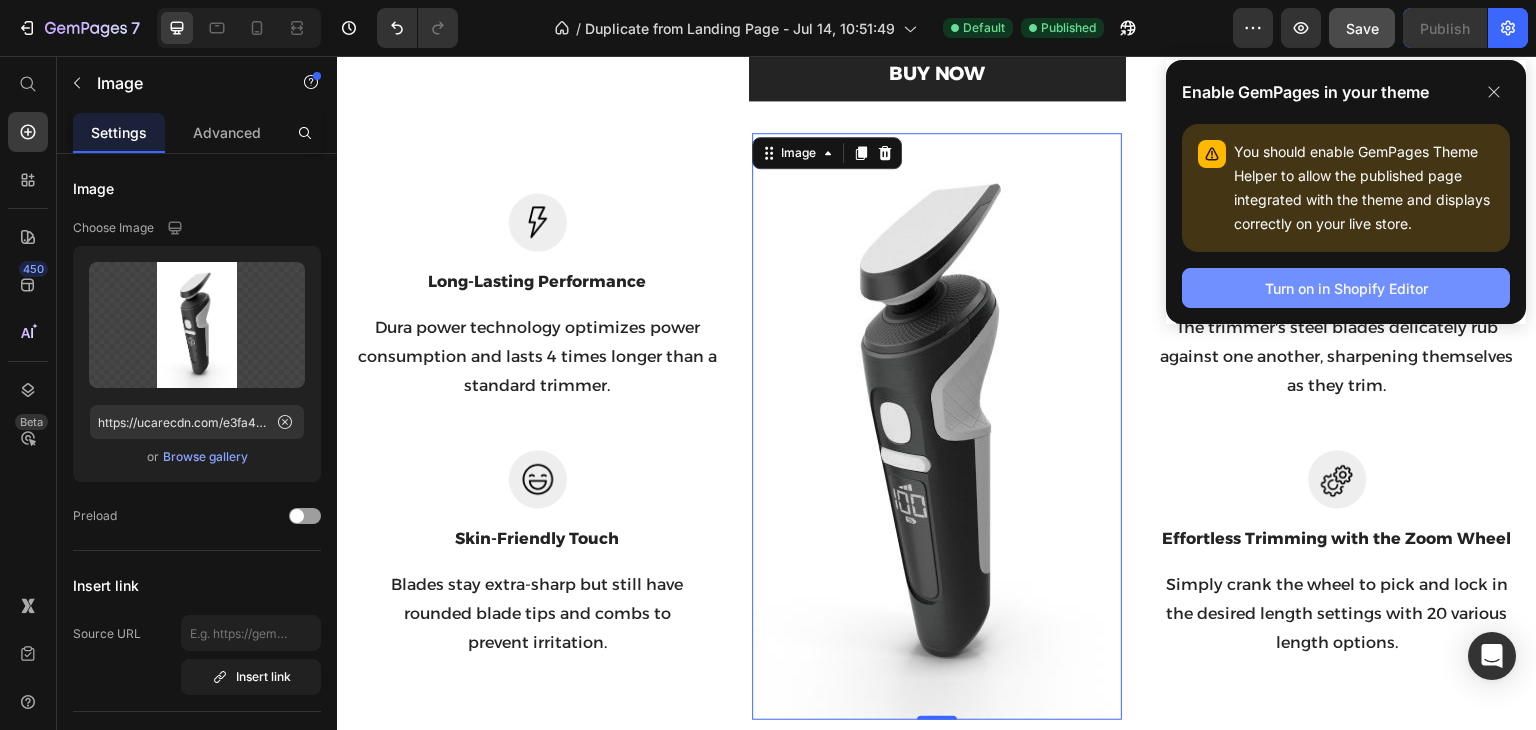 click on "Turn on in Shopify Editor" at bounding box center (1346, 288) 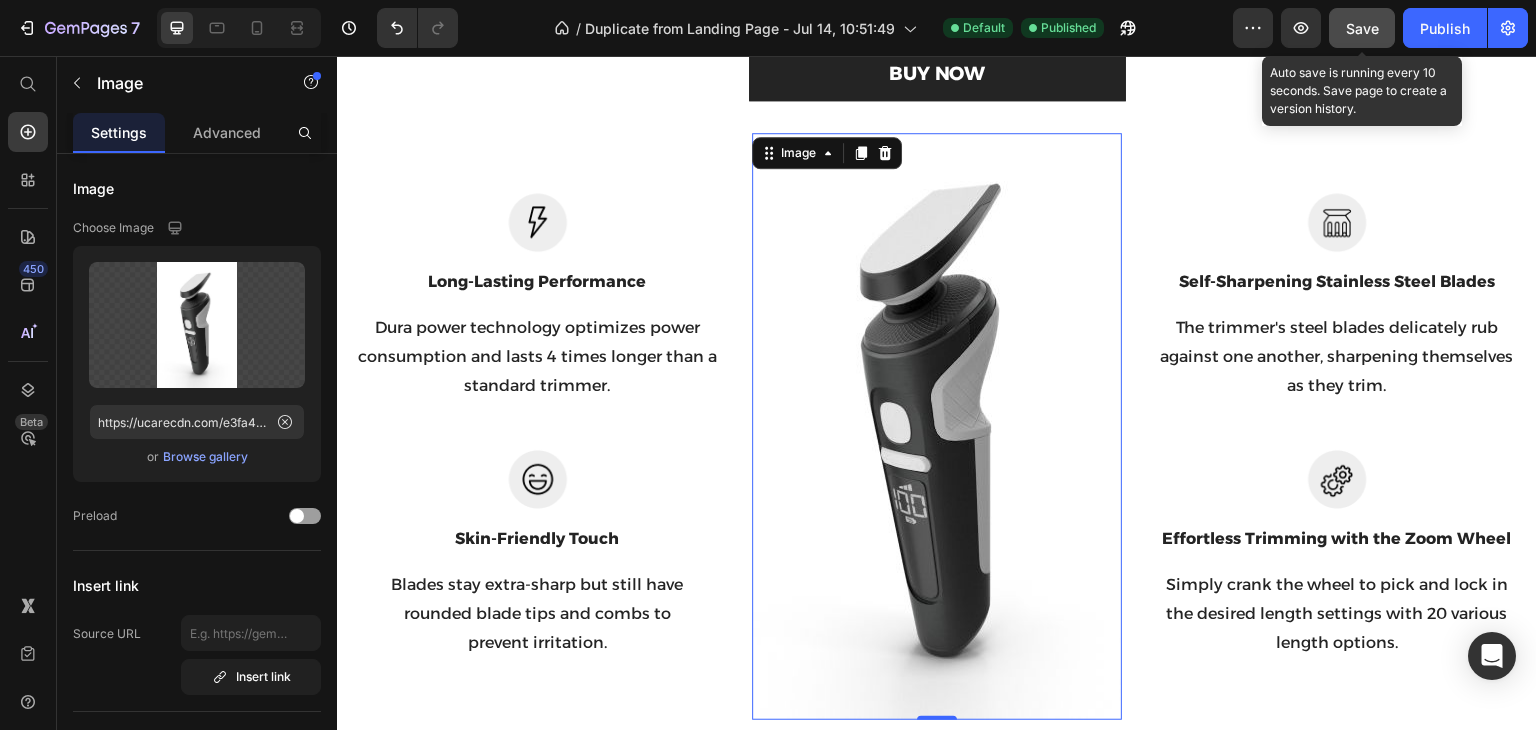 click on "Save" at bounding box center [1362, 28] 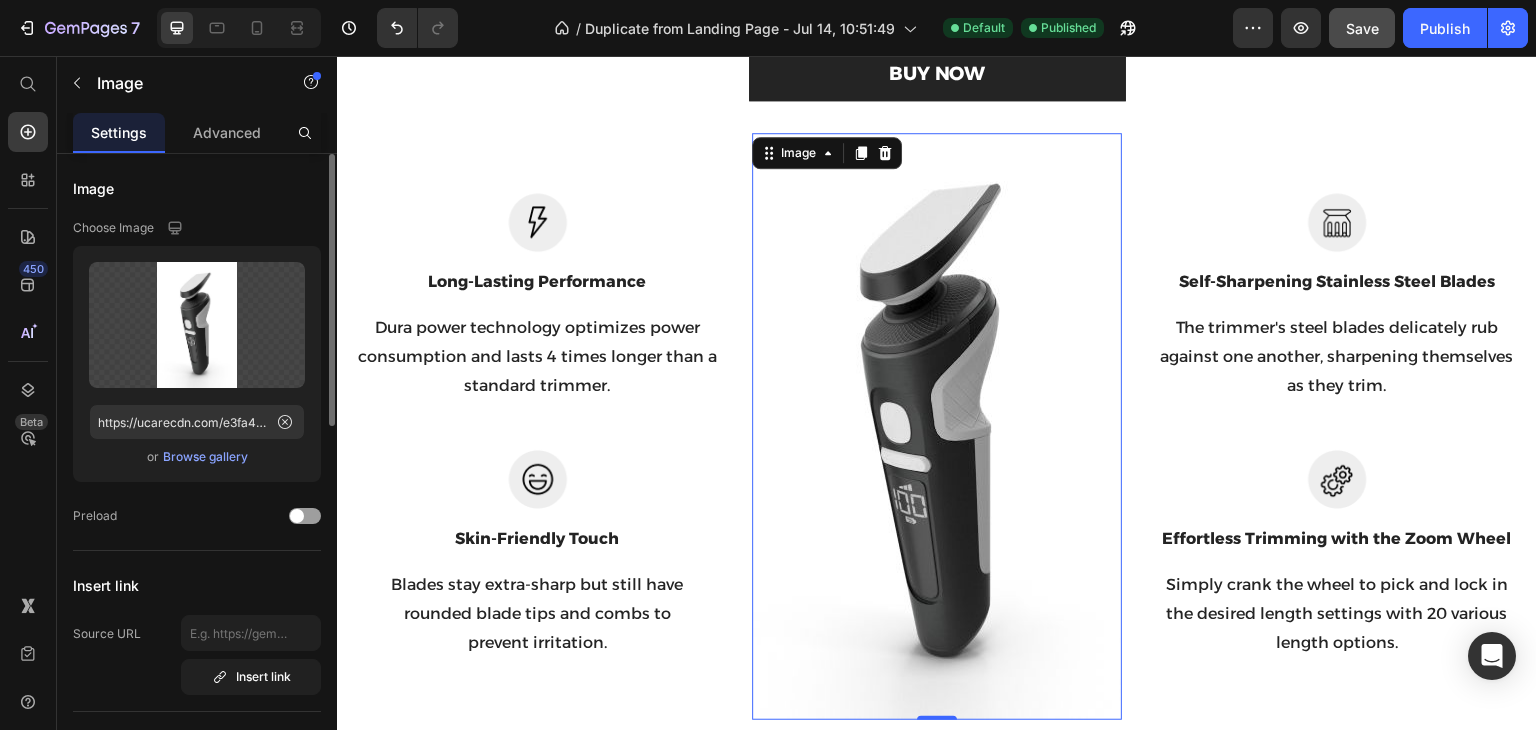 click on "Browse gallery" at bounding box center (205, 457) 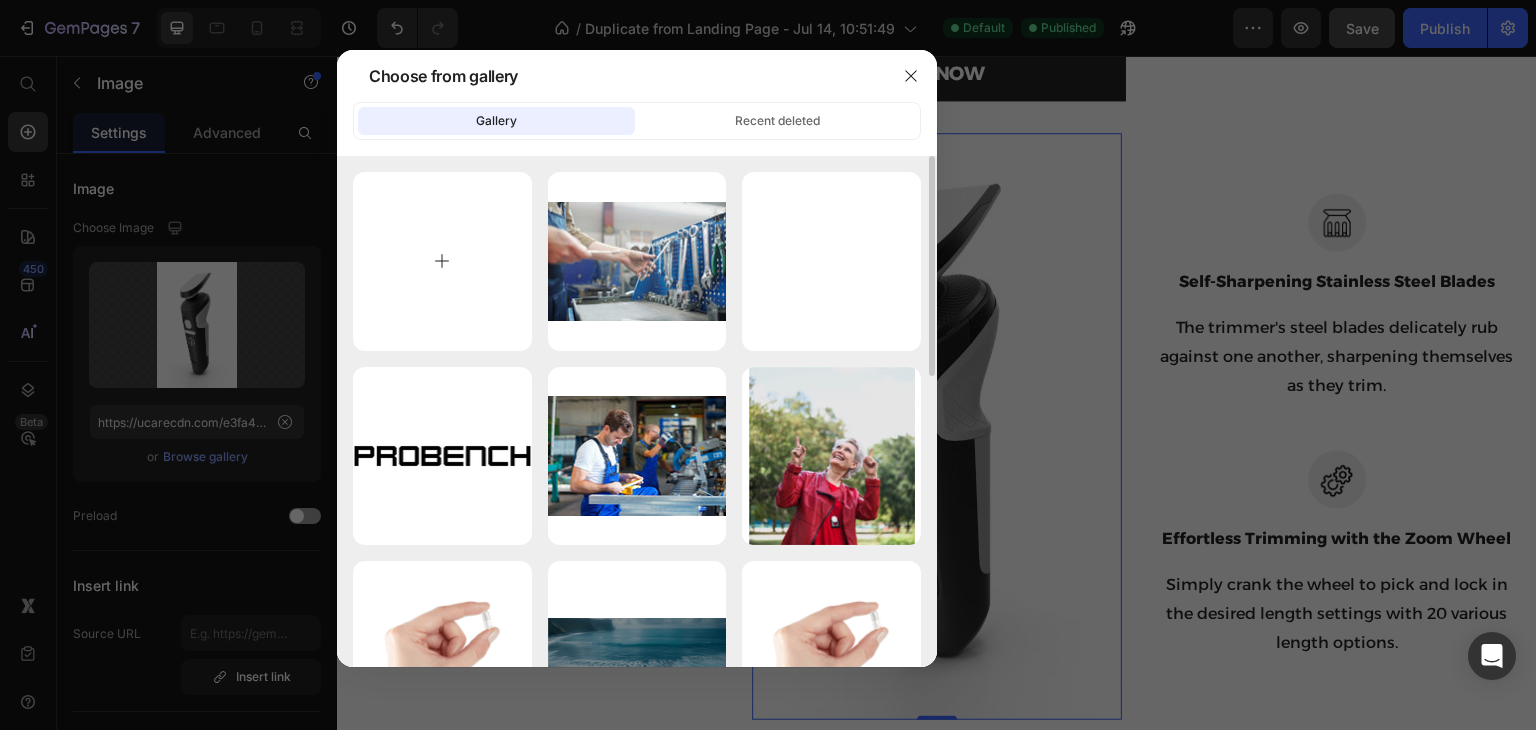 click at bounding box center (442, 261) 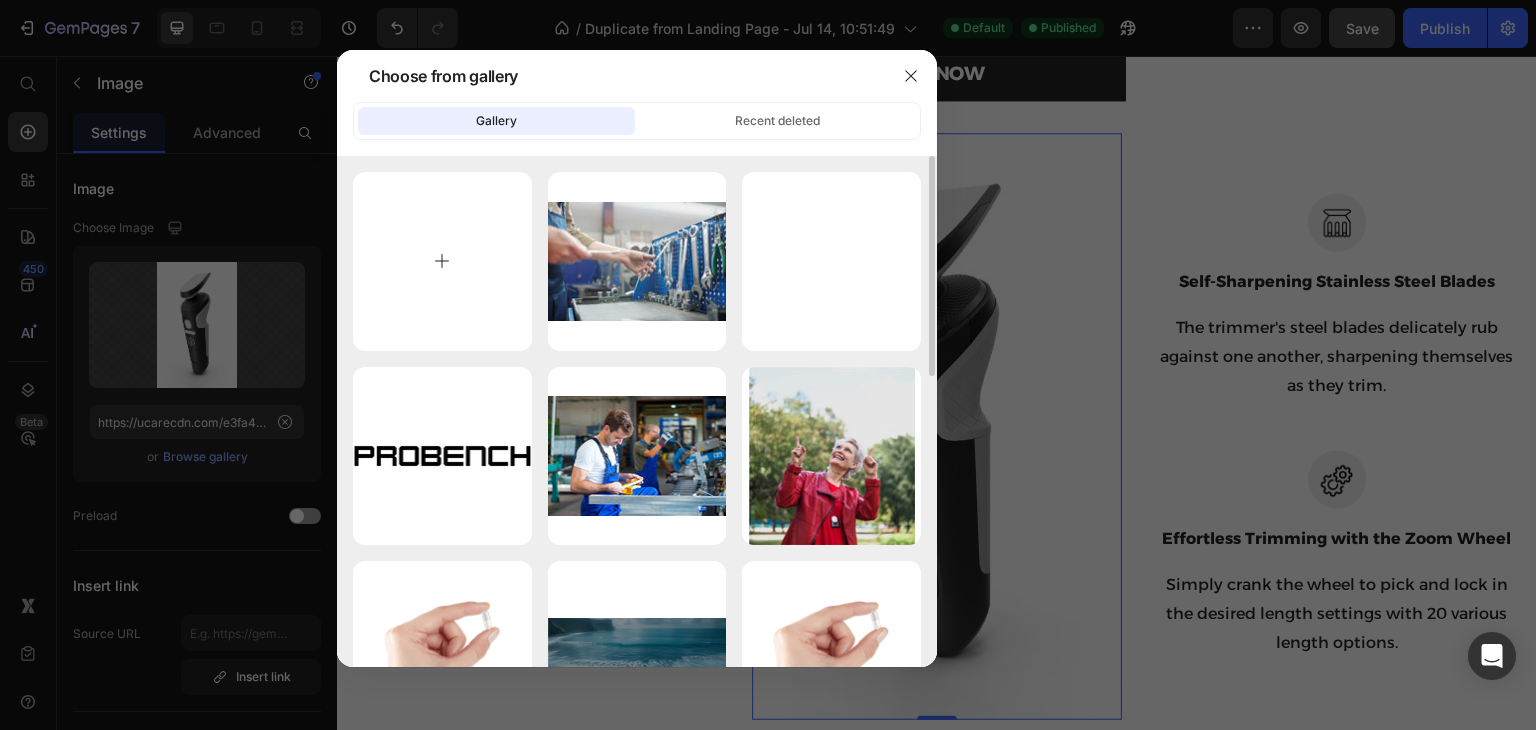 type on "C:\fakepath\2014general-duty-bench.jpg" 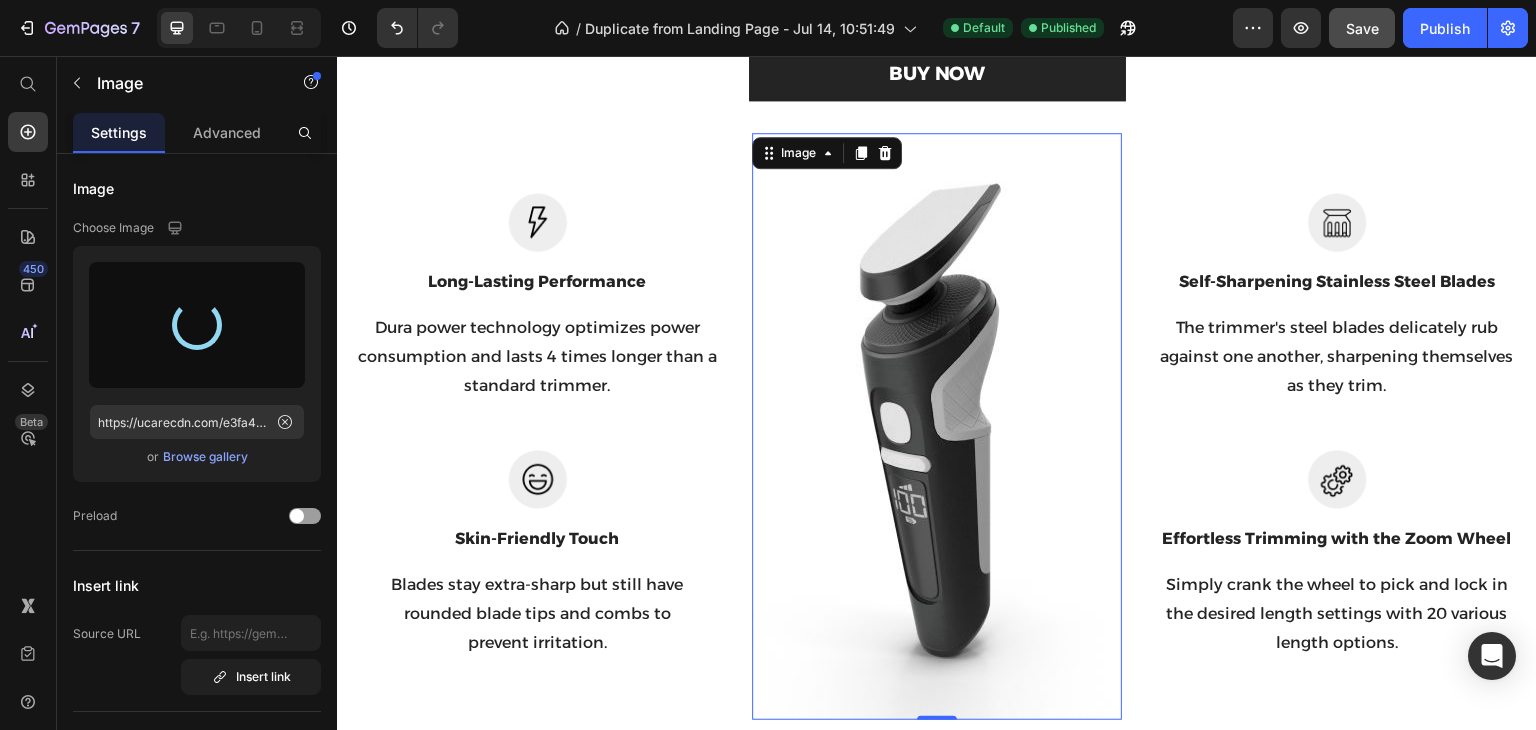 type on "https://cdn.shopify.com/s/files/1/0967/0934/5629/files/gempages_575386472182448671-7d4e0747-3c64-4bbc-89e5-7abff9550f54.jpg" 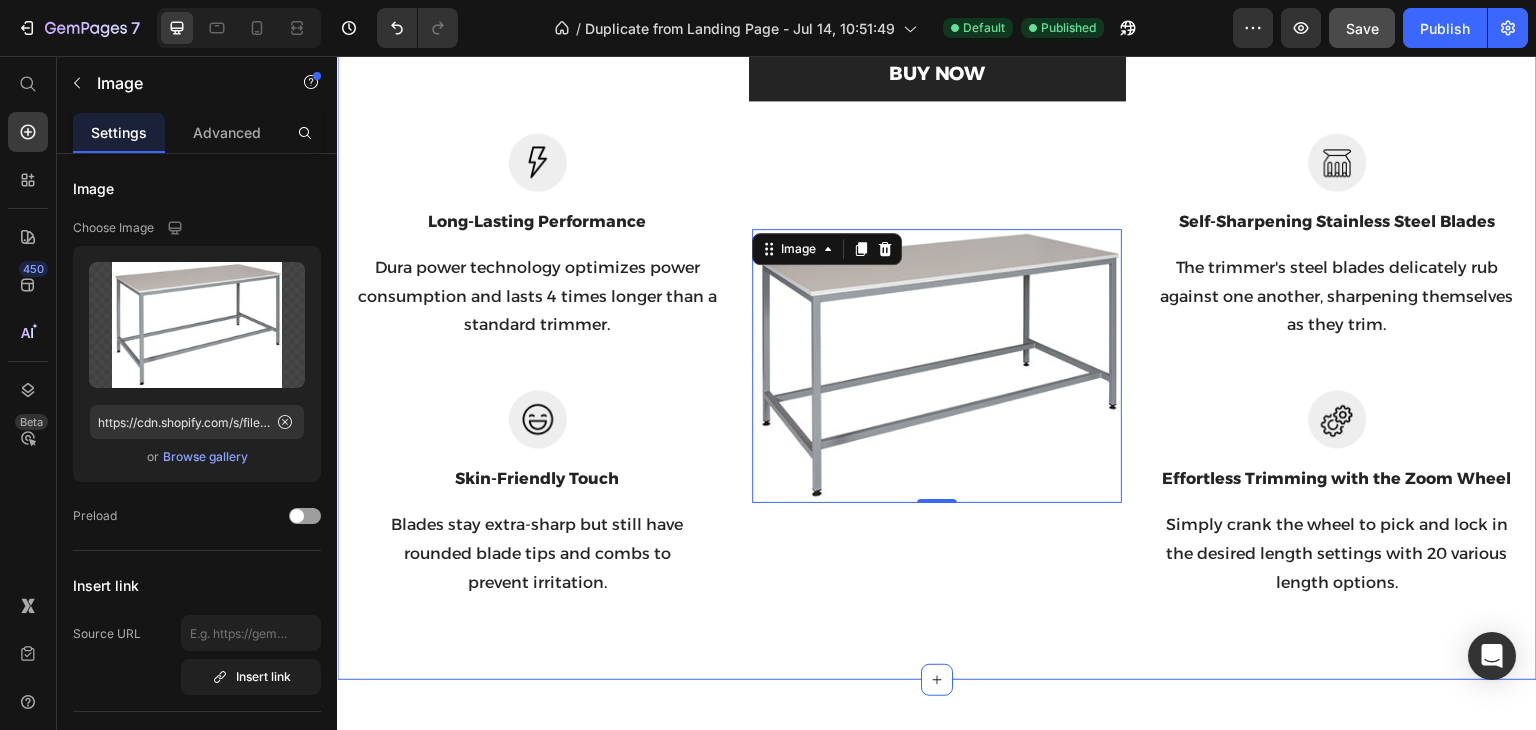 click on "Your Choice to Groom with Style & Precision Heading Regain control with the barbering electricals of a lifetime. Text block BUY NOW Button Row Image Long-Lasting Performance Text block Dura power technology optimizes power consumption and lasts 4 times longer than a standard trimmer. Text block Row Image Skin-Friendly Touch Text block   Blades stay extra-sharp but still have  rounded blade tips and combs to  prevent irritation. Text block Row Image   0 Image Self-Sharpening Stainless Steel Blades Text block The trimmer's steel blades delicately rub  against one another, sharpening themselves  as they trim. Text block Row Image Effortless Trimming with the Zoom Wheel Text block Simply crank the wheel to pick and lock in the desired length settings with 20 various length options. Text block Row Row Section 3" at bounding box center [937, 219] 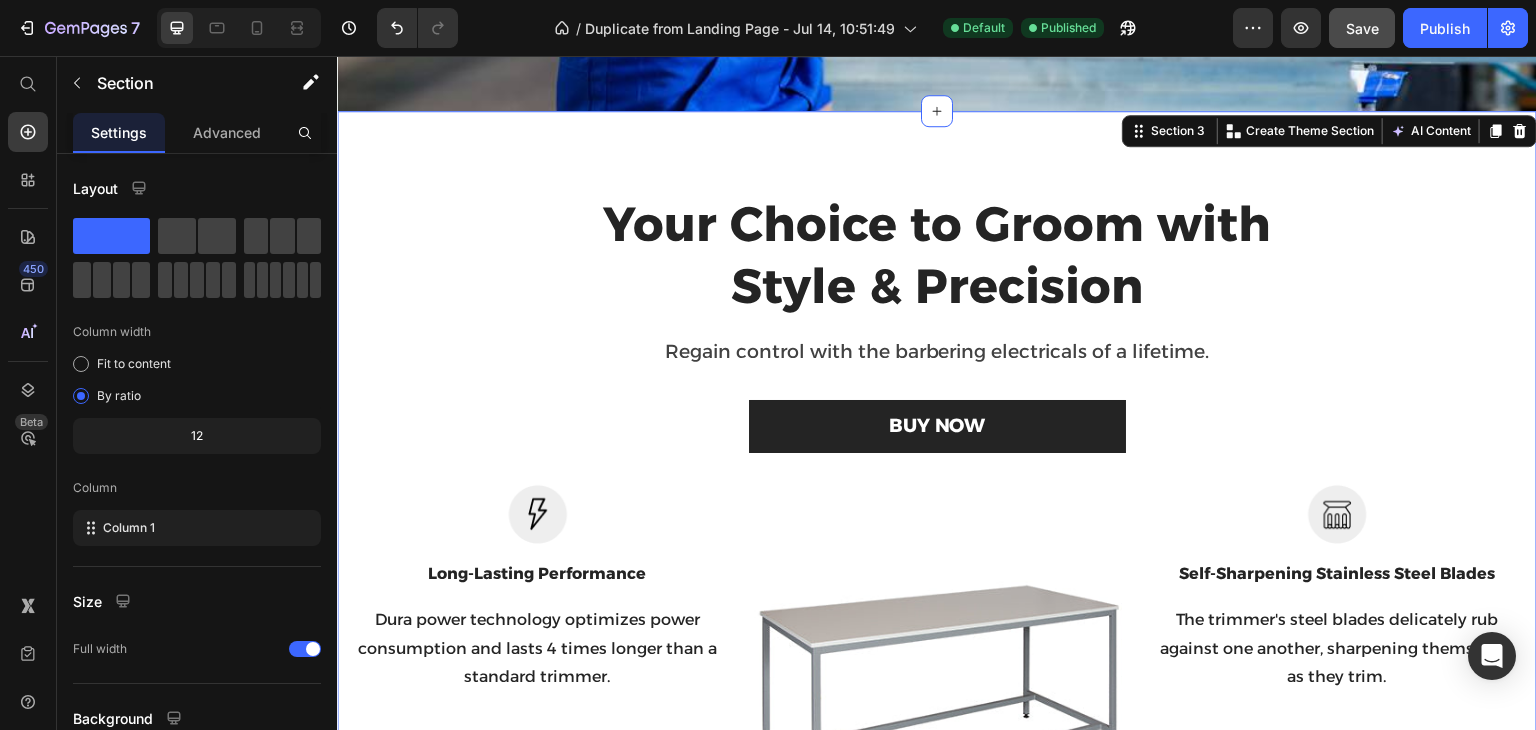 scroll, scrollTop: 894, scrollLeft: 0, axis: vertical 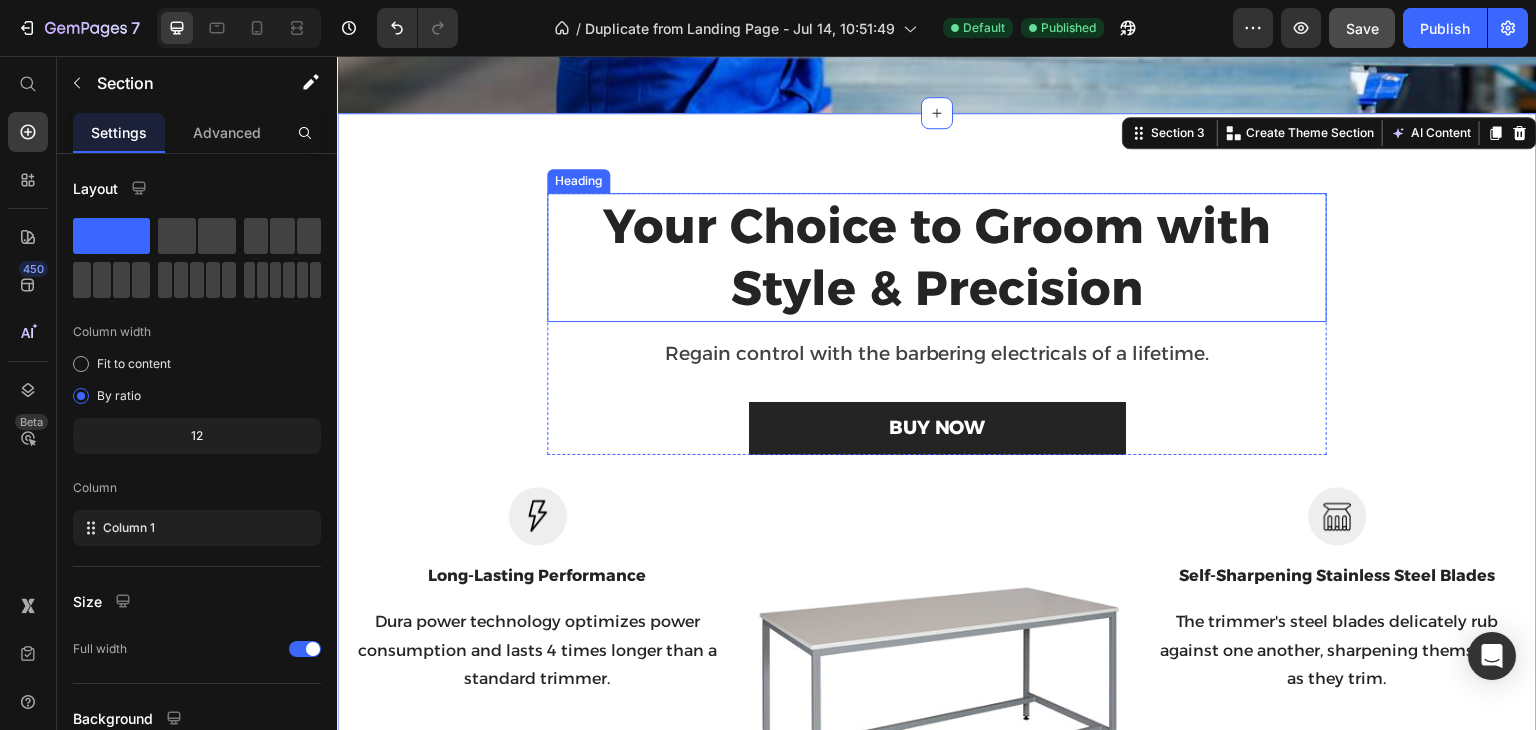 click on "Your Choice to Groom with Style & Precision" at bounding box center (937, 257) 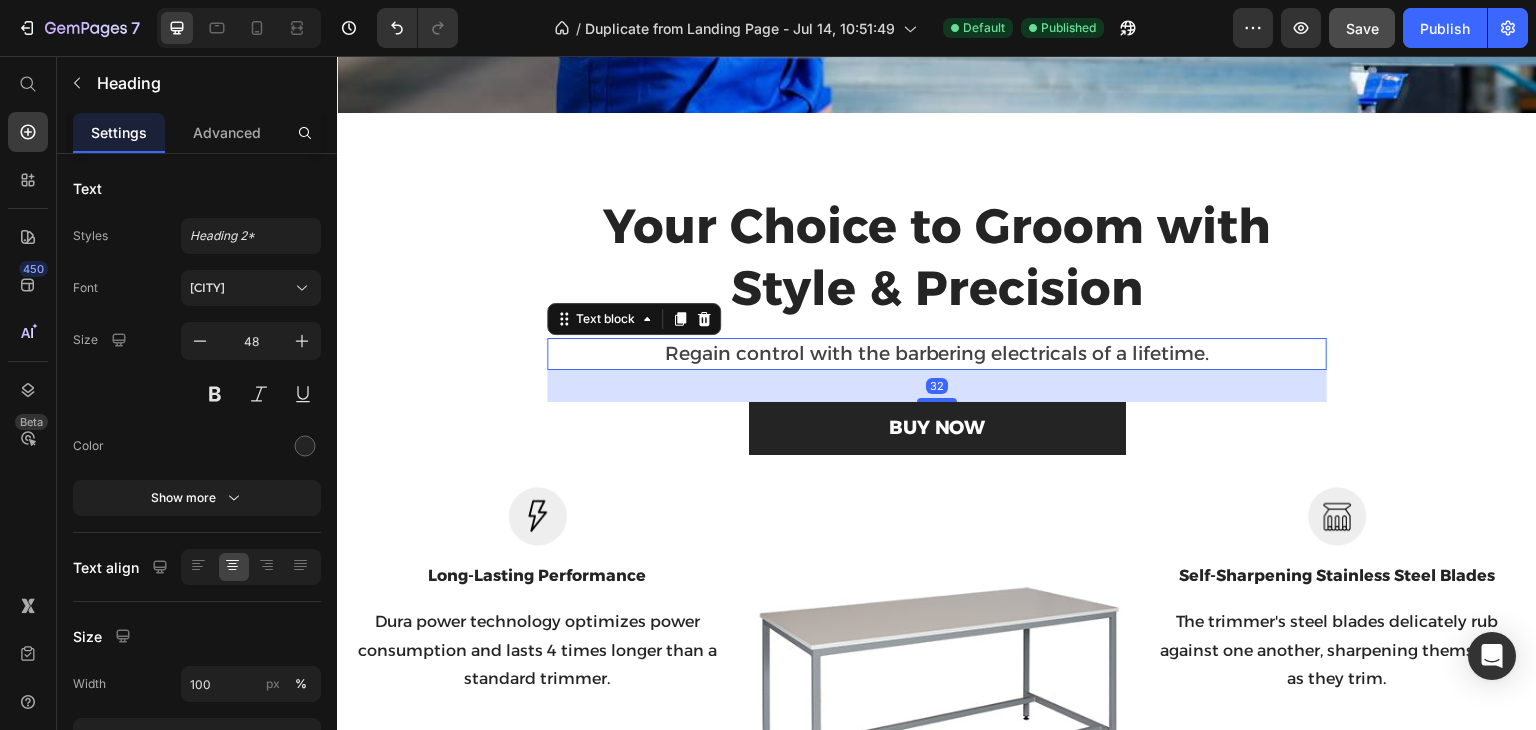 click on "Regain control with the barbering electricals of a lifetime." at bounding box center (937, 354) 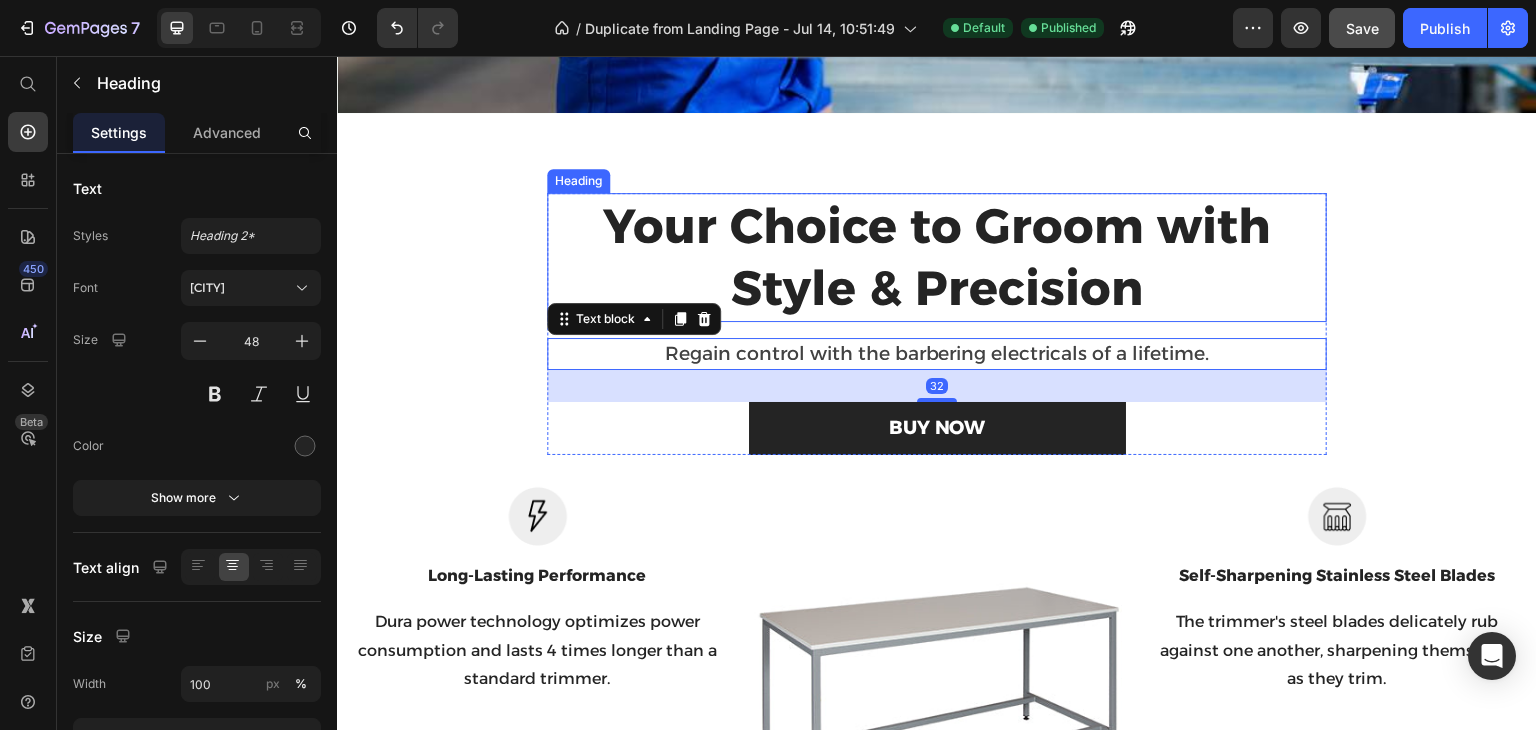 click on "Your Choice to Groom with Style & Precision" at bounding box center [937, 257] 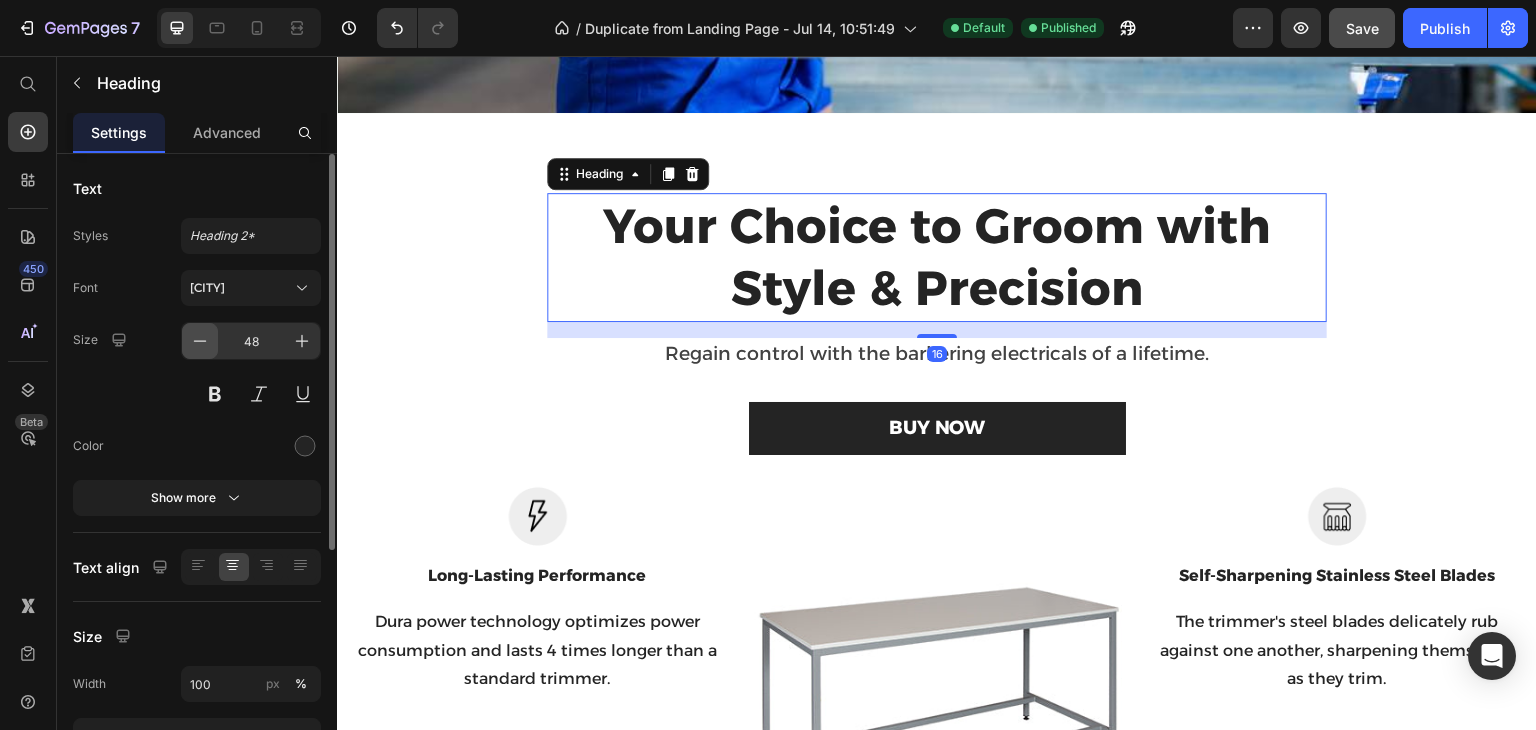 click 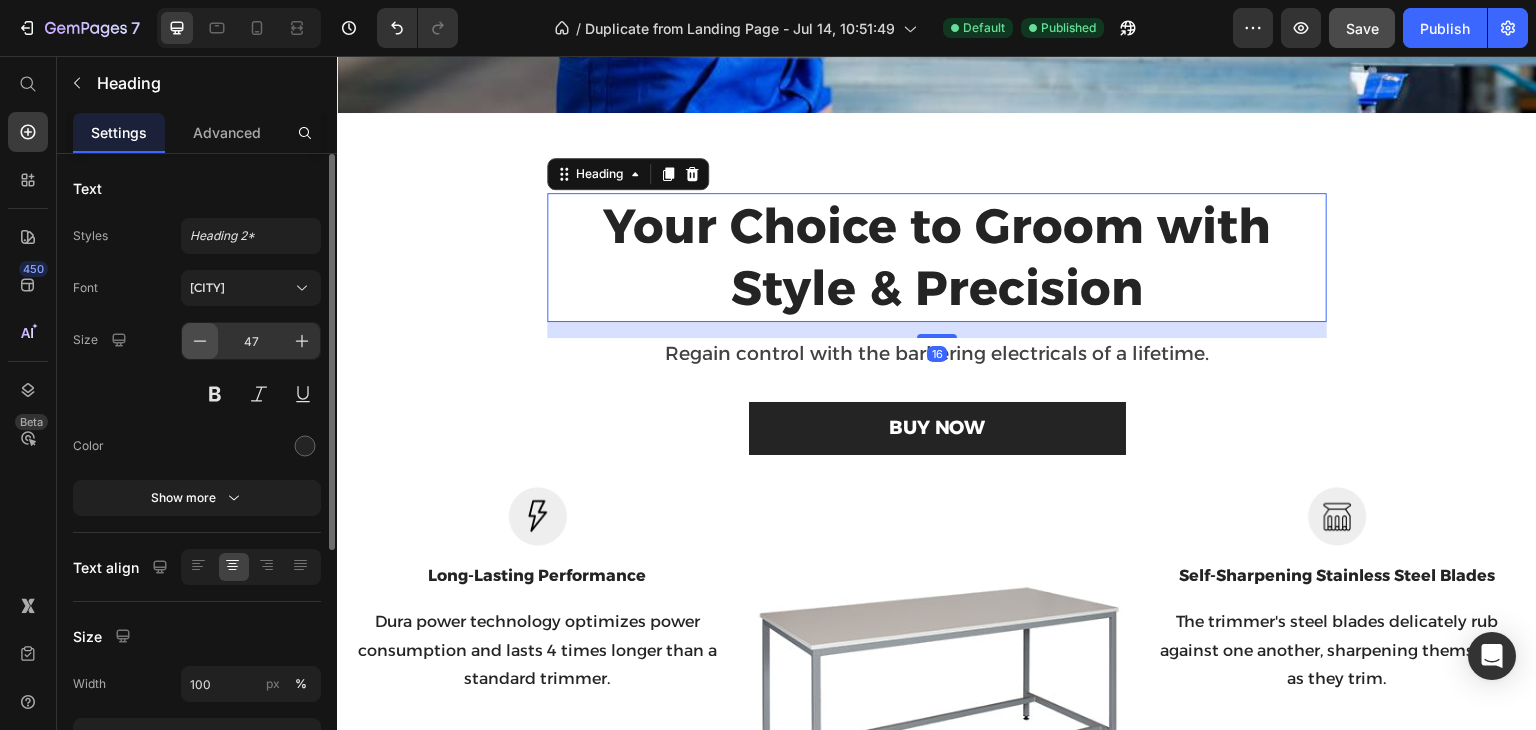 click 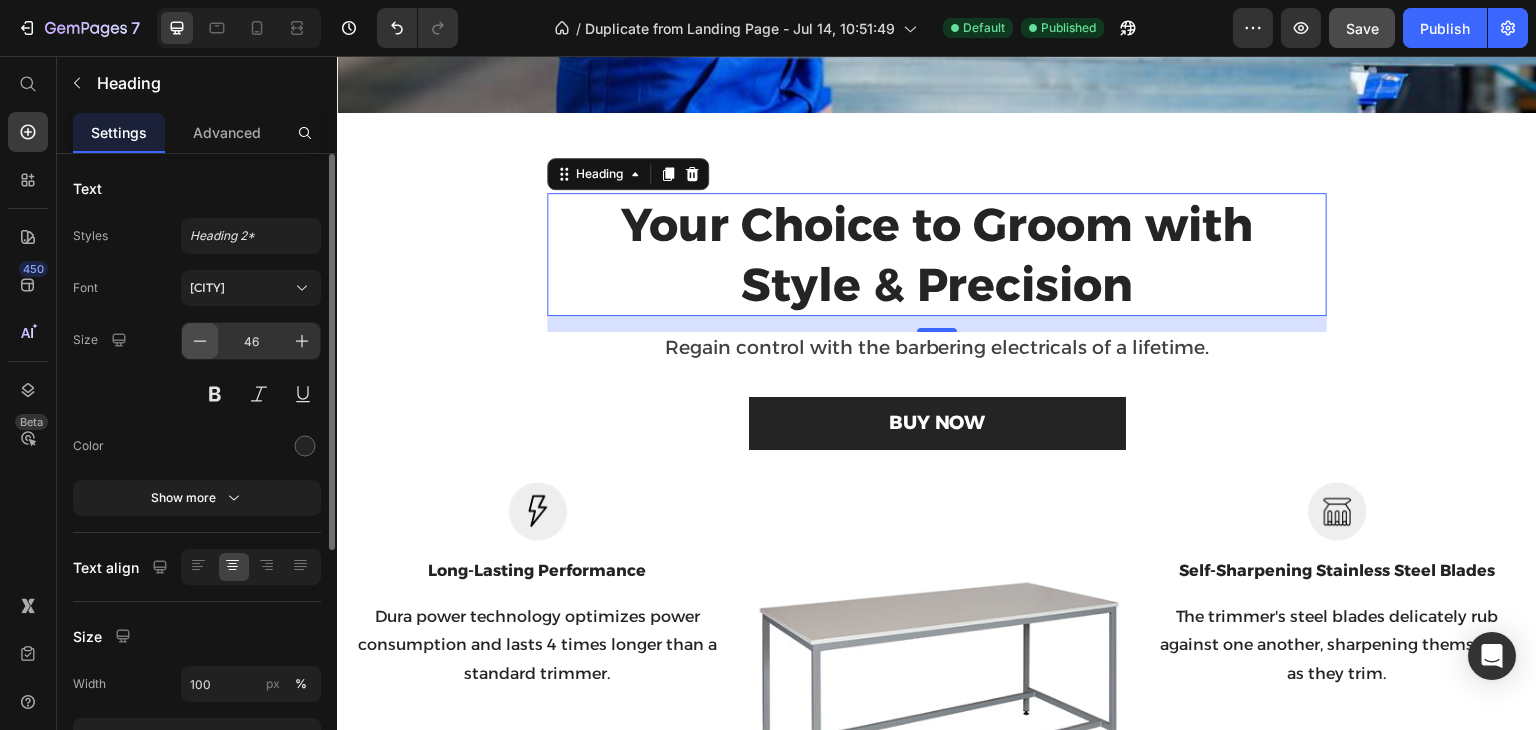 click 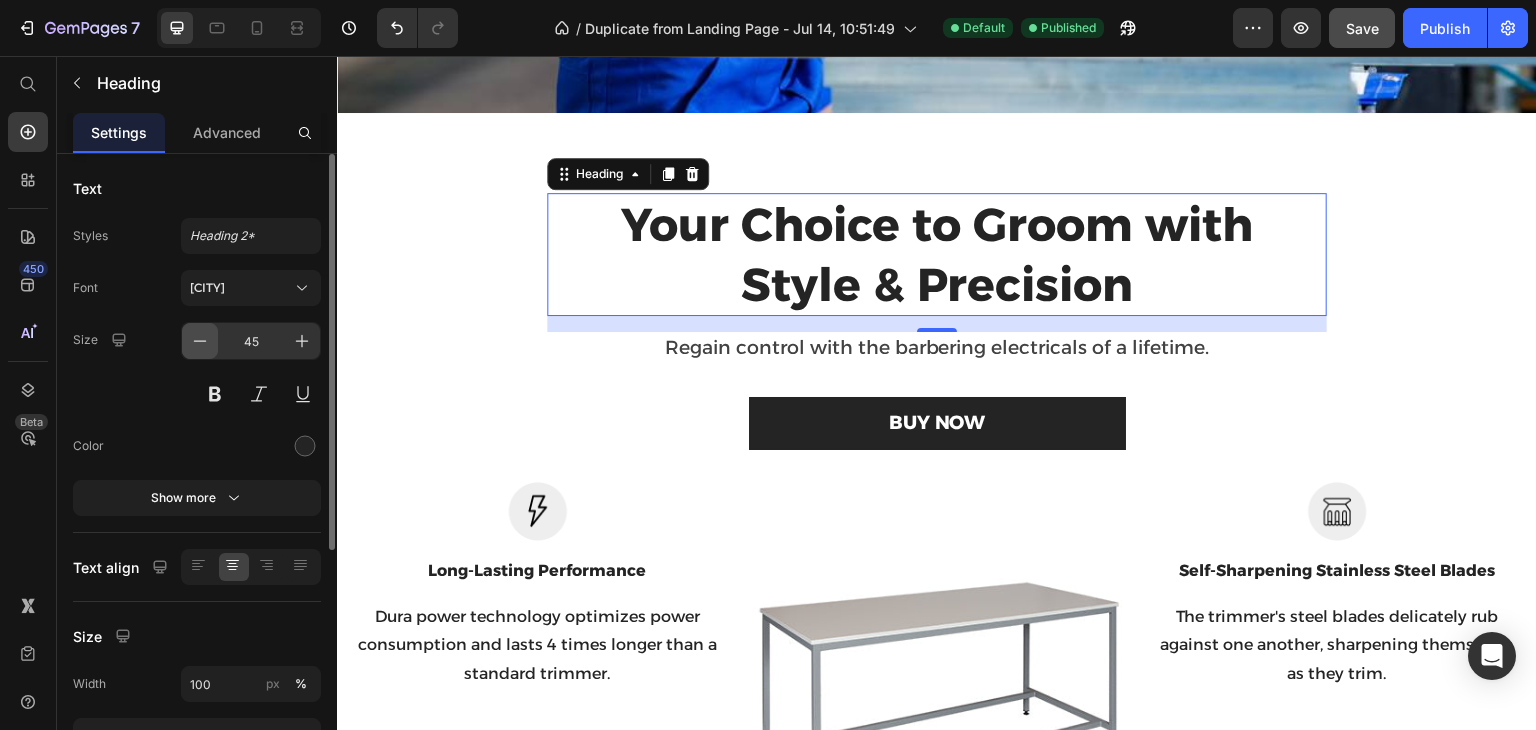 click 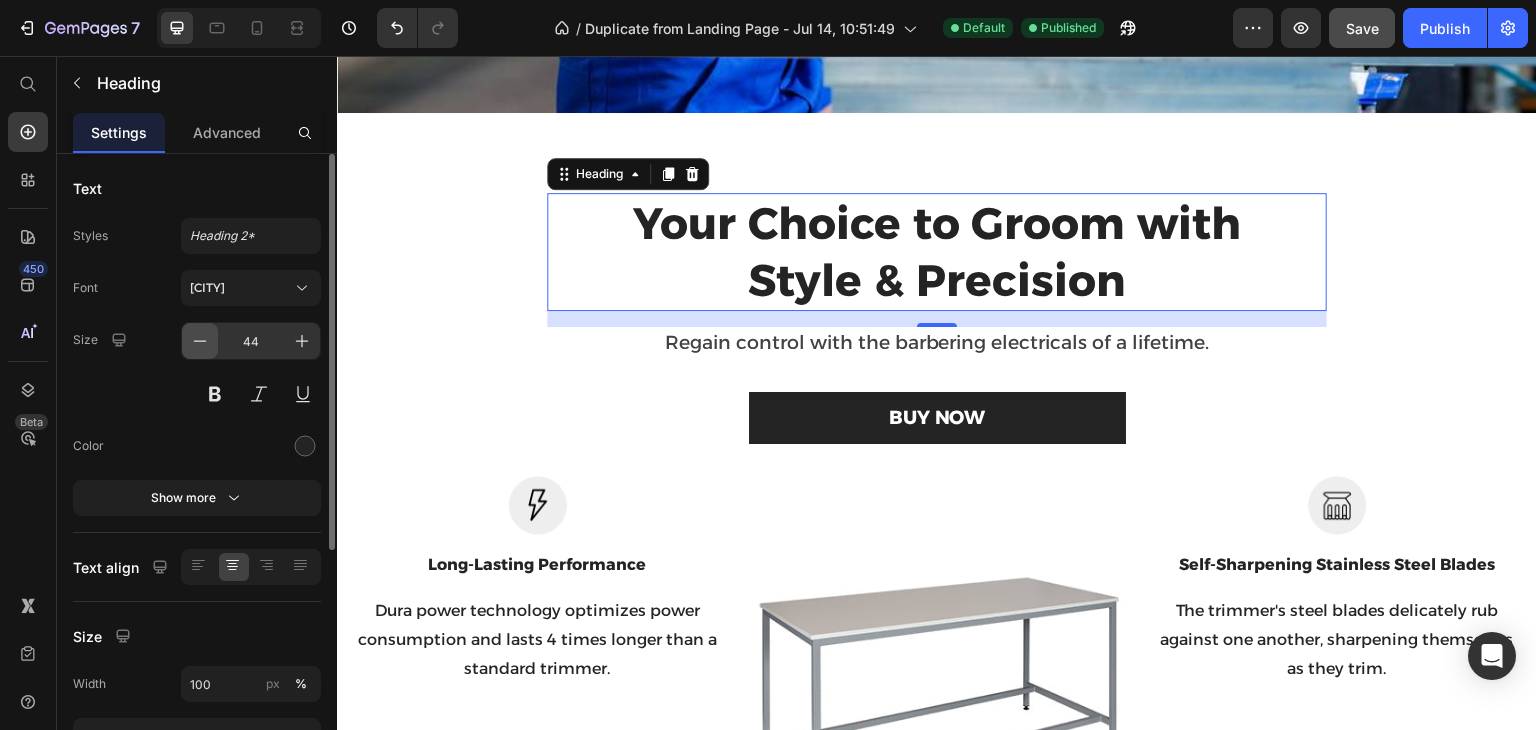 click 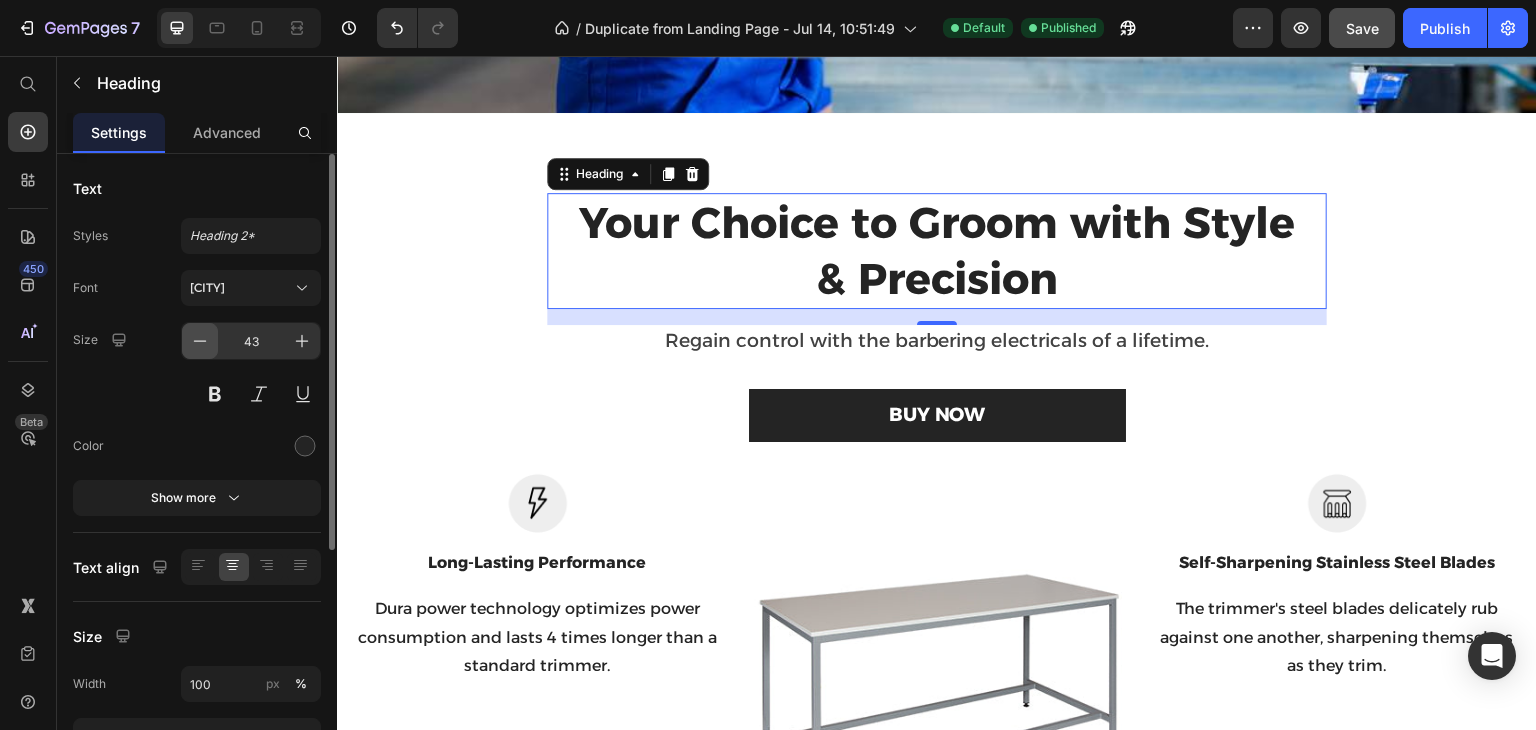 click 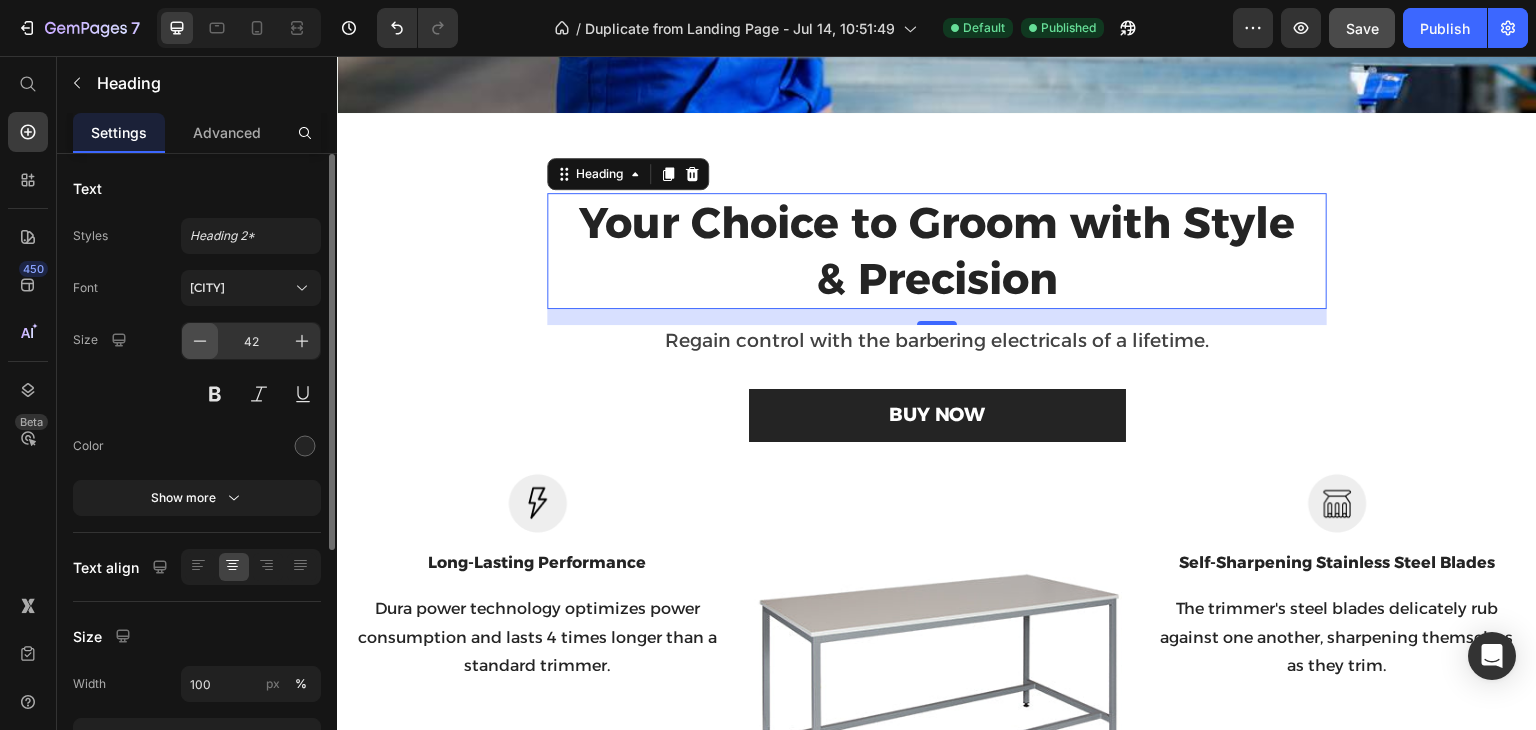 click 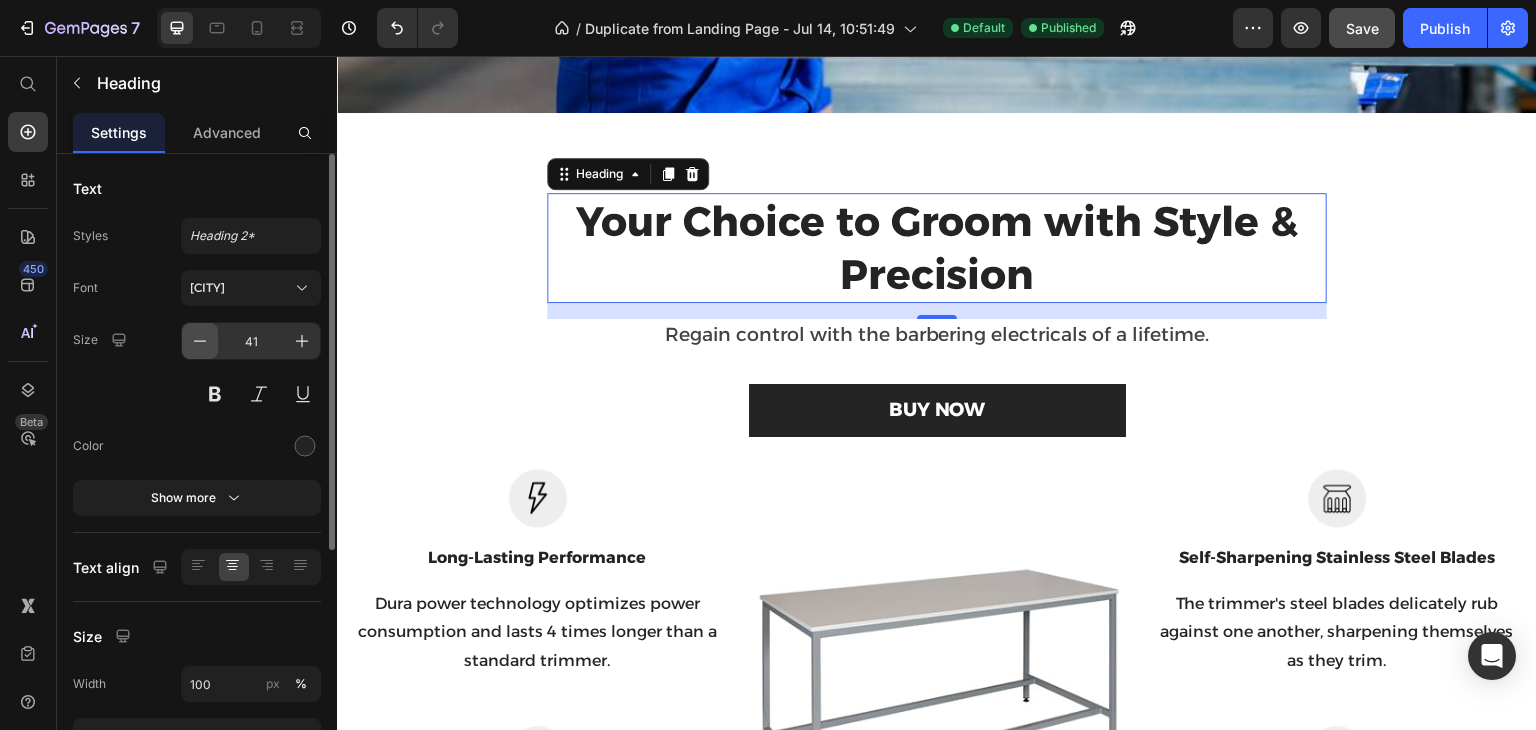 click 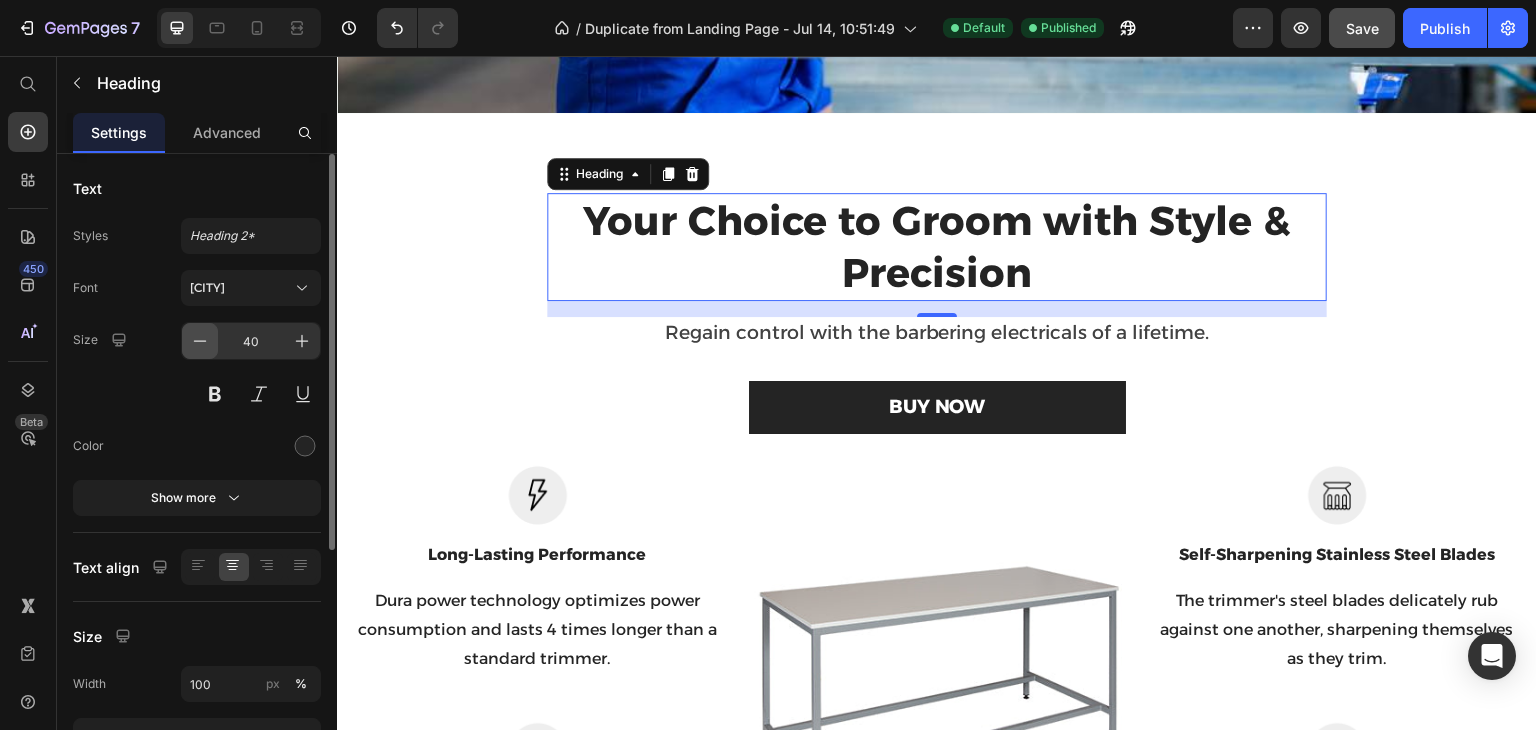 click 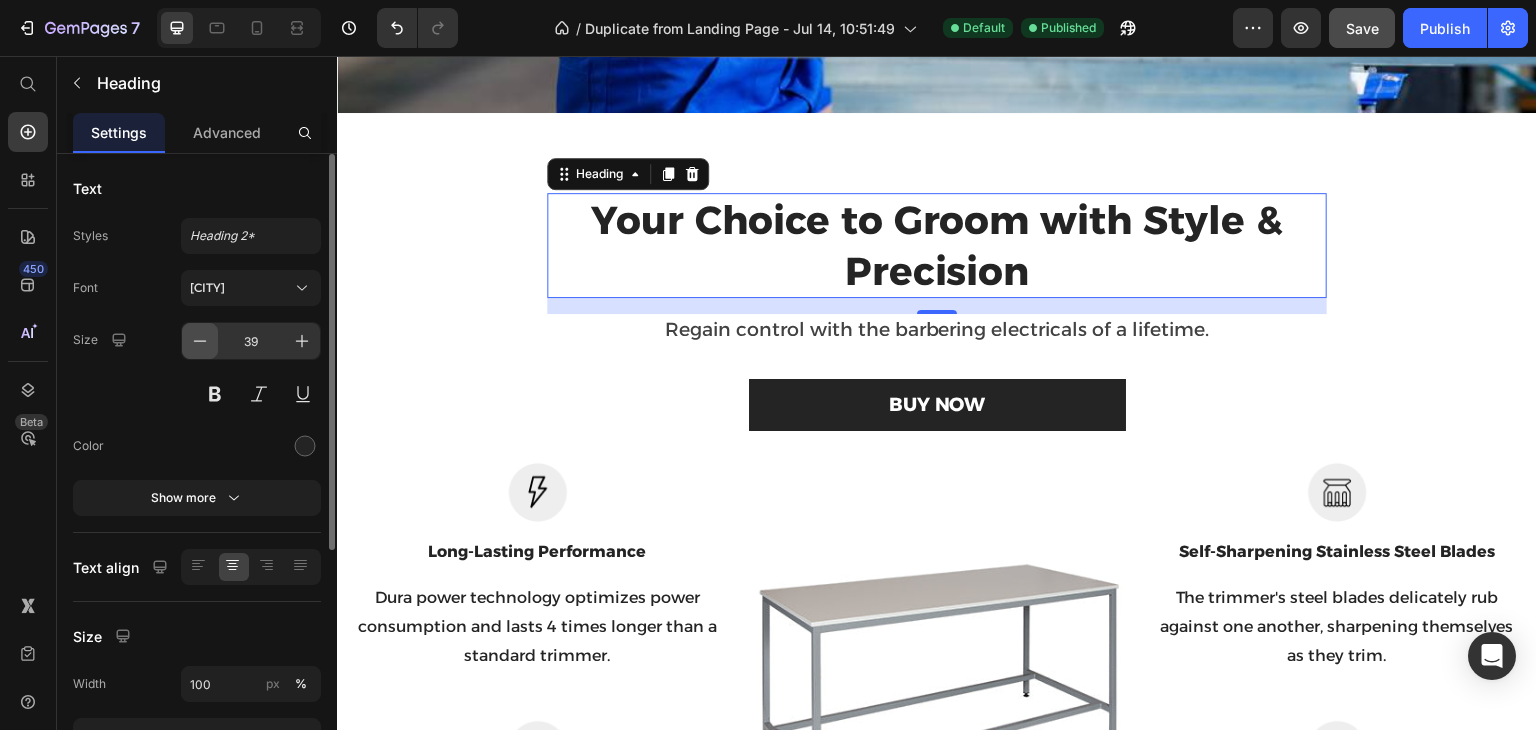click 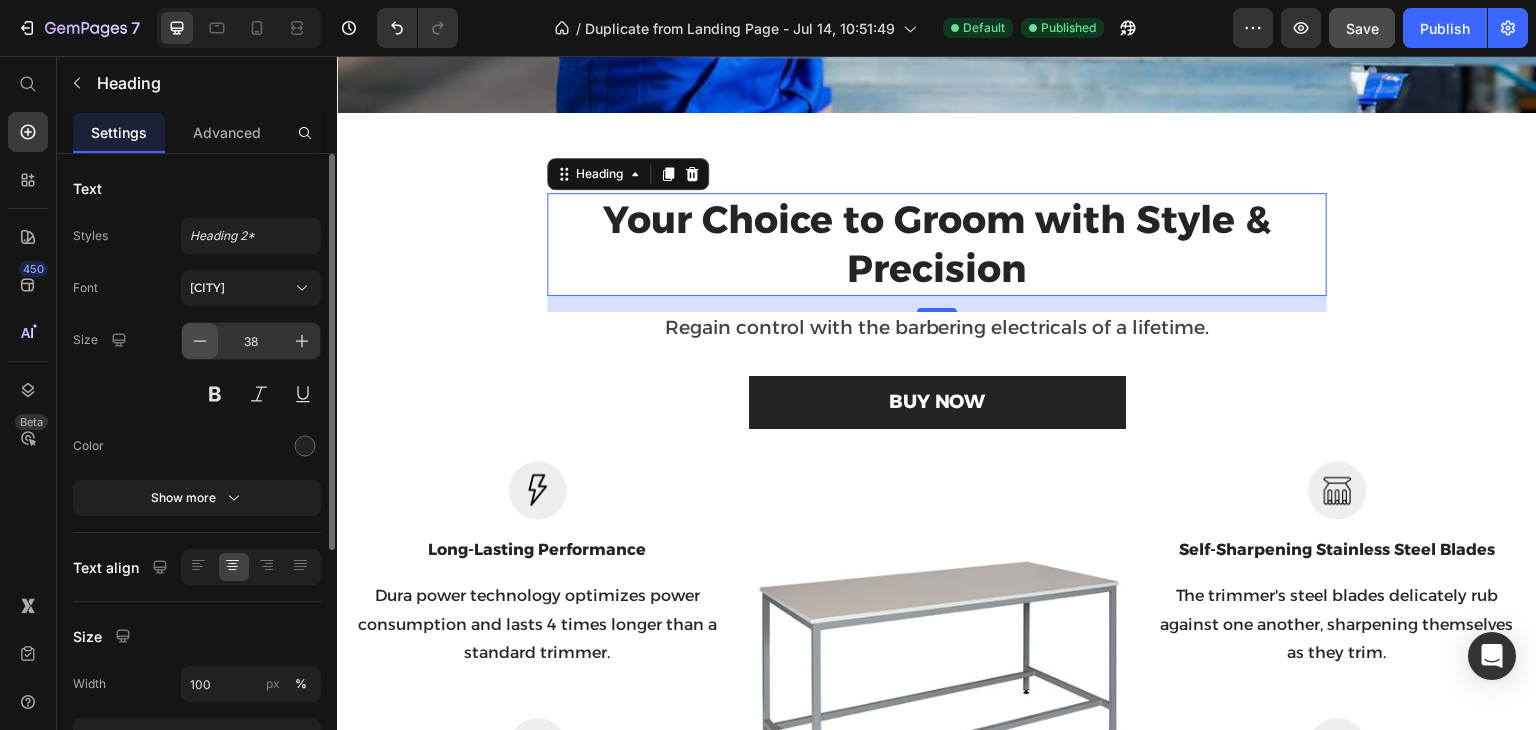 click 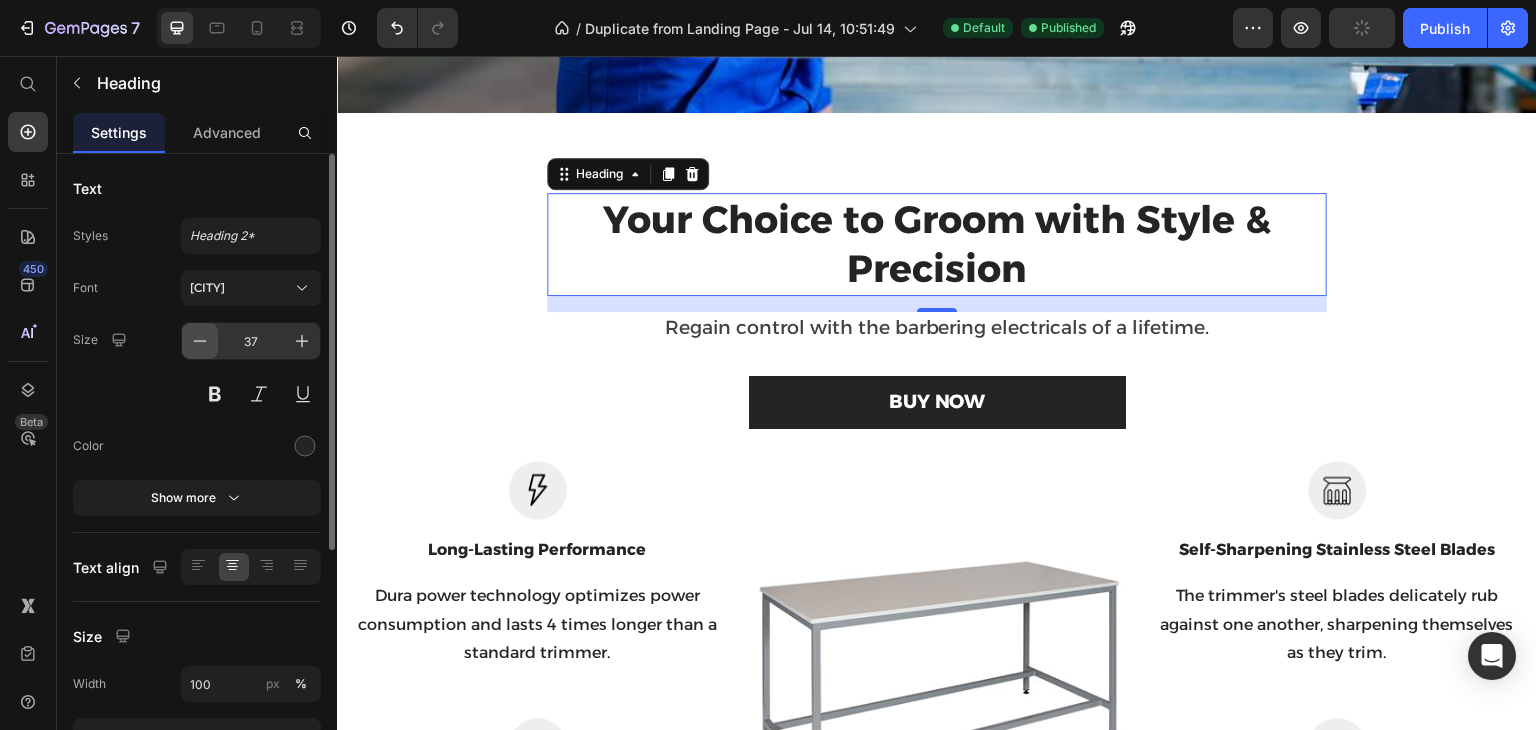 click 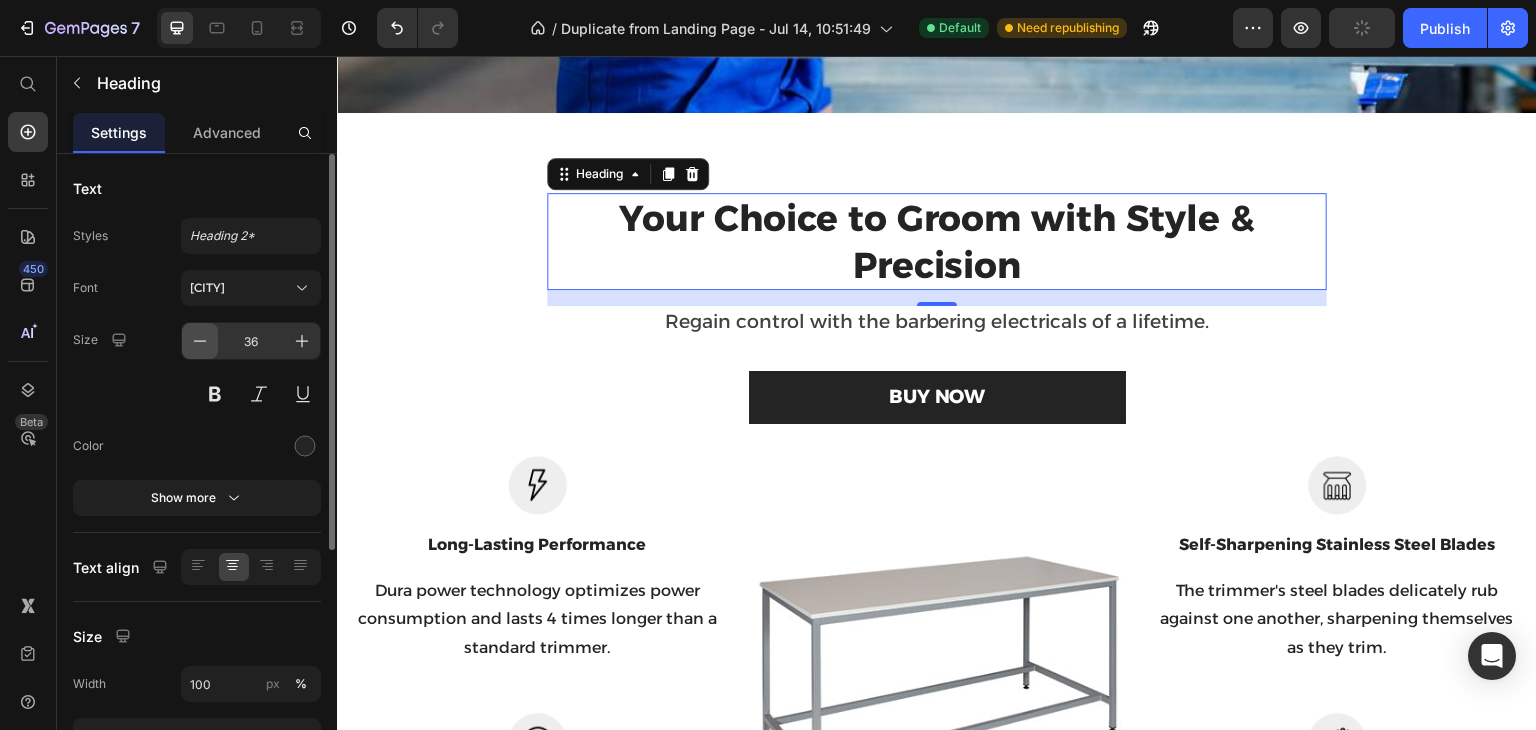 click 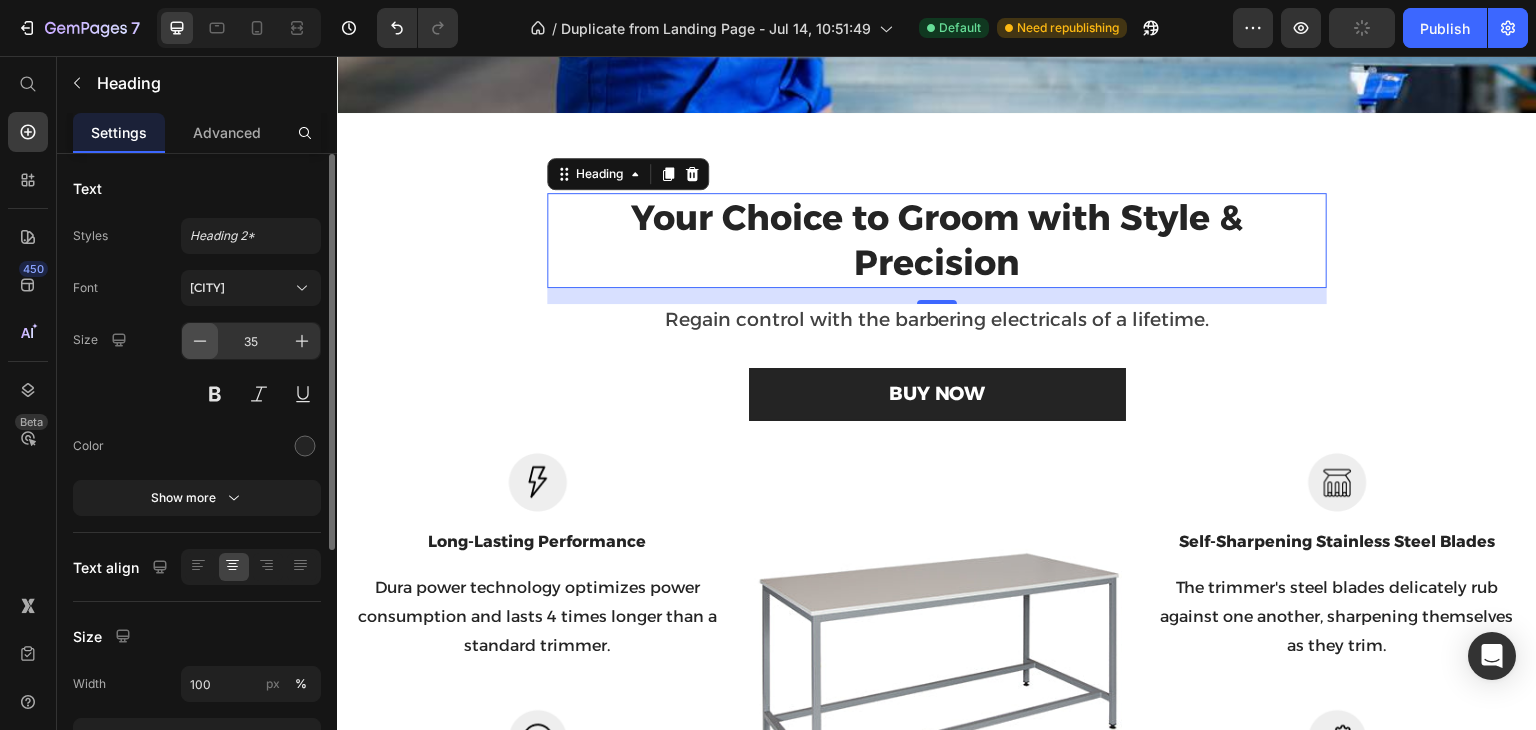 click 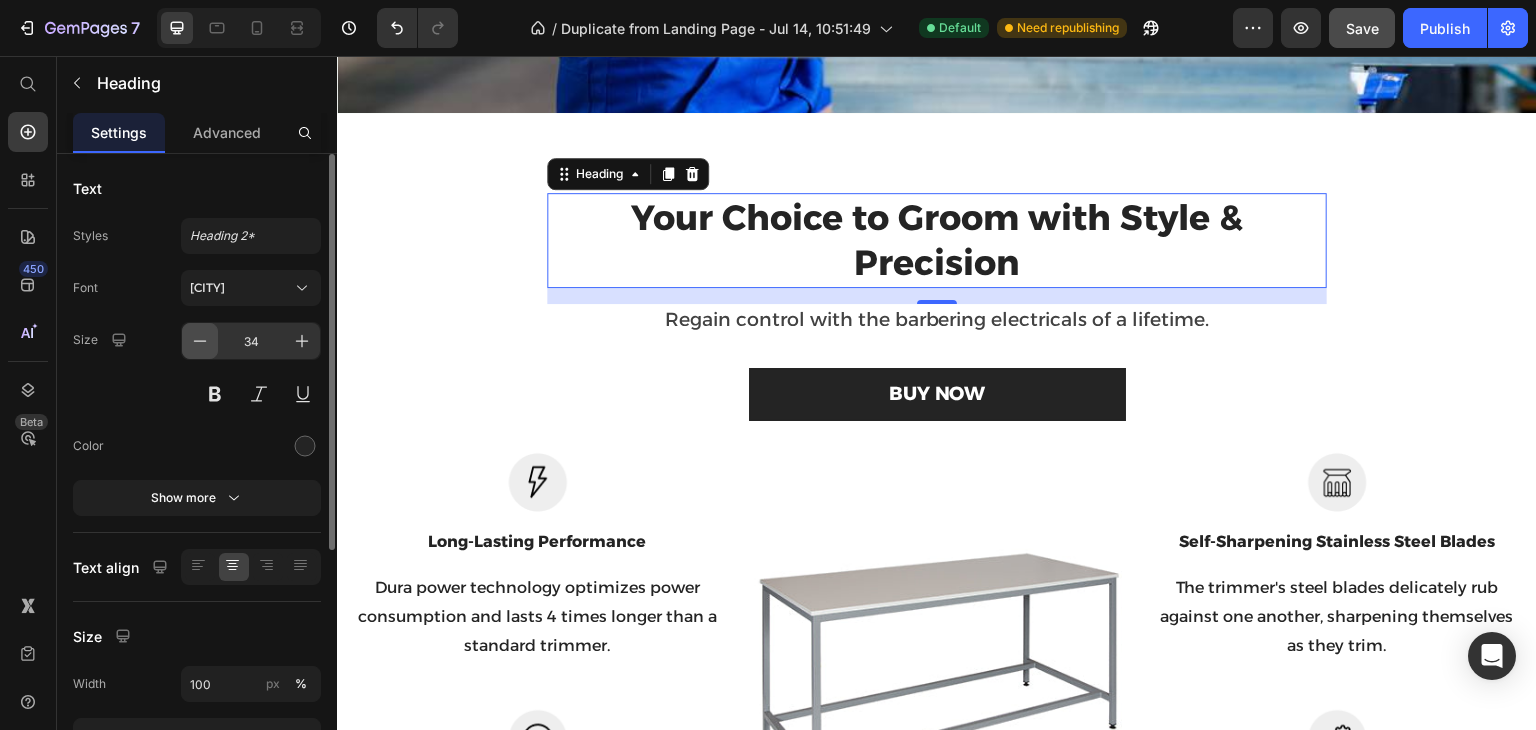 click 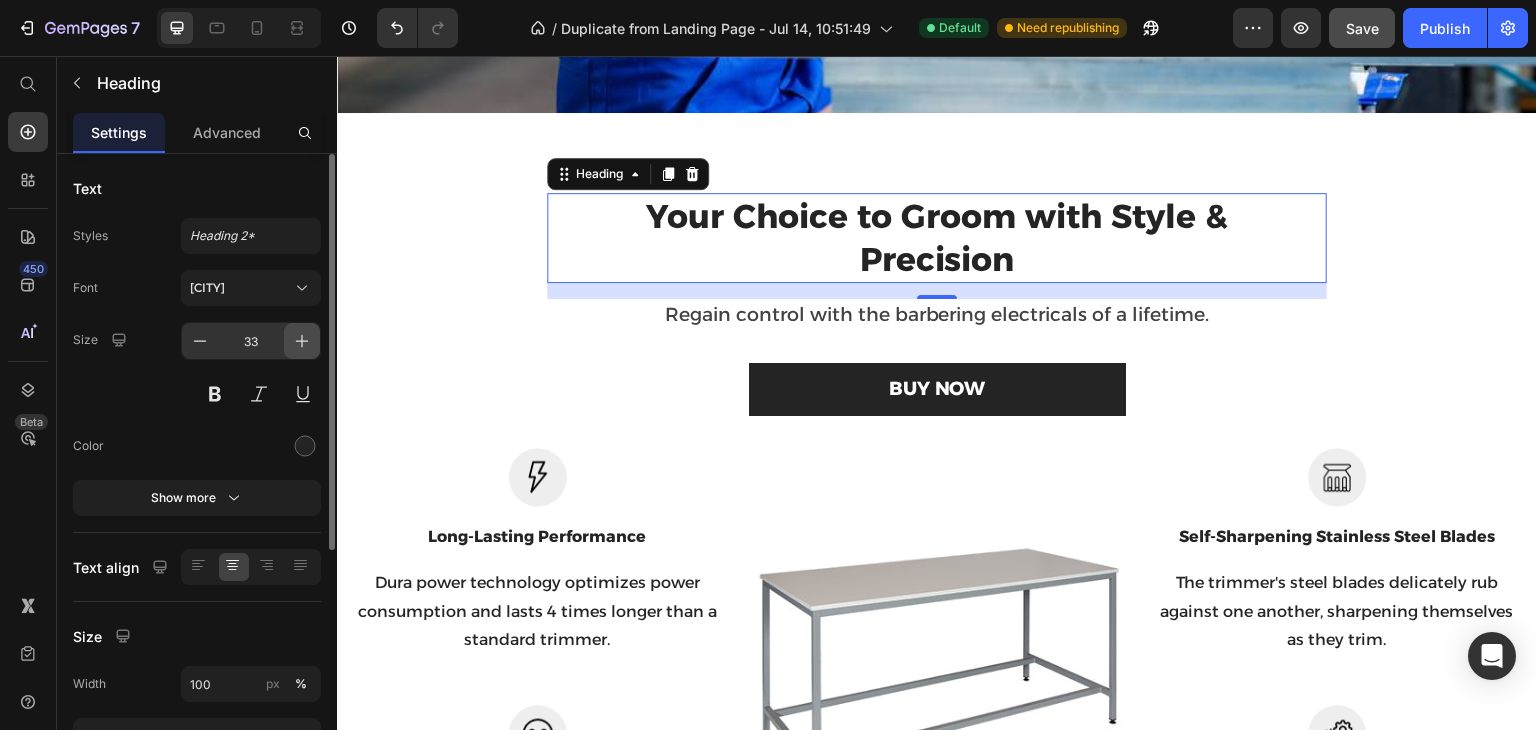 click 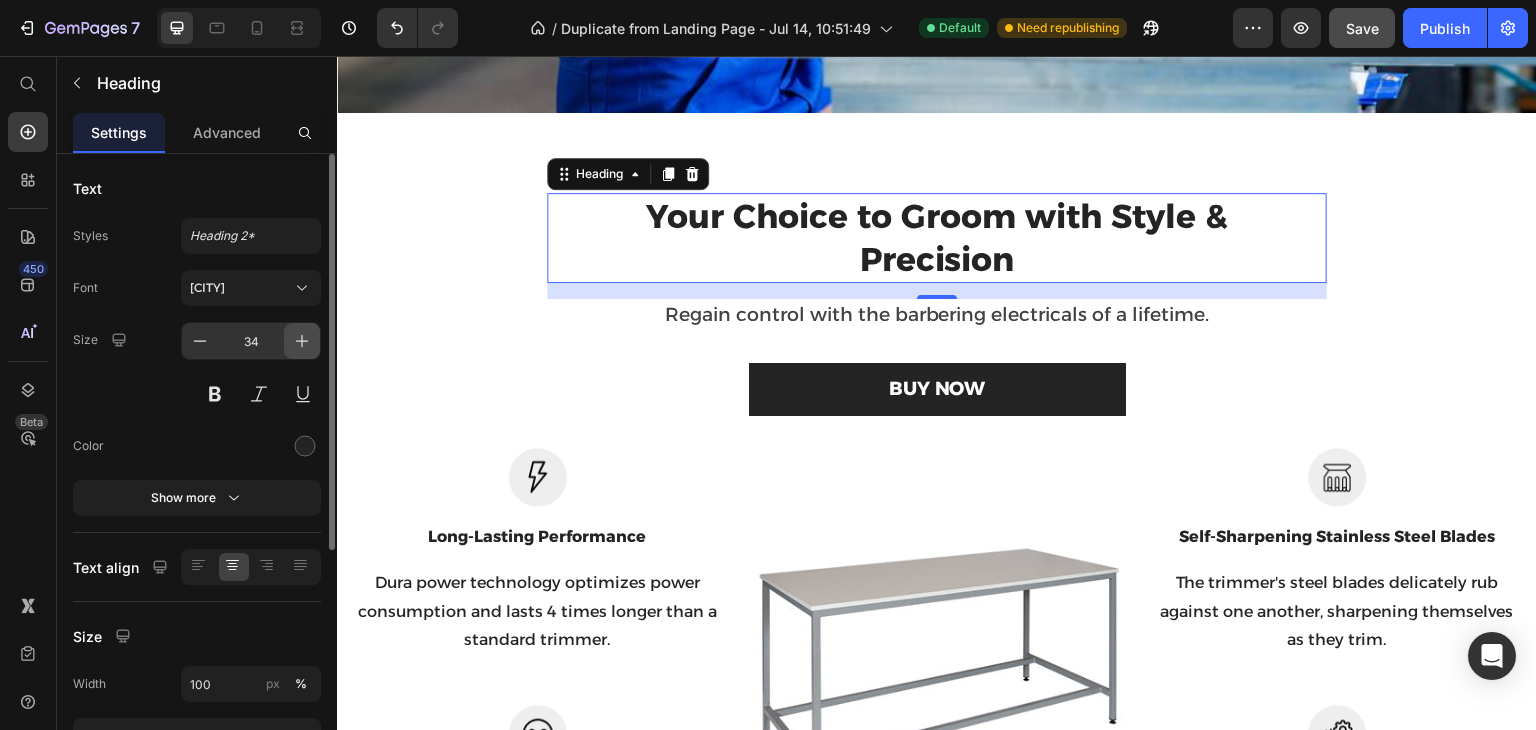 click 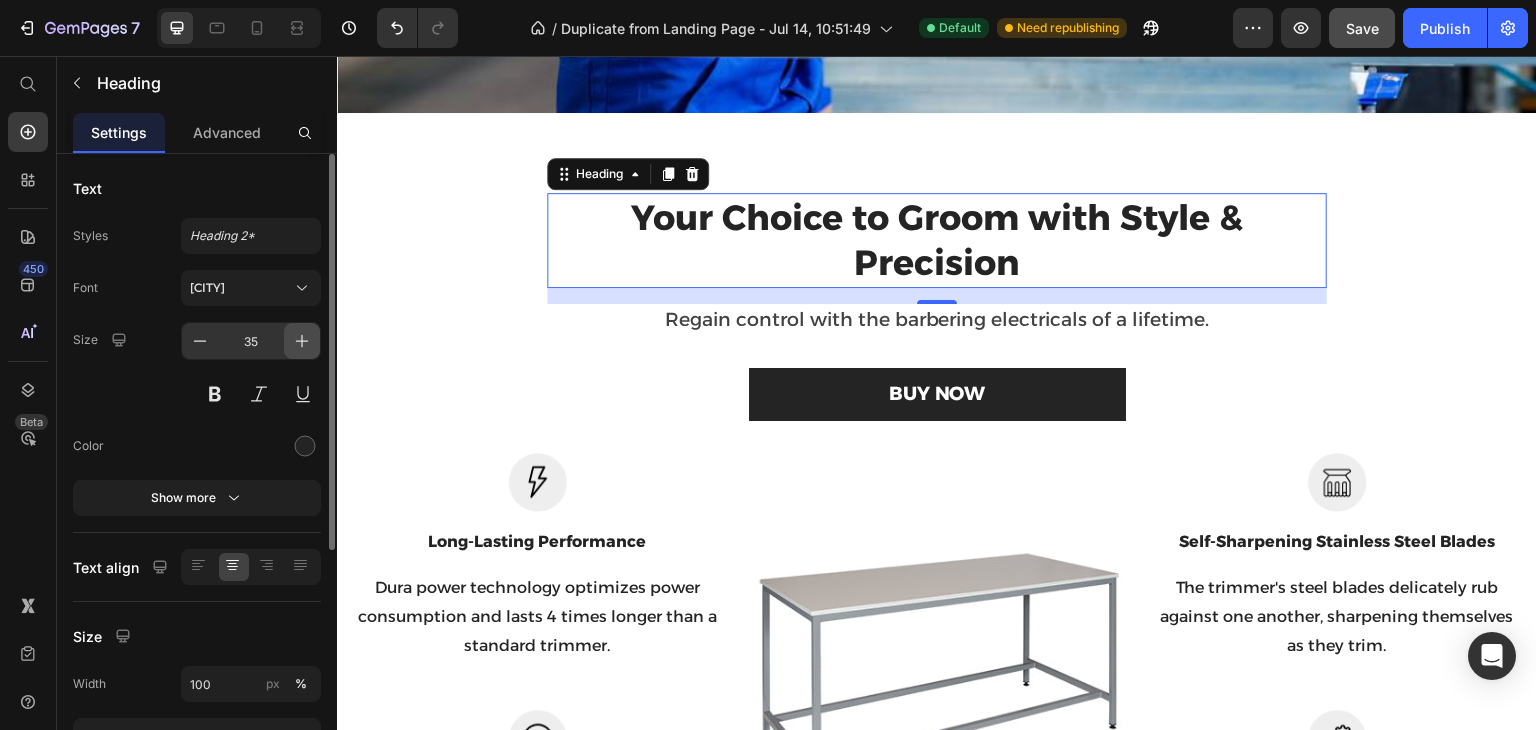 click 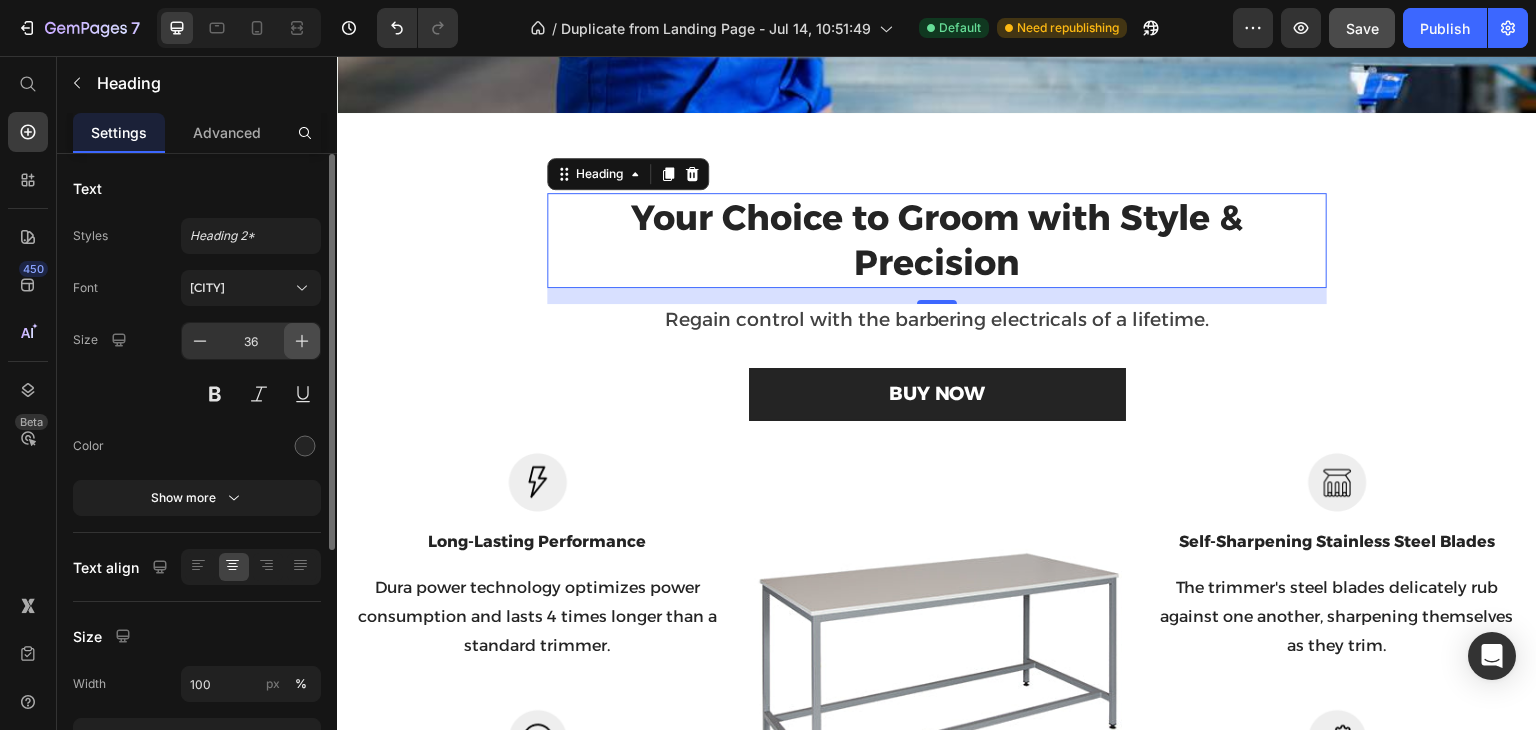 click 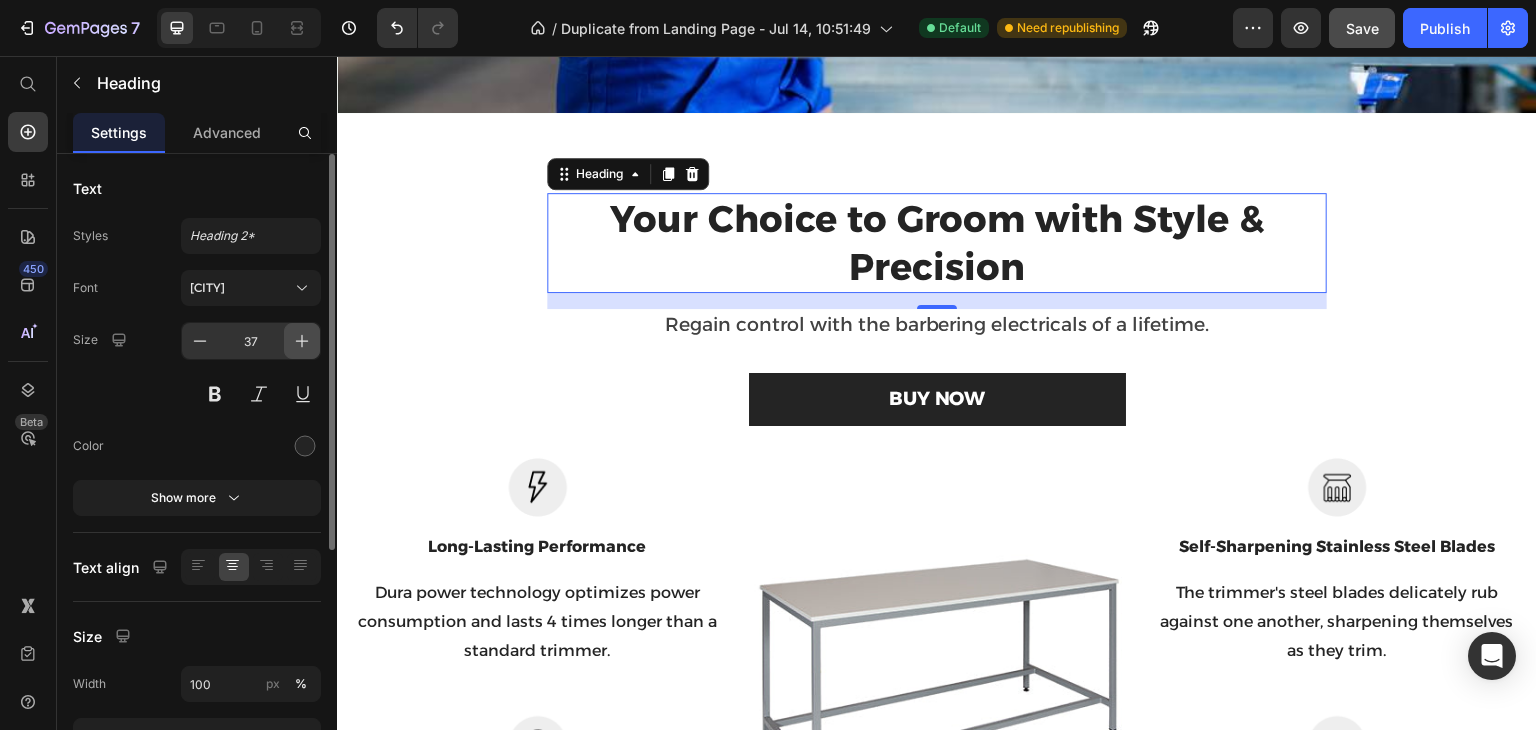 click 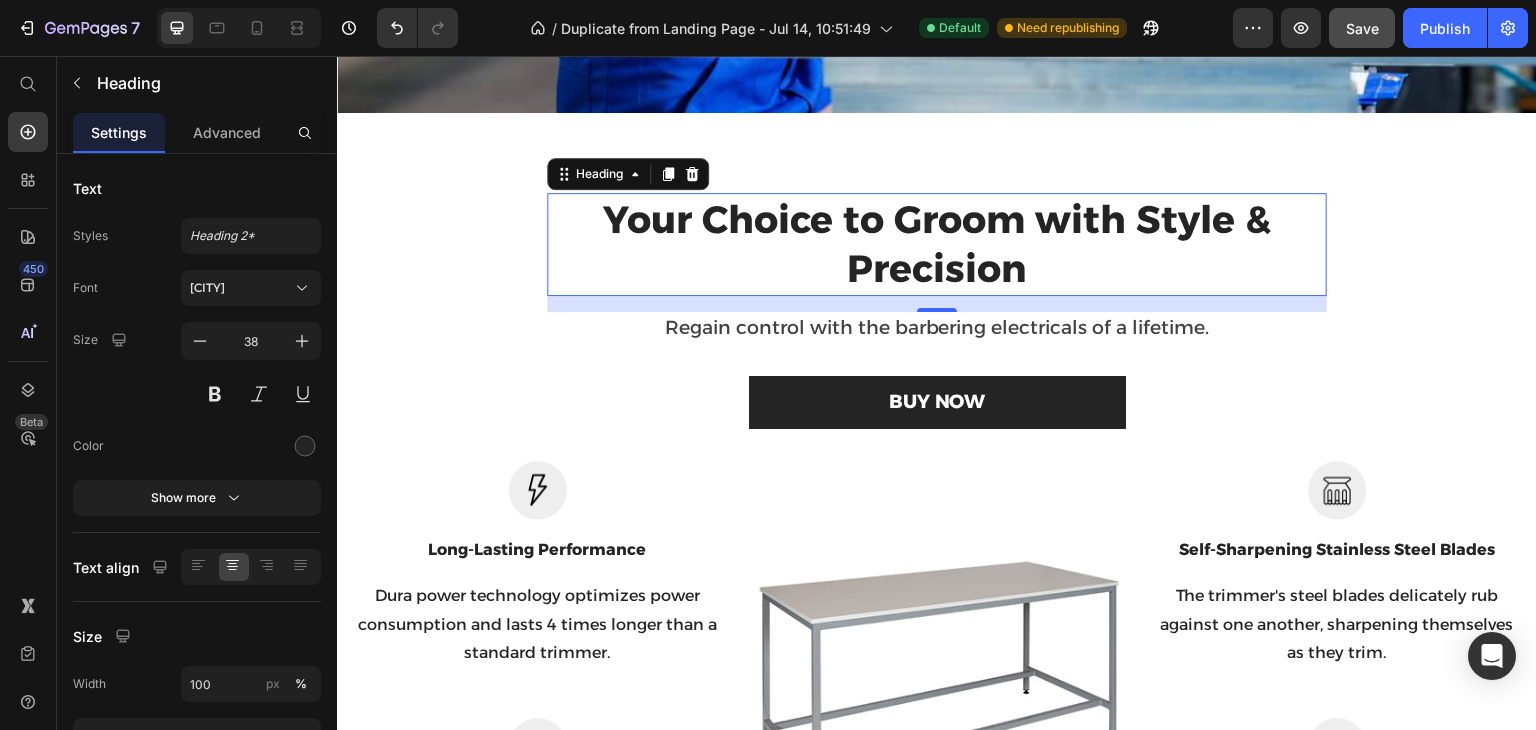 click on "Your Choice to Groom with Style & Precision" at bounding box center (937, 244) 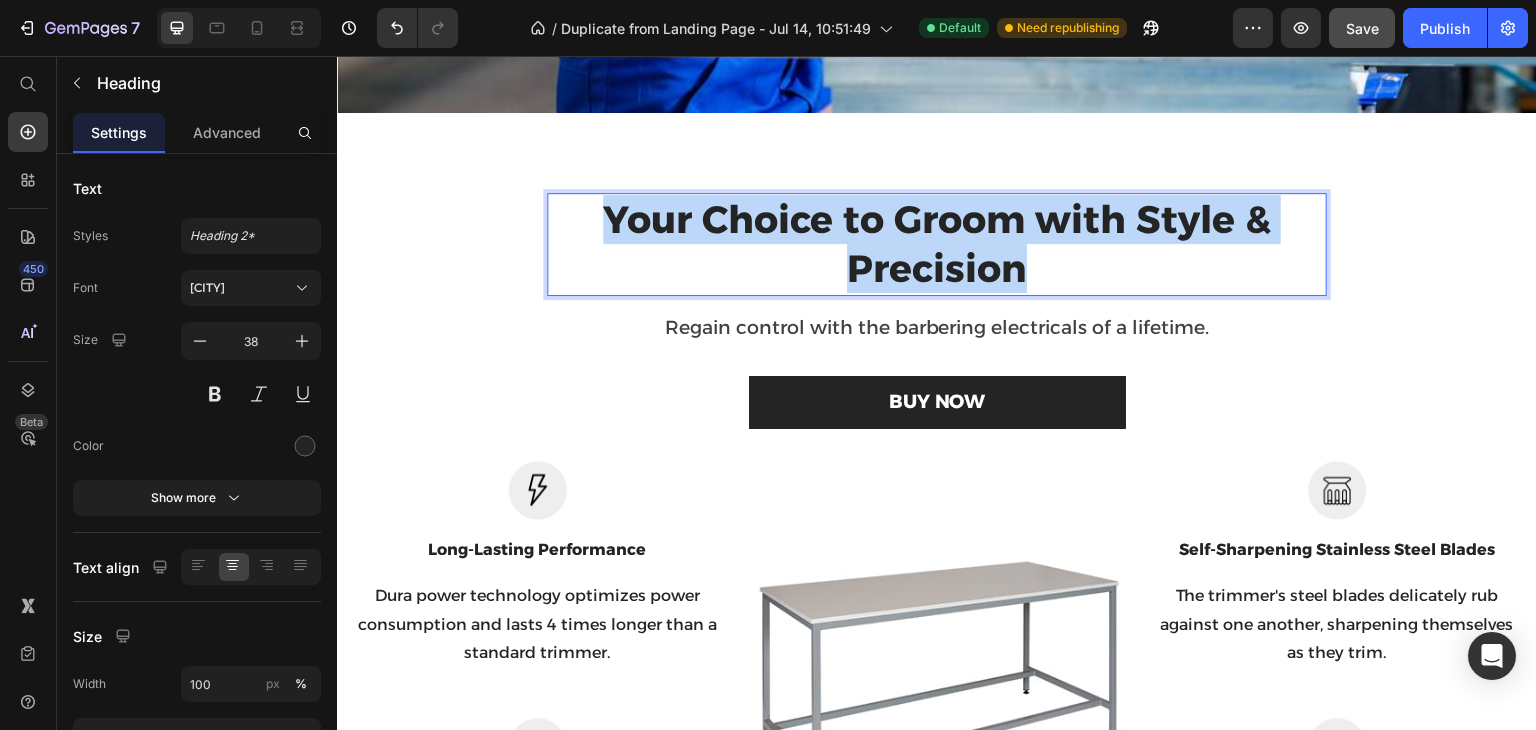 drag, startPoint x: 1020, startPoint y: 273, endPoint x: 552, endPoint y: 206, distance: 472.7716 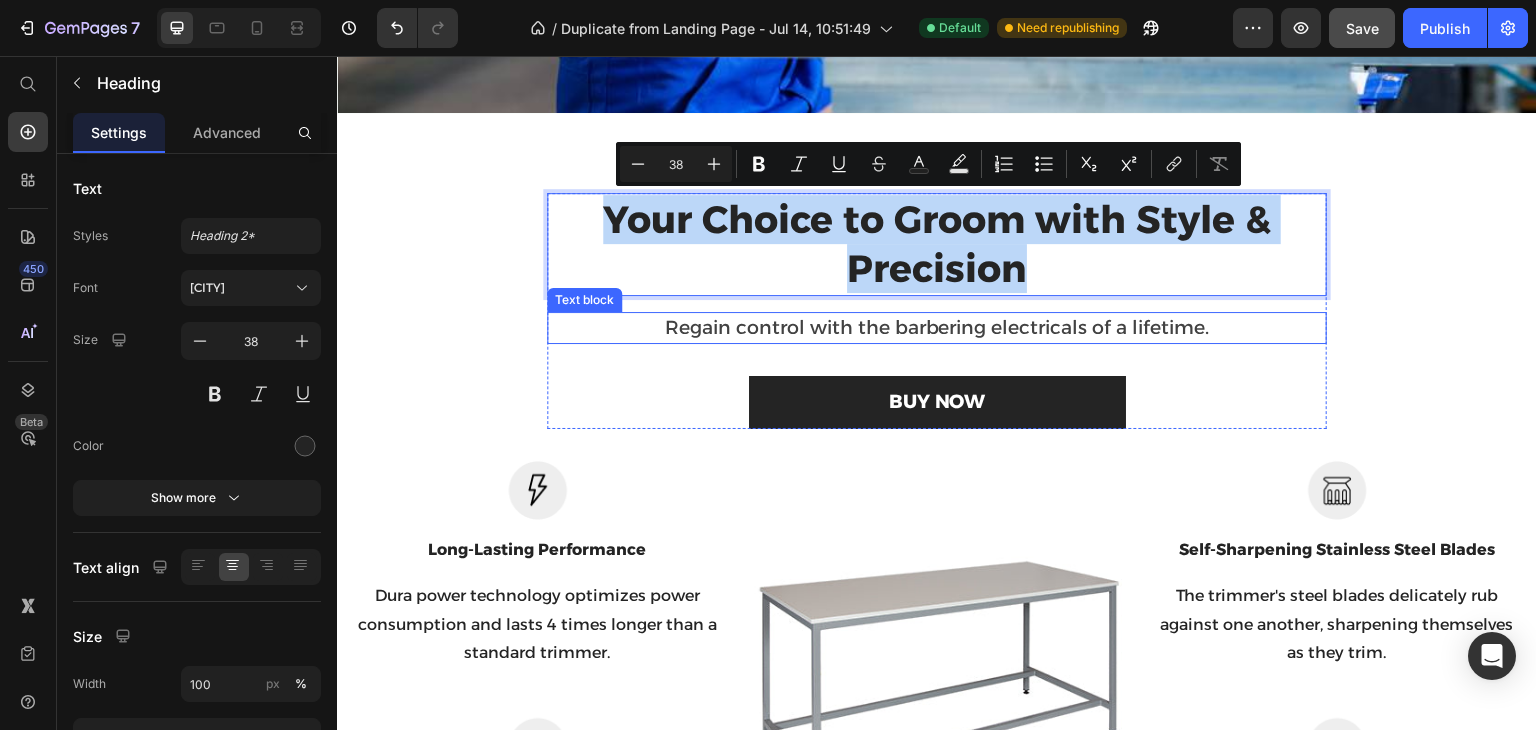 click on "Regain control with the barbering electricals of a lifetime." at bounding box center (937, 328) 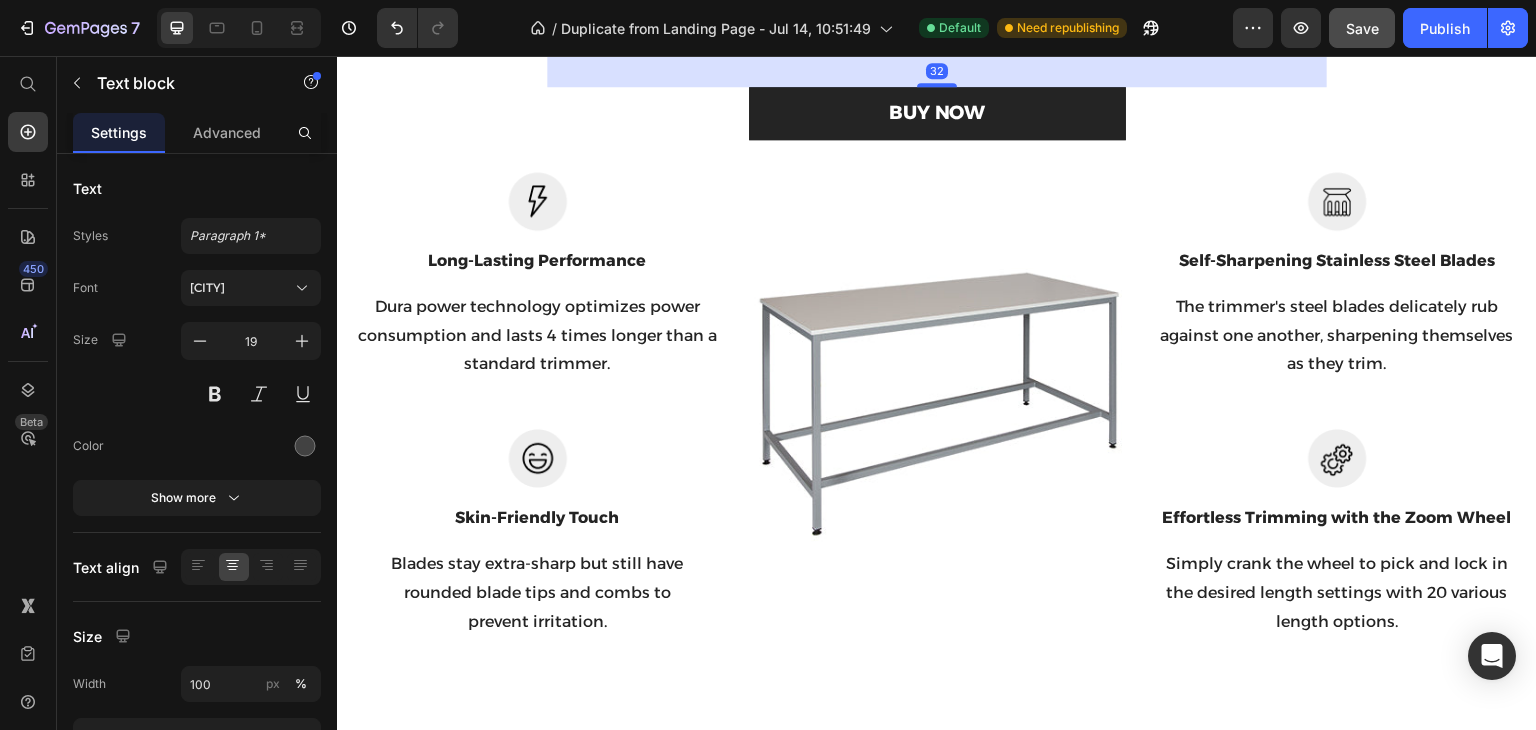 scroll, scrollTop: 1184, scrollLeft: 0, axis: vertical 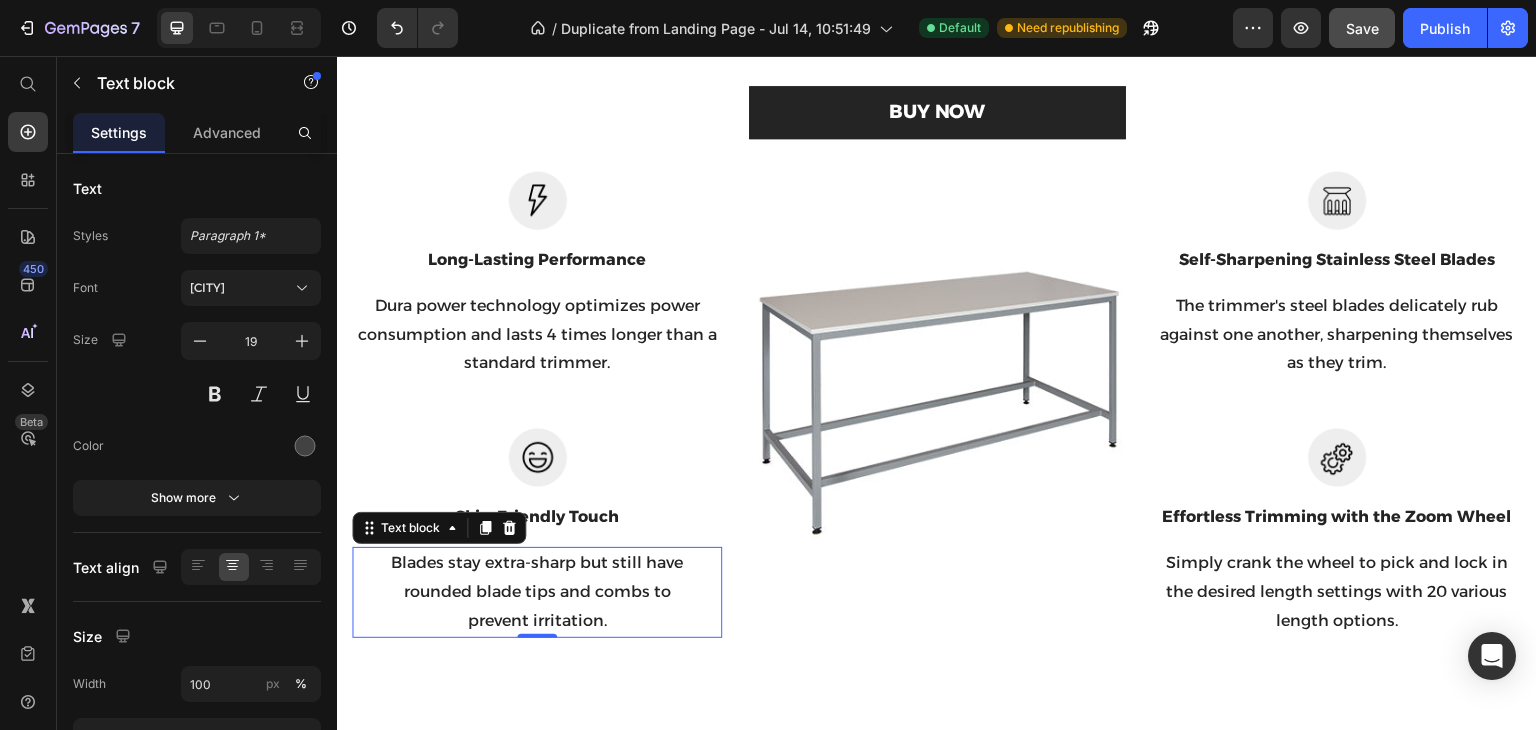 click on "Blades stay extra-sharp but still have  rounded blade tips and combs to  prevent irritation." at bounding box center [537, 592] 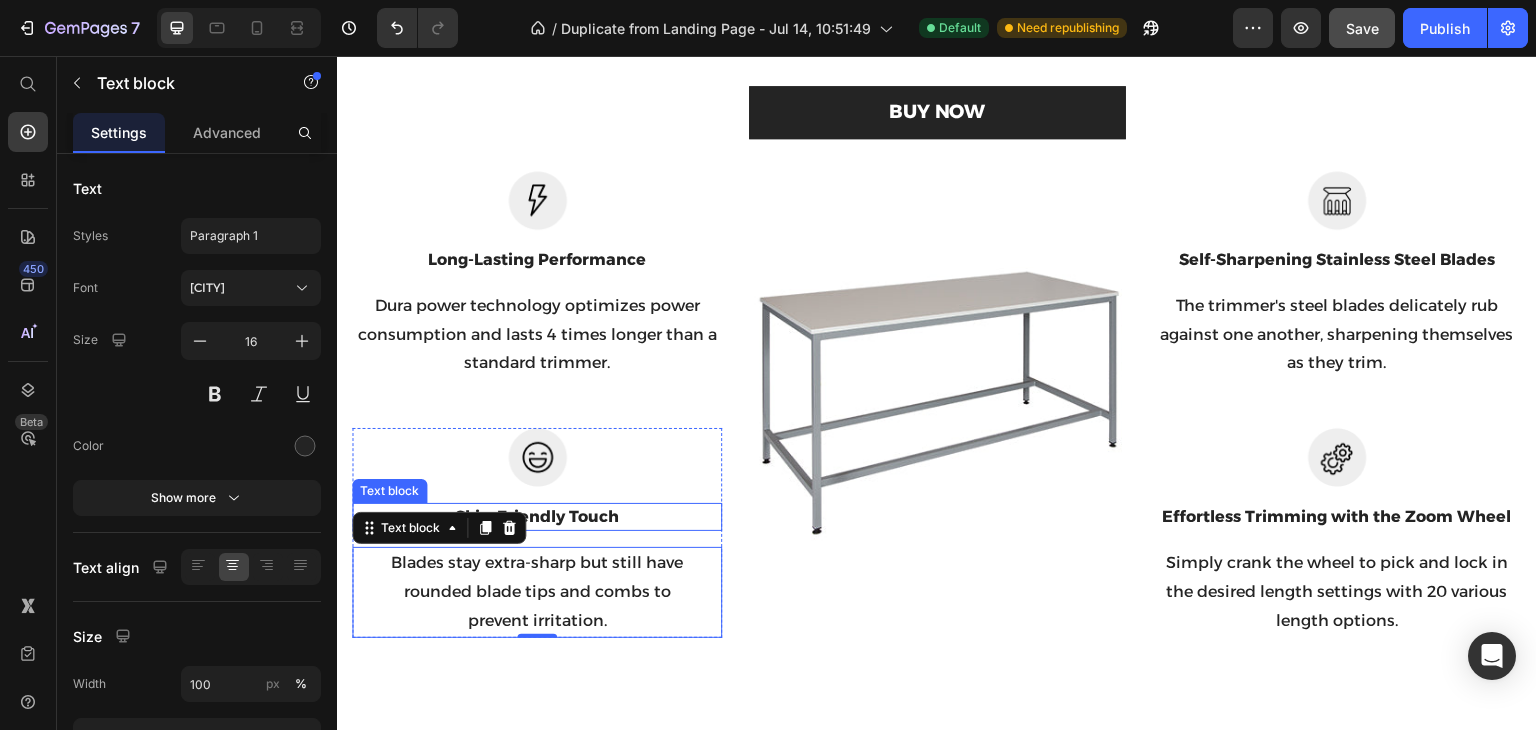 click on "Skin-Friendly Touch" at bounding box center (537, 517) 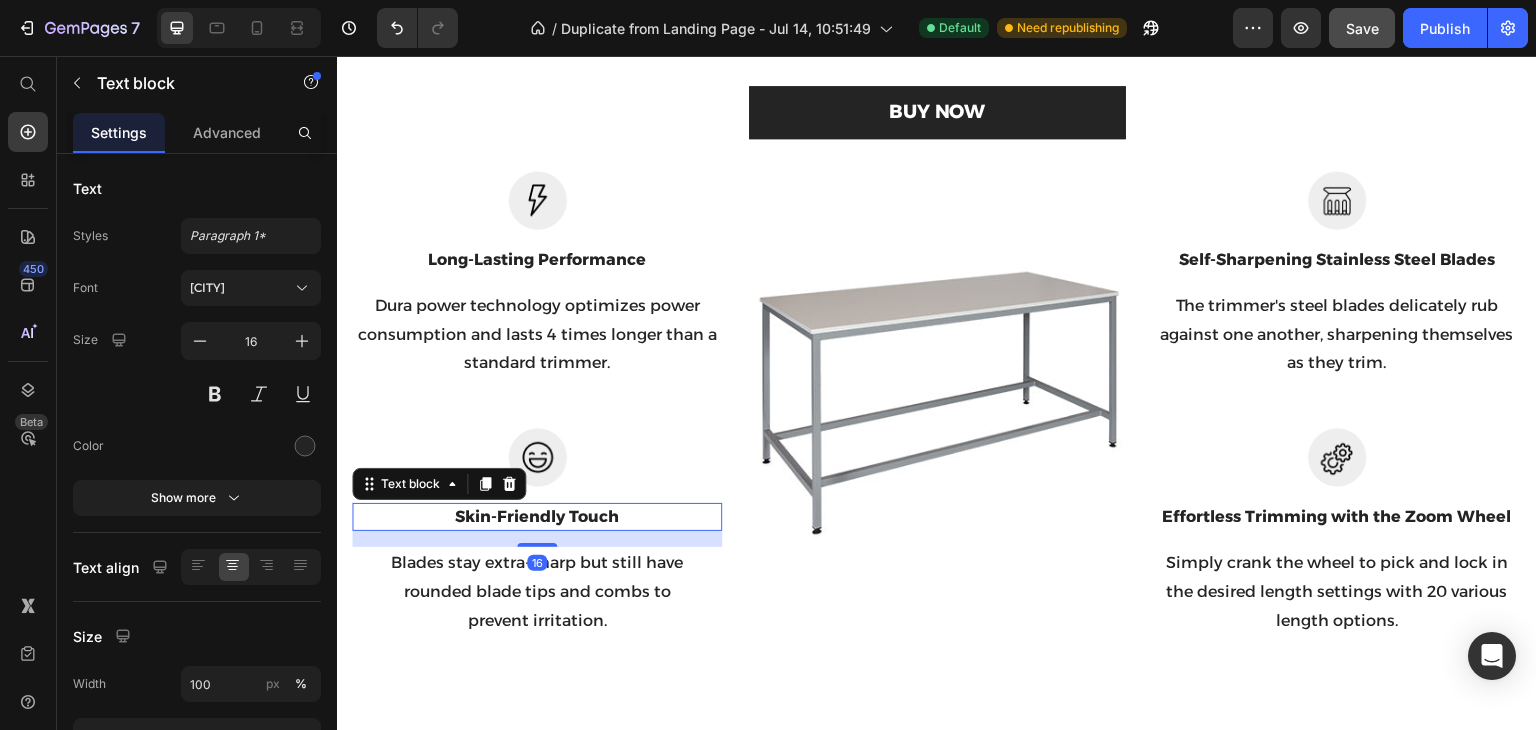click on "Skin-Friendly Touch" at bounding box center [537, 517] 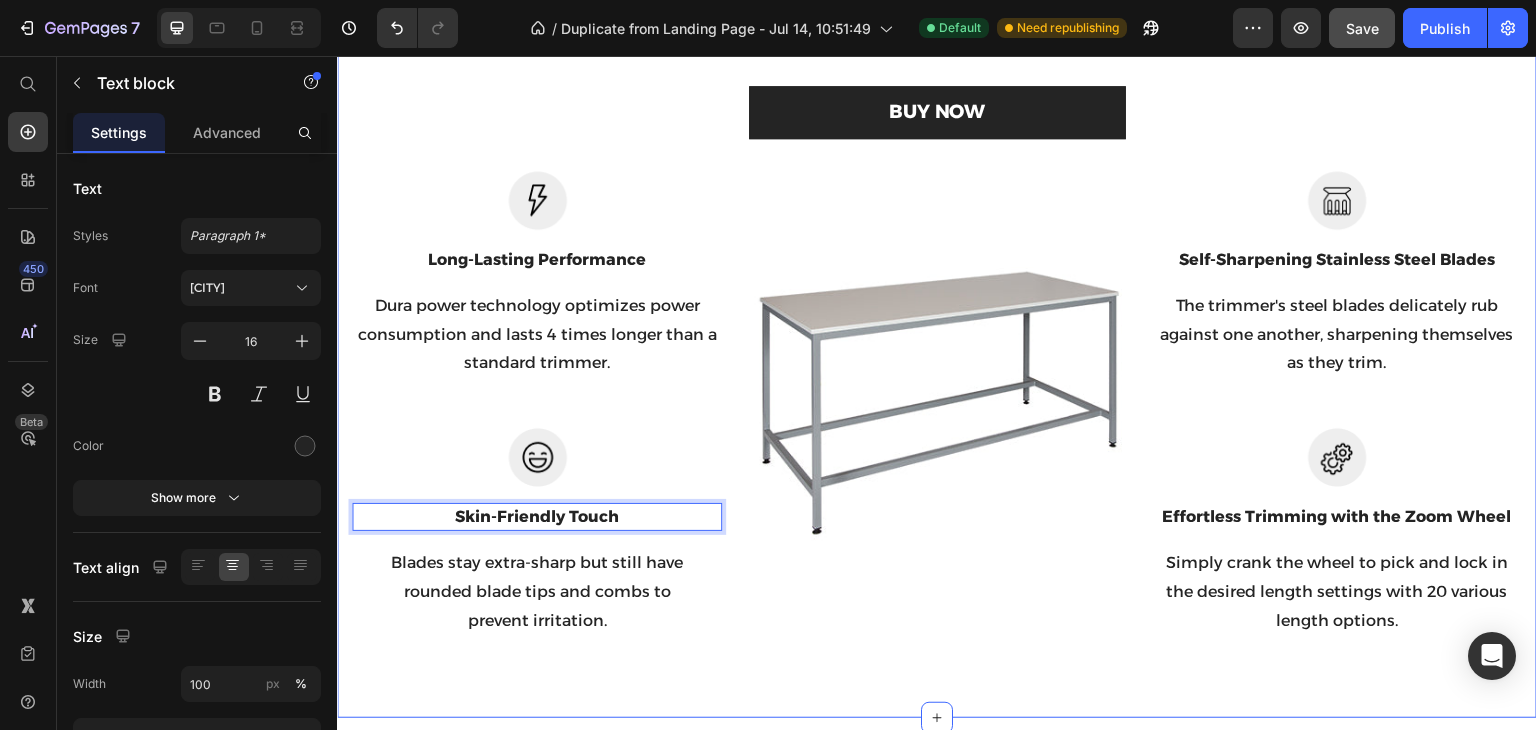 click on "Your Choice to Groom with Style & Precision Heading Regain control with the barbering electricals of a lifetime. Text block BUY NOW Button Row Image Long-Lasting Performance Text block Dura power technology optimizes power consumption and lasts 4 times longer than a standard trimmer. Text block Row Image Skin-Friendly Touch Text block   16 Blades stay extra-sharp but still have  rounded blade tips and combs to  prevent irritation. Text block Row Image Image Self-Sharpening Stainless Steel Blades Text block The trimmer's steel blades delicately rub  against one another, sharpening themselves  as they trim. Text block Row Image Effortless Trimming with the Zoom Wheel Text block Simply crank the wheel to pick and lock in the desired length settings with 20 various length options. Text block Row Row Section 3" at bounding box center (937, 270) 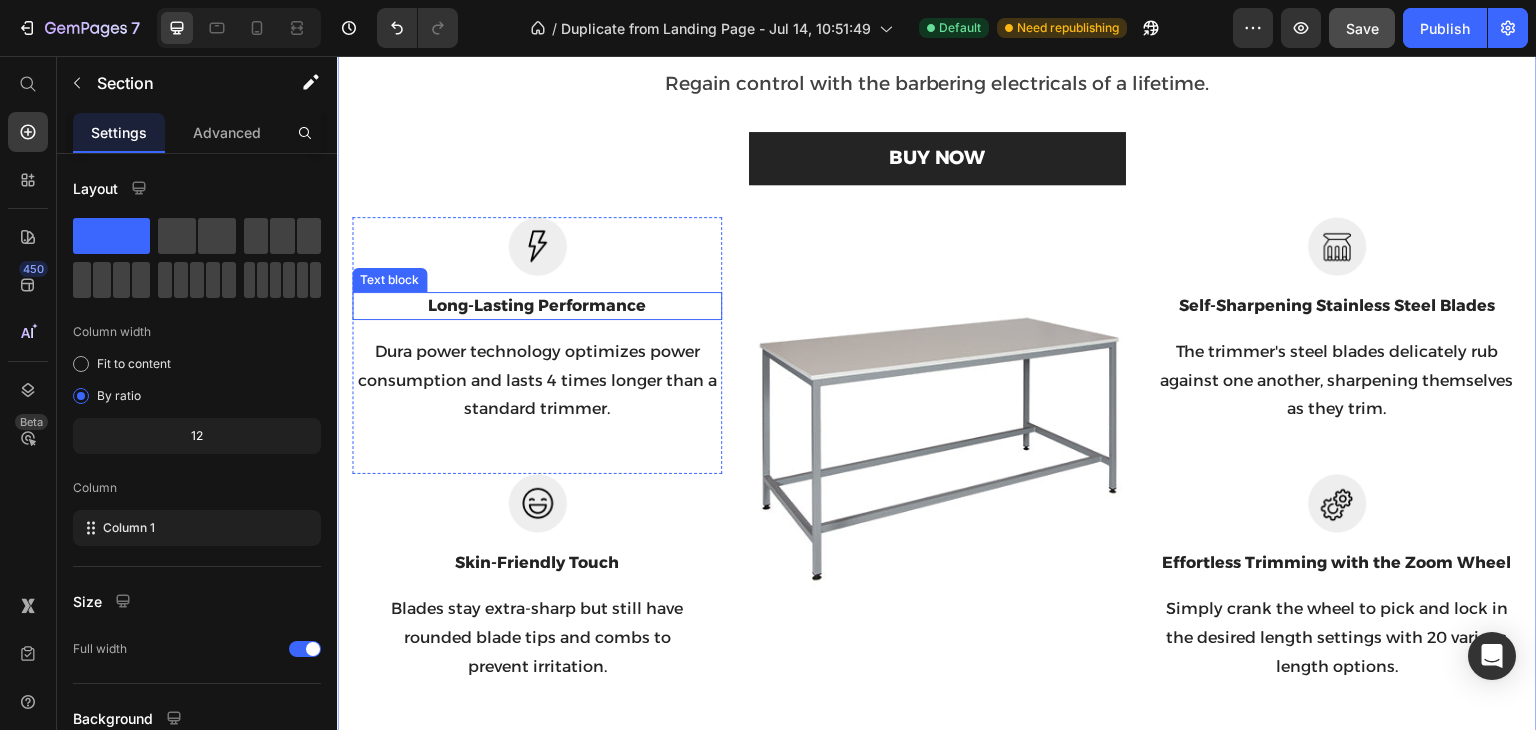 scroll, scrollTop: 1136, scrollLeft: 0, axis: vertical 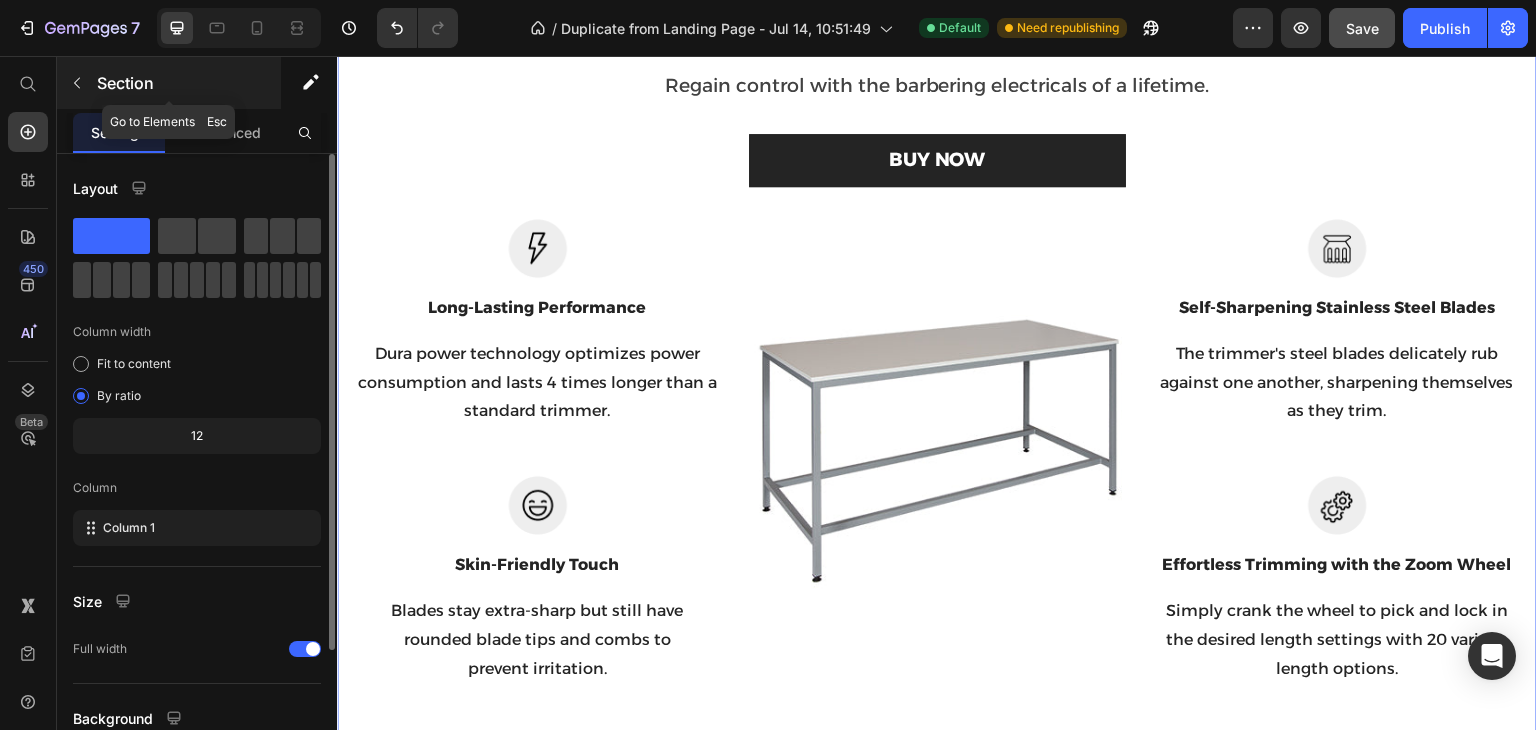 click at bounding box center (77, 83) 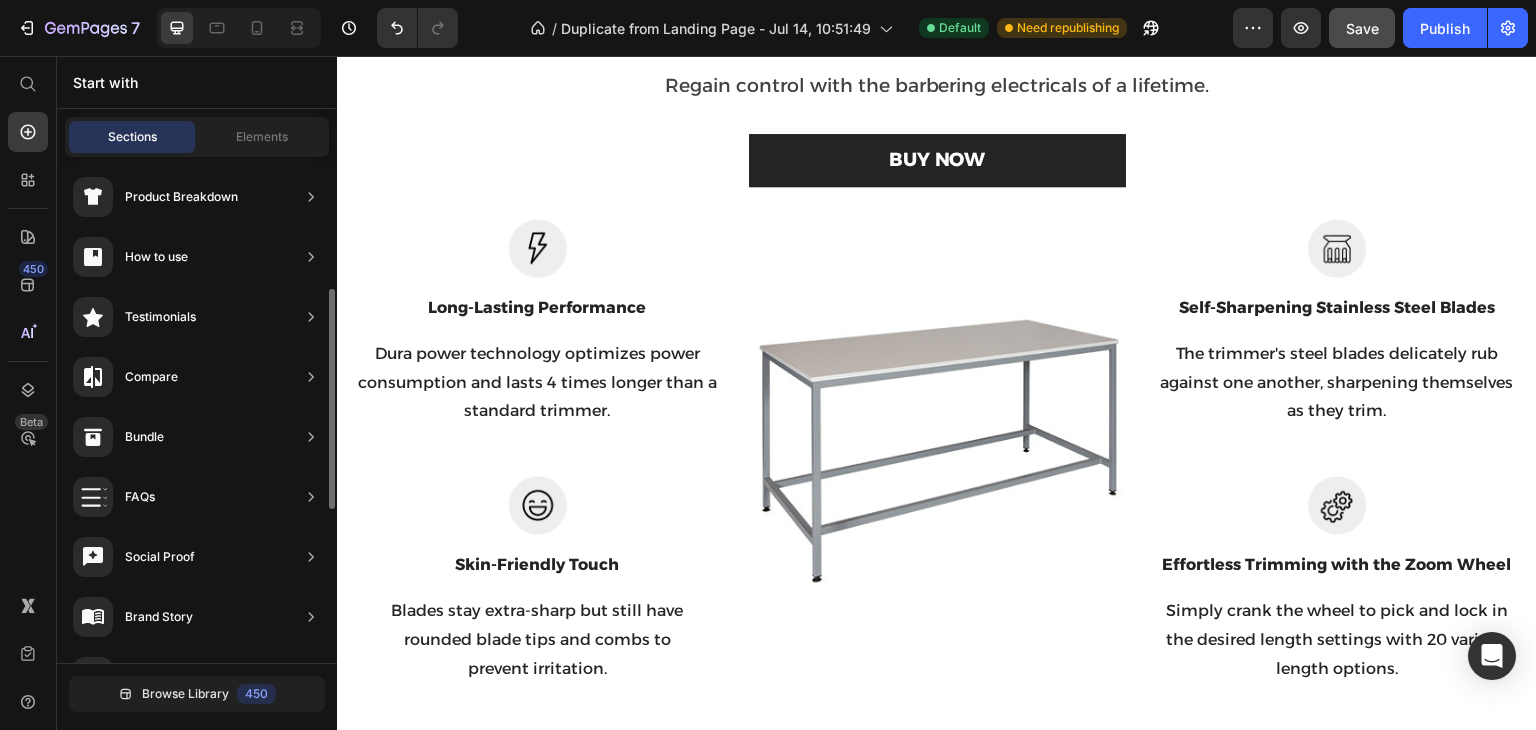 scroll, scrollTop: 978, scrollLeft: 0, axis: vertical 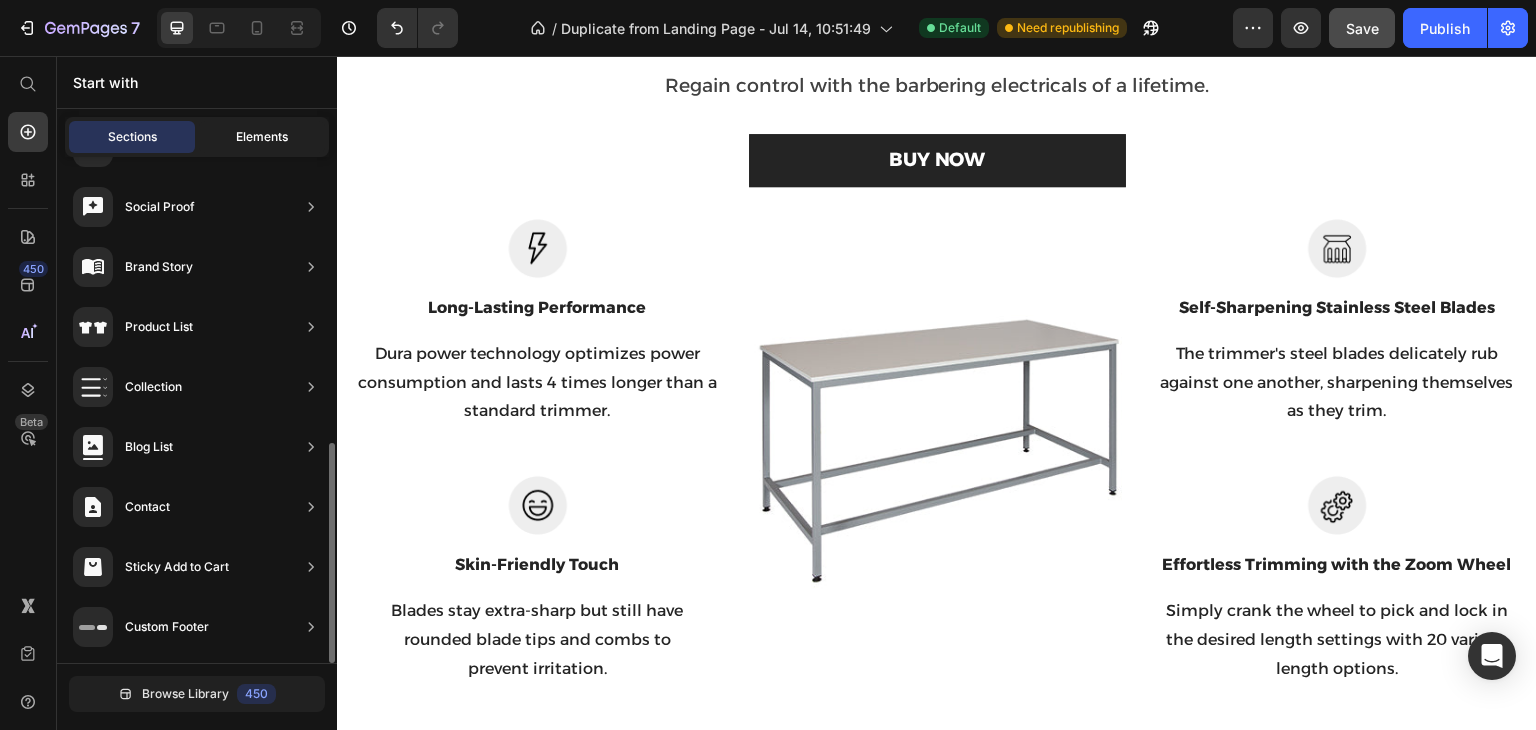 click on "Elements" at bounding box center [262, 137] 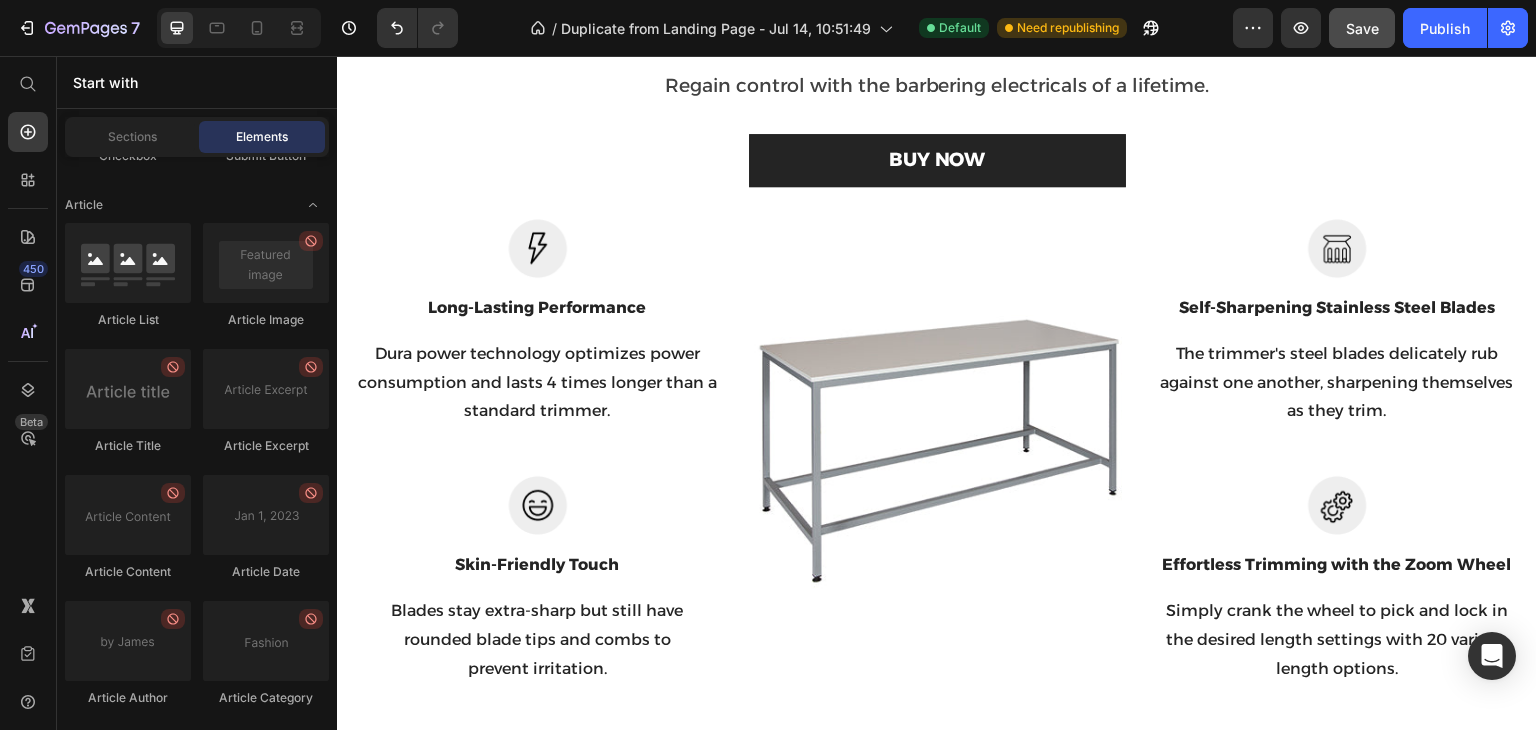 scroll, scrollTop: 5614, scrollLeft: 0, axis: vertical 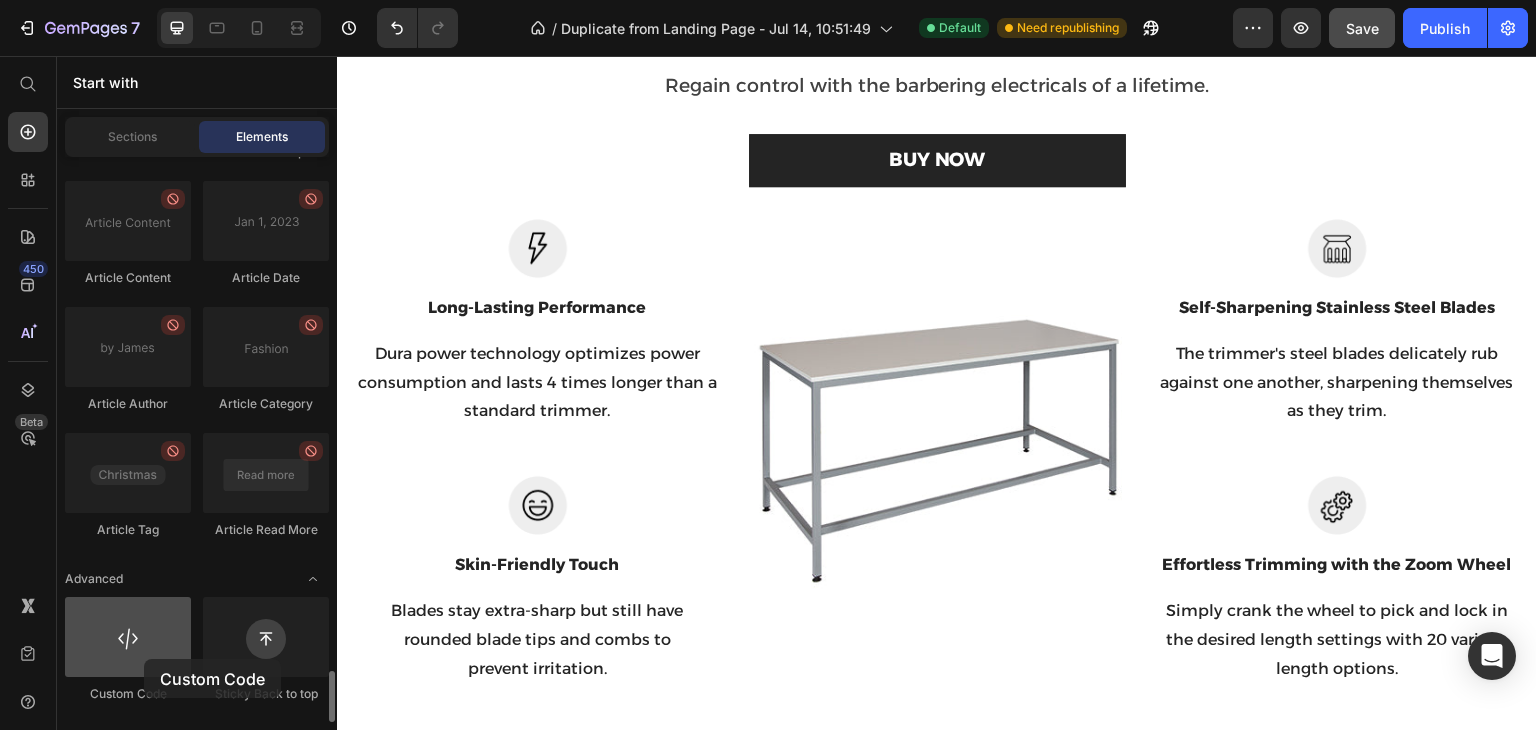 click at bounding box center [128, 637] 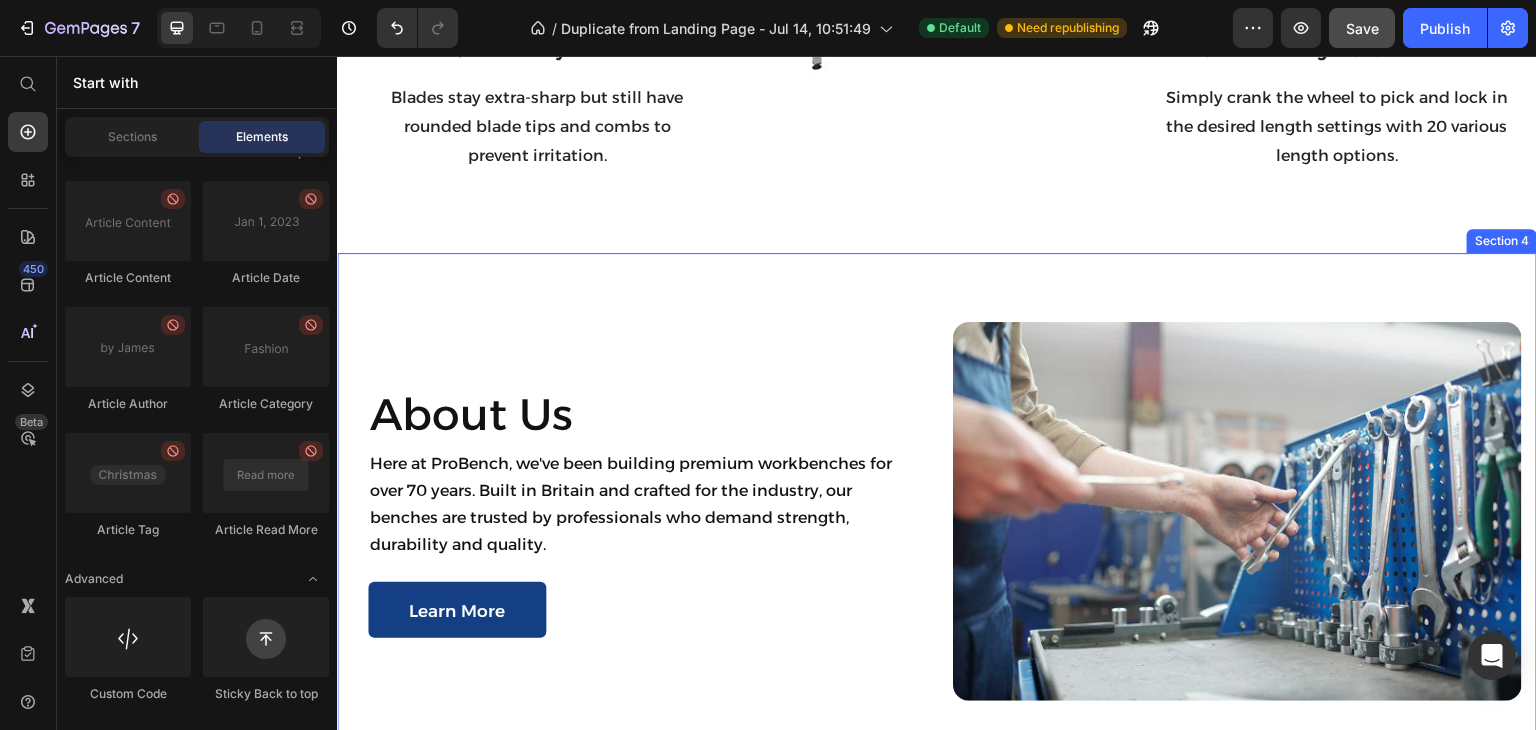 scroll, scrollTop: 1707, scrollLeft: 0, axis: vertical 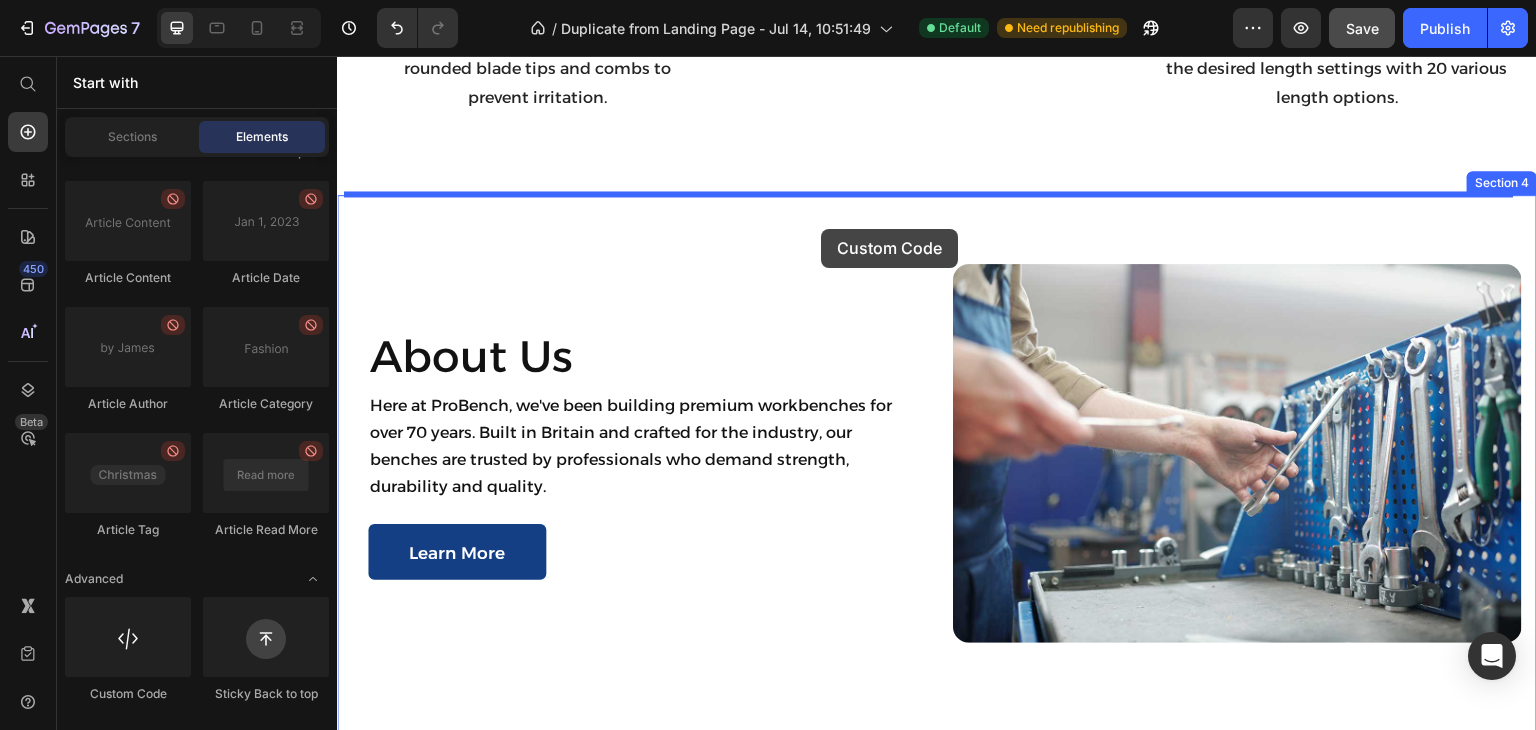 drag, startPoint x: 481, startPoint y: 715, endPoint x: 821, endPoint y: 229, distance: 593.12396 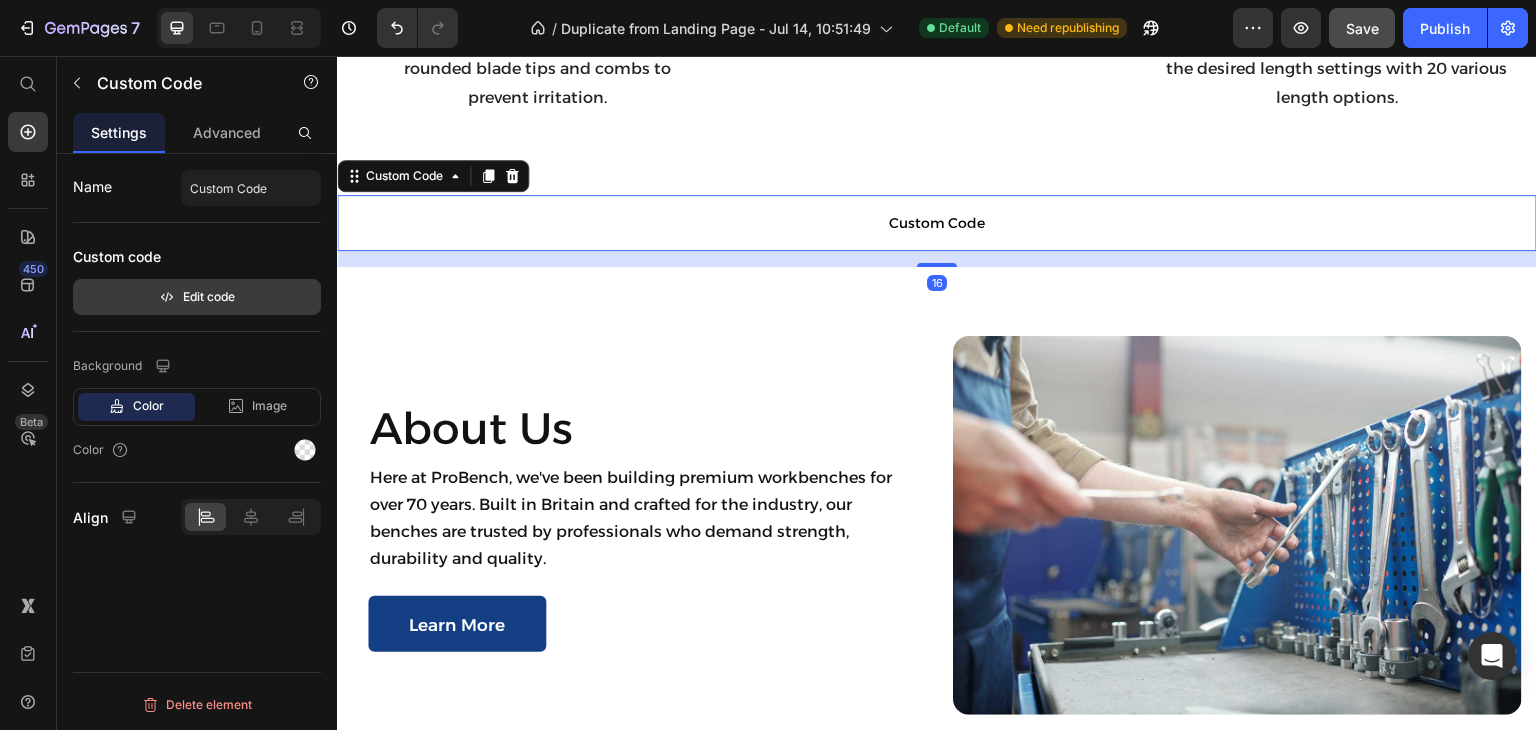 click on "Edit code" at bounding box center (197, 297) 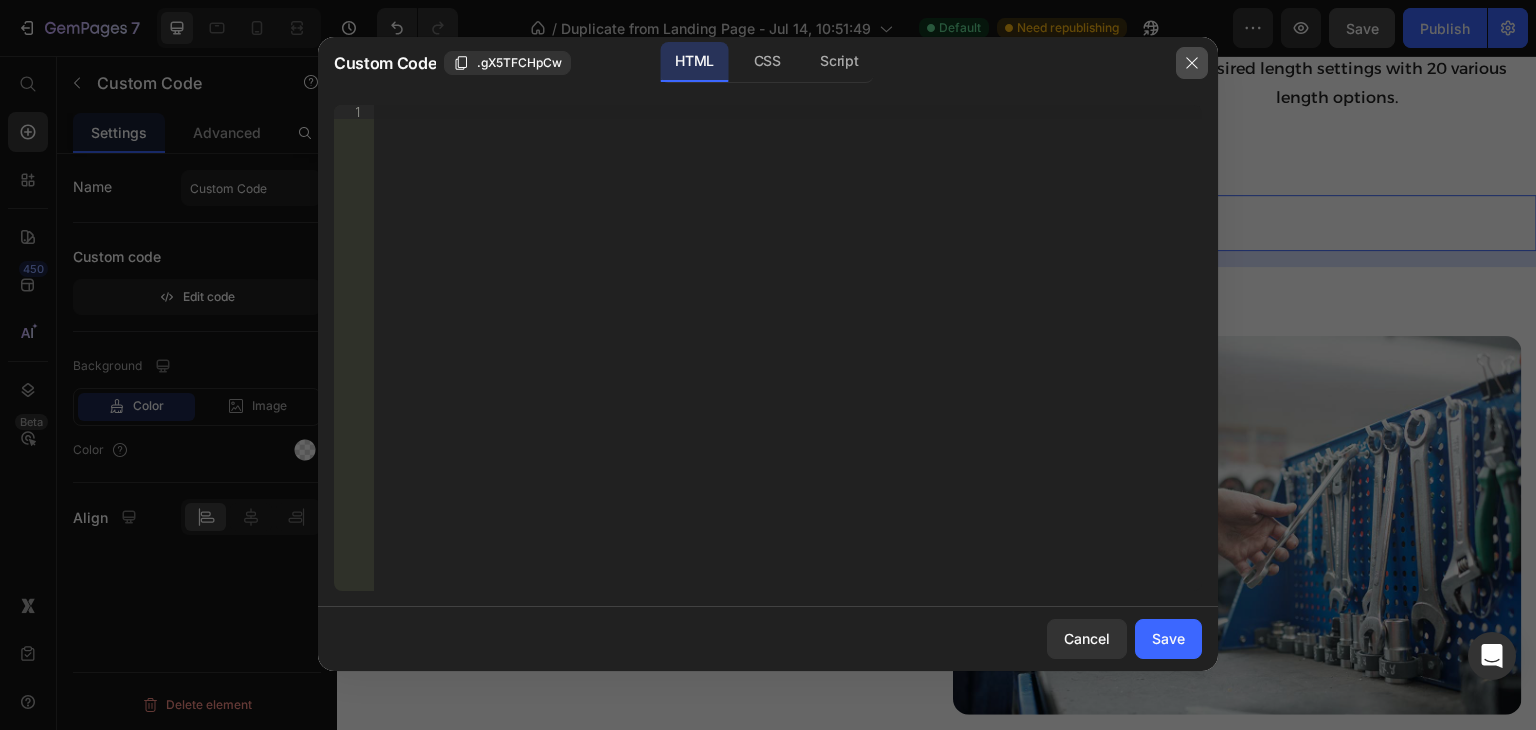 click 